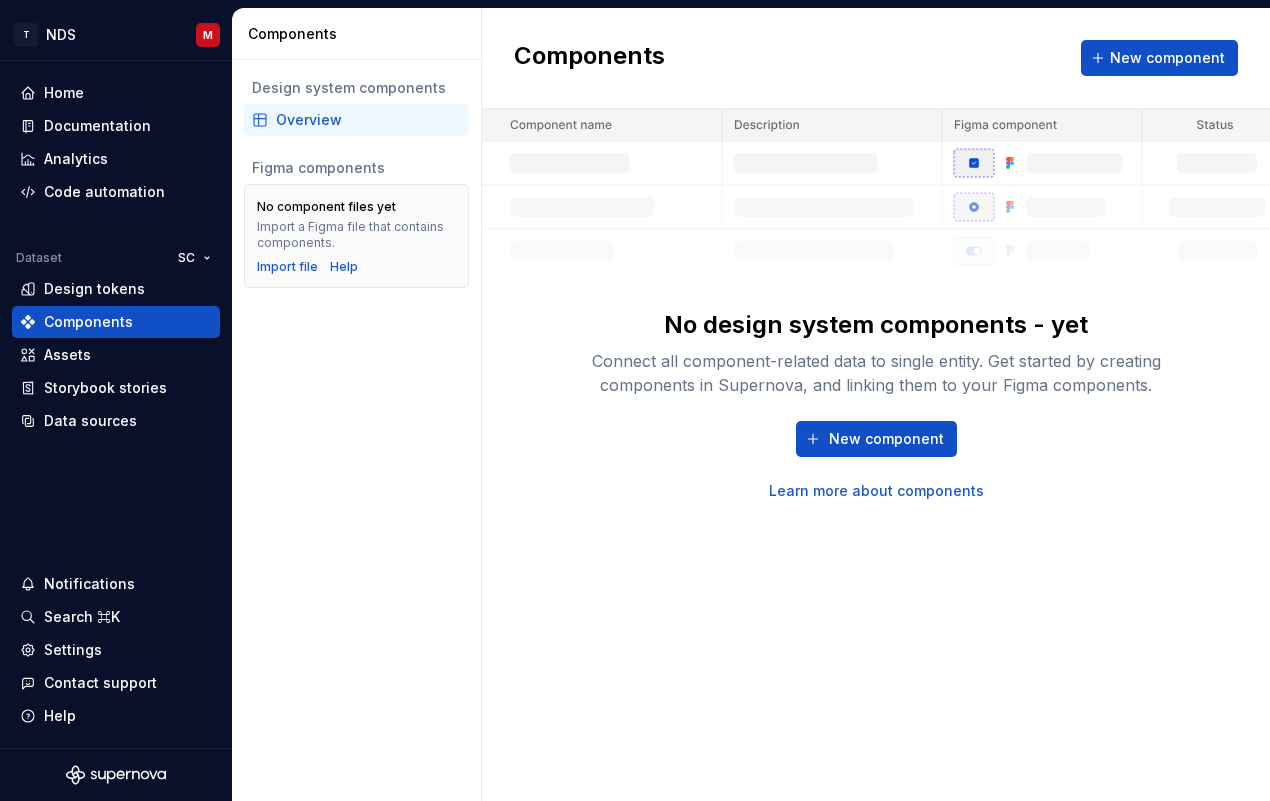 scroll, scrollTop: 0, scrollLeft: 0, axis: both 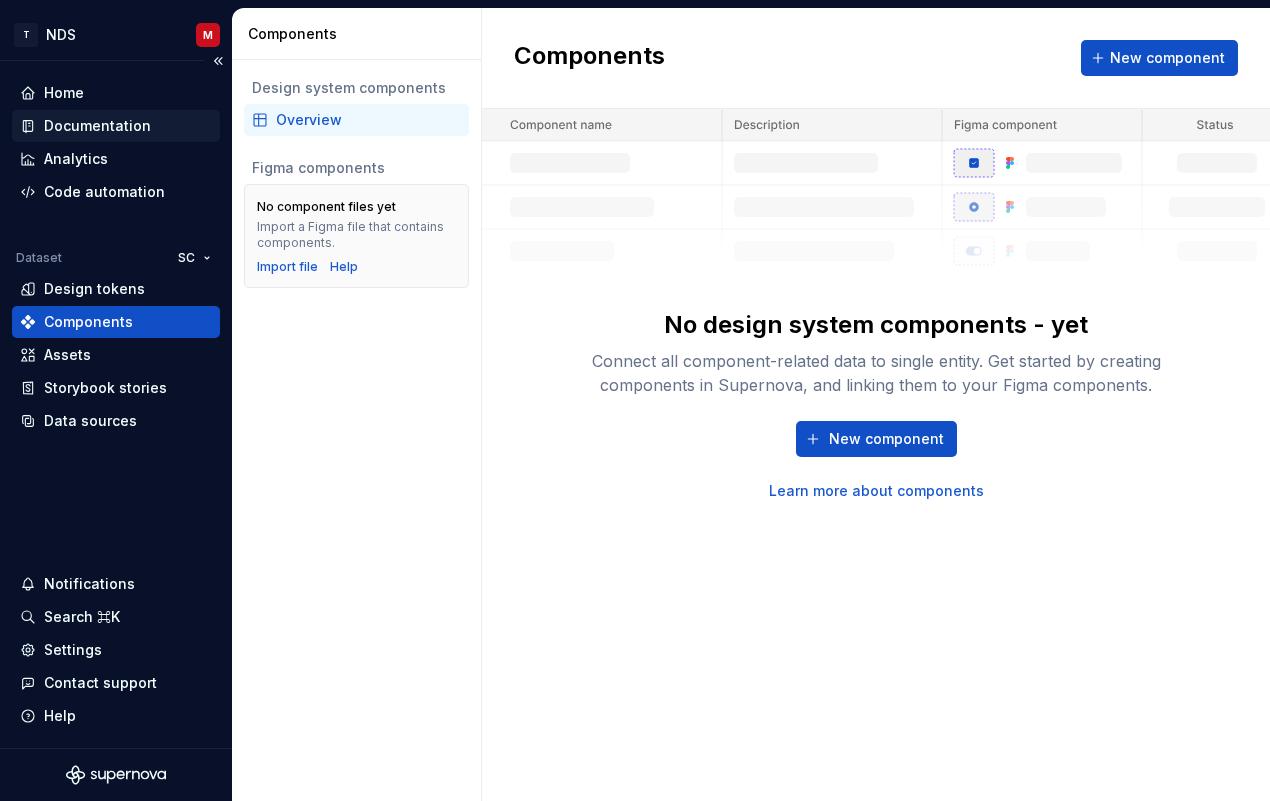 click on "Documentation" at bounding box center (97, 126) 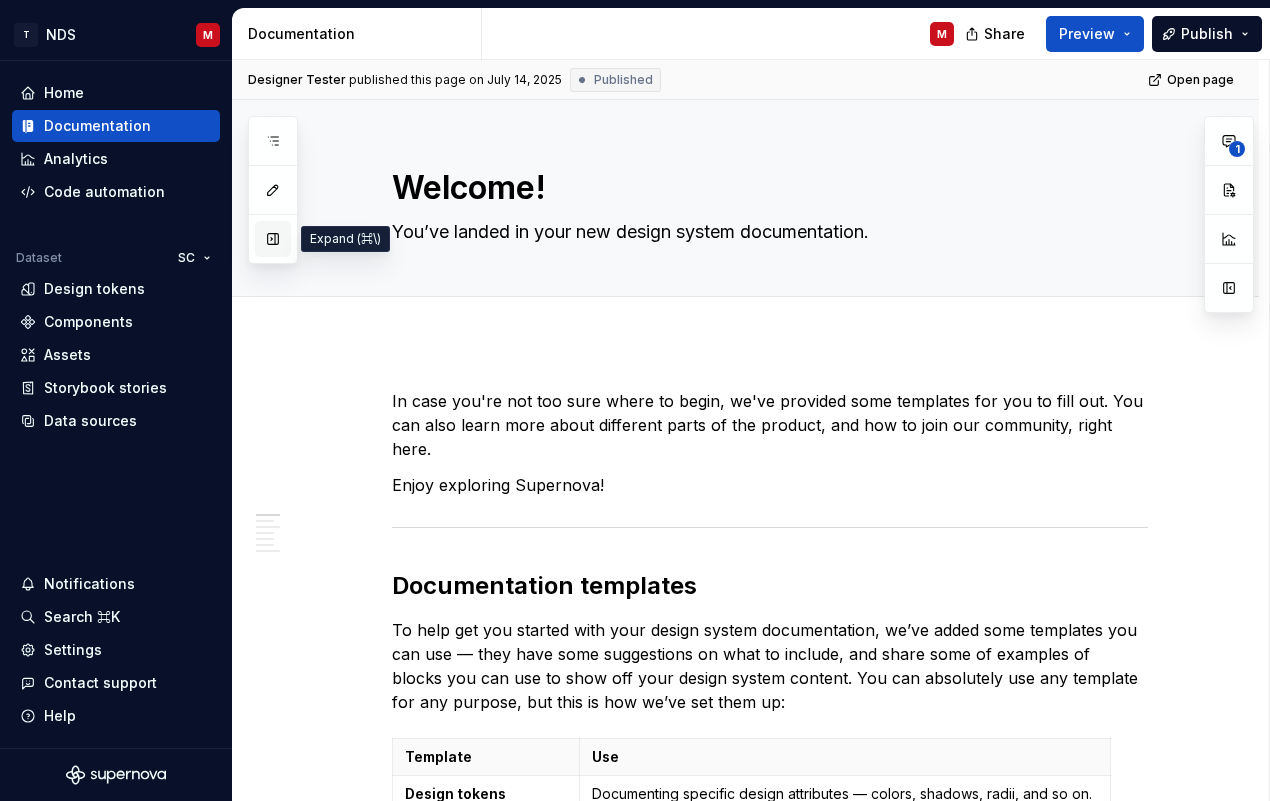 click at bounding box center (273, 239) 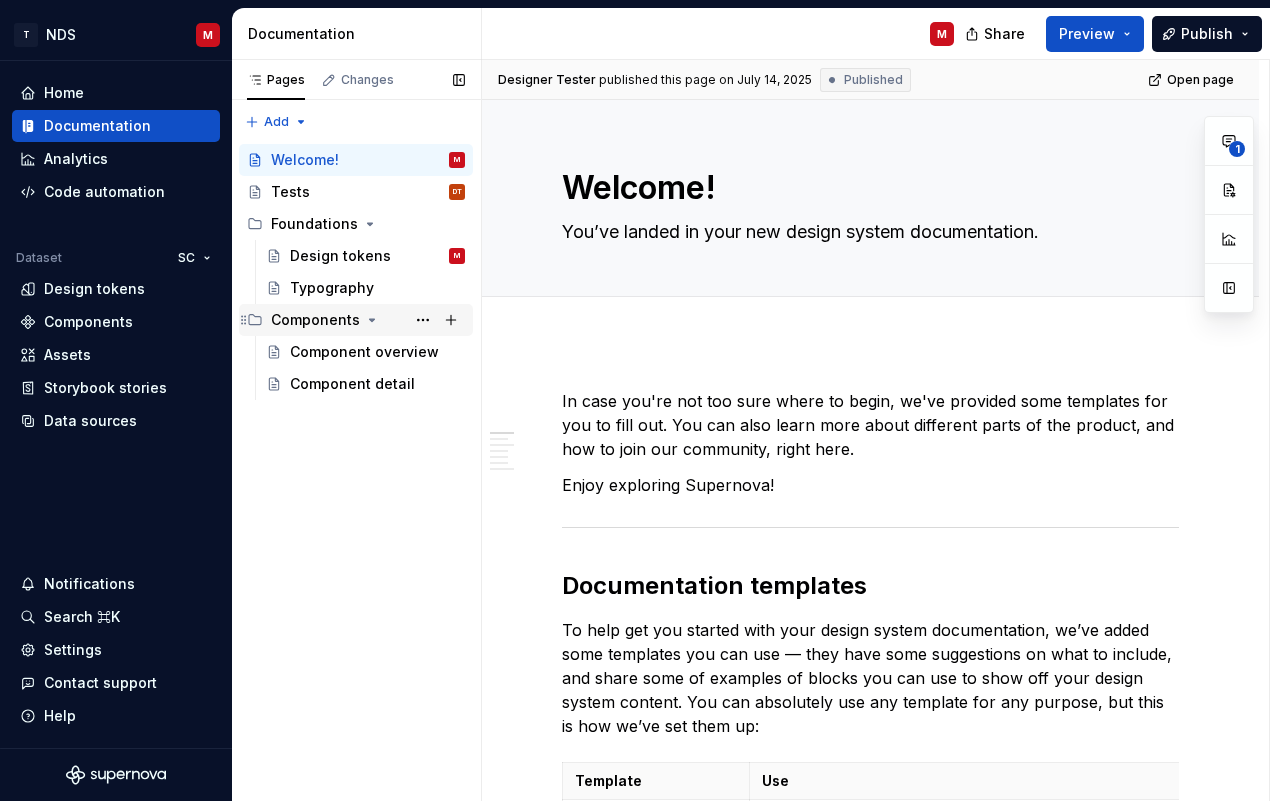 click on "Components" at bounding box center [315, 320] 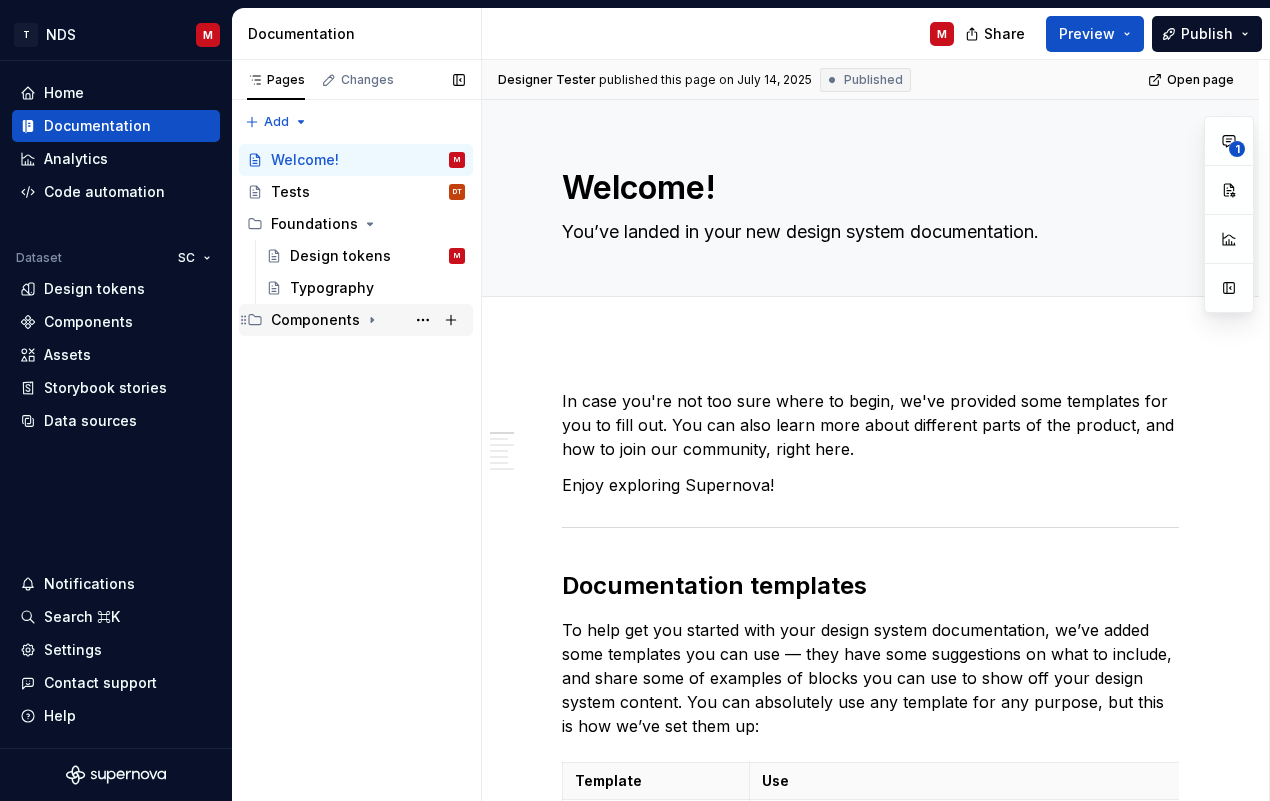 click on "Components" at bounding box center (315, 320) 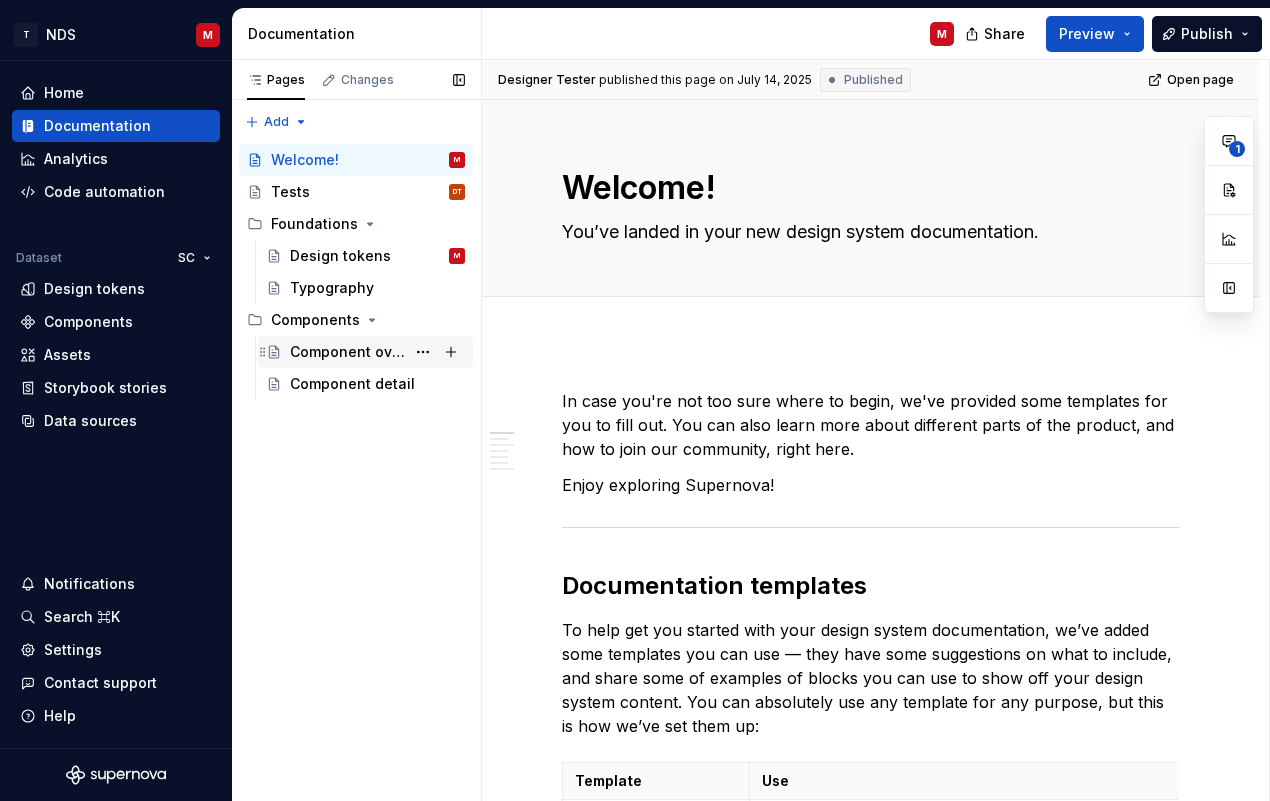click on "Component overview" at bounding box center (347, 352) 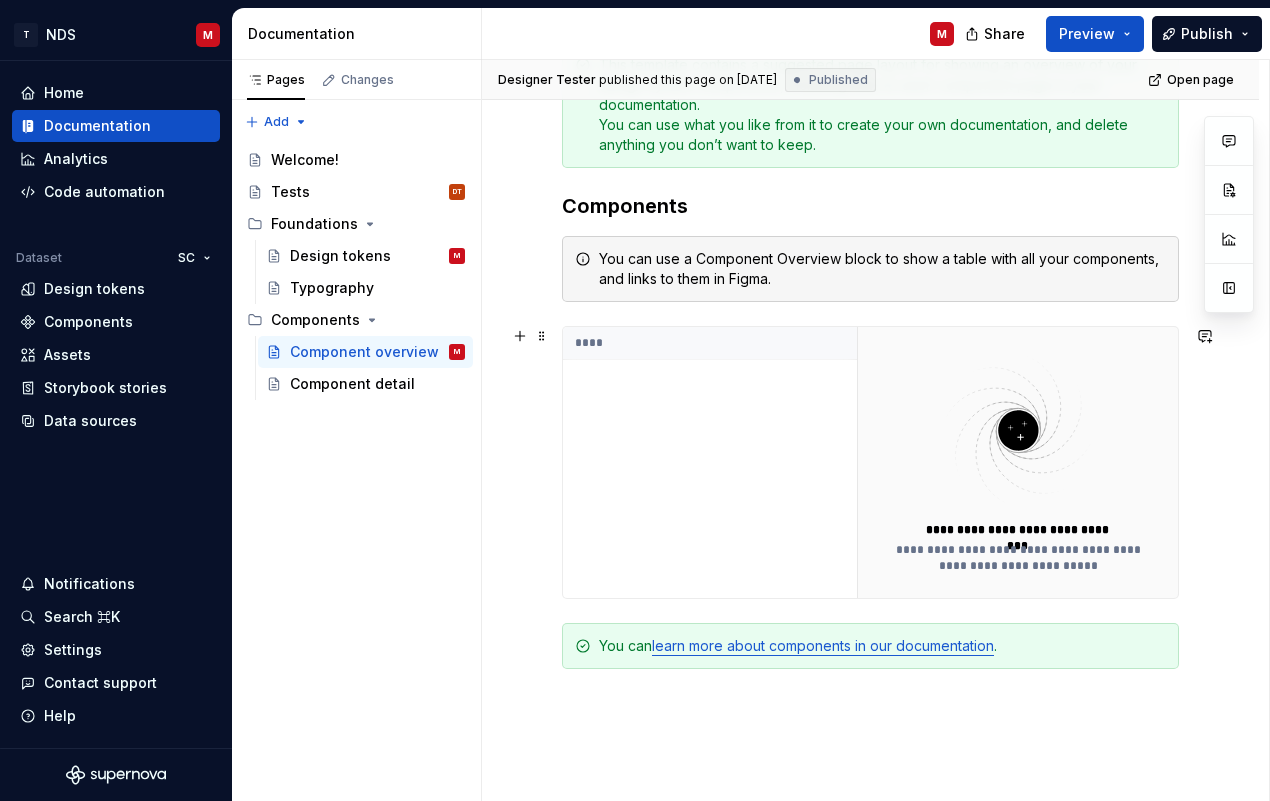scroll, scrollTop: 348, scrollLeft: 0, axis: vertical 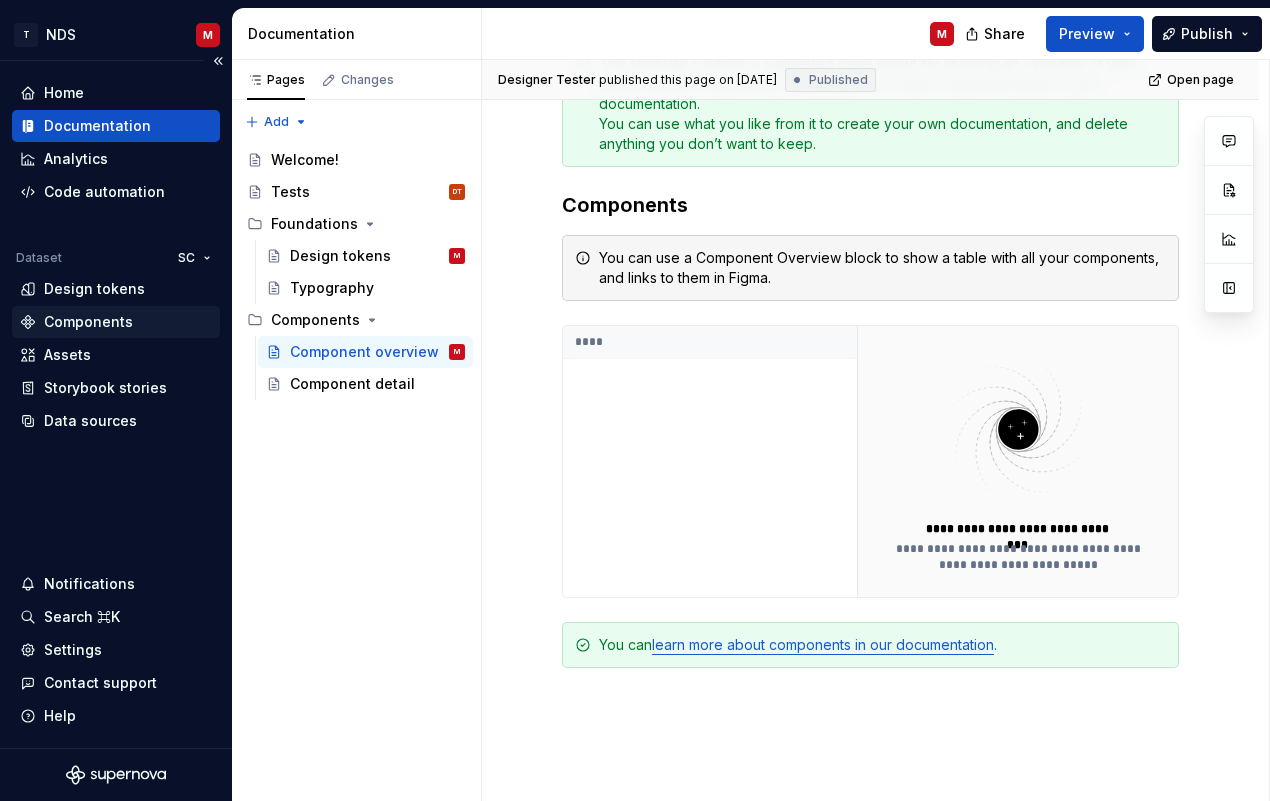 click on "Components" at bounding box center (88, 322) 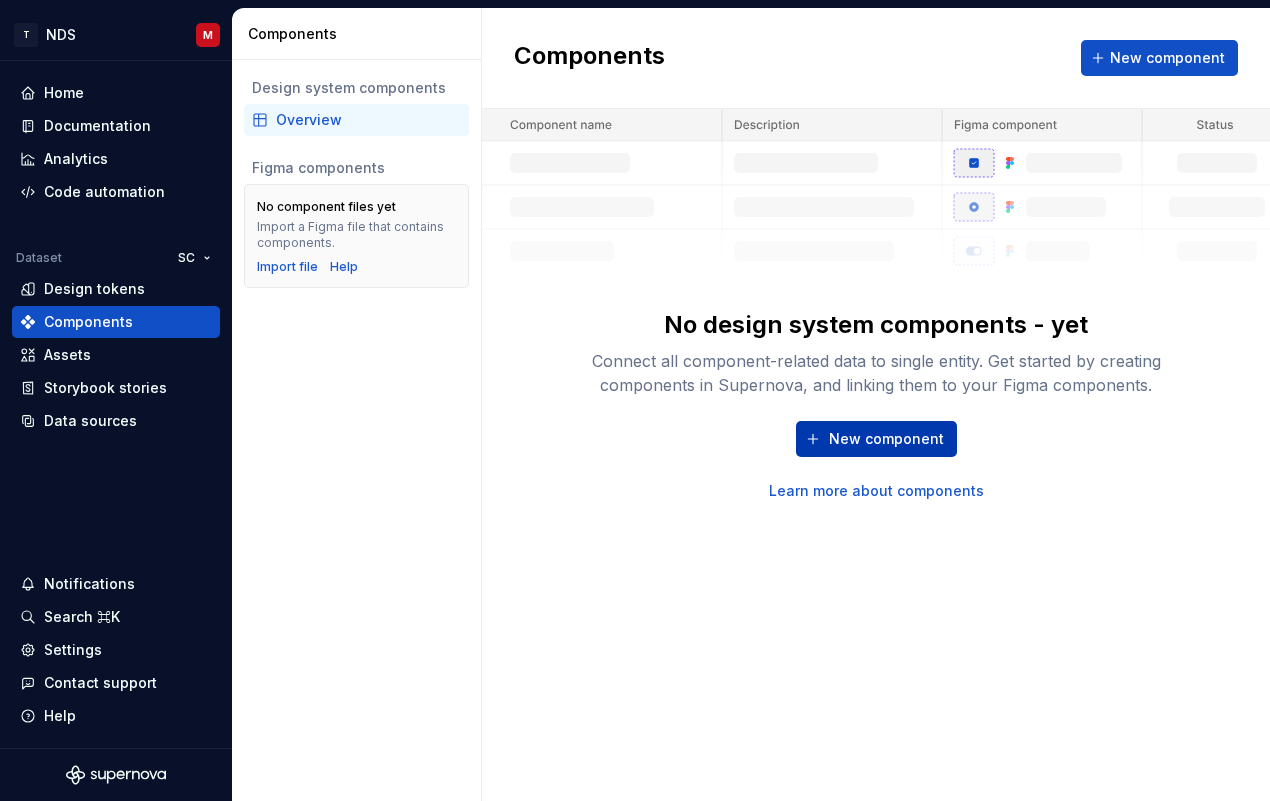 click on "New component" at bounding box center [886, 439] 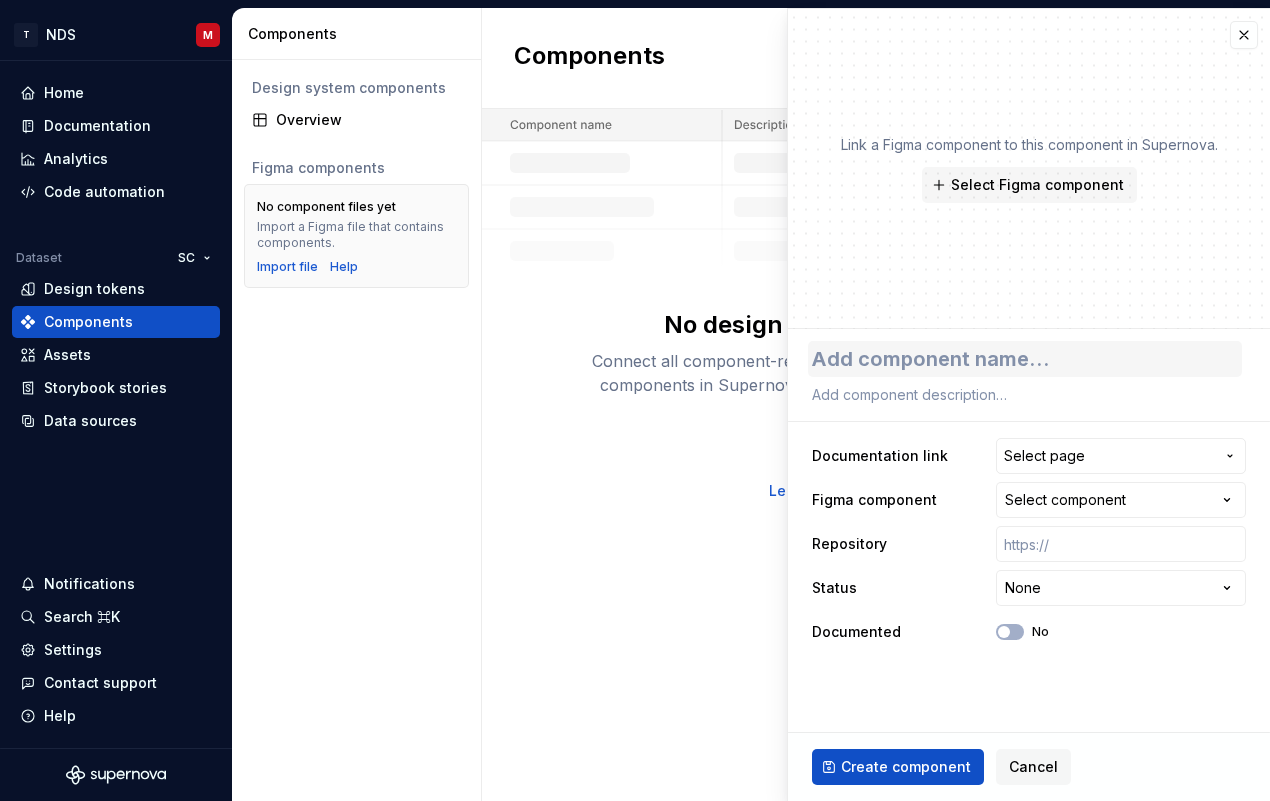 type on "*" 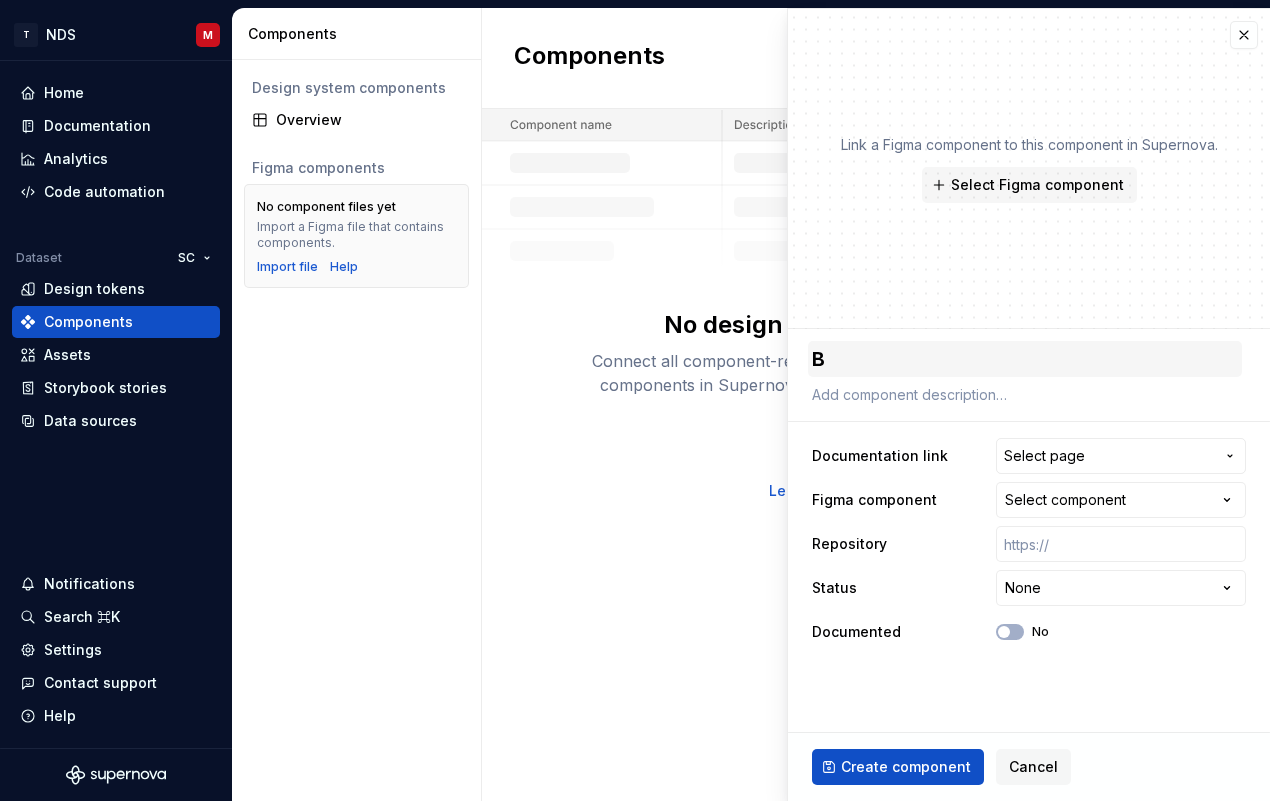 type on "*" 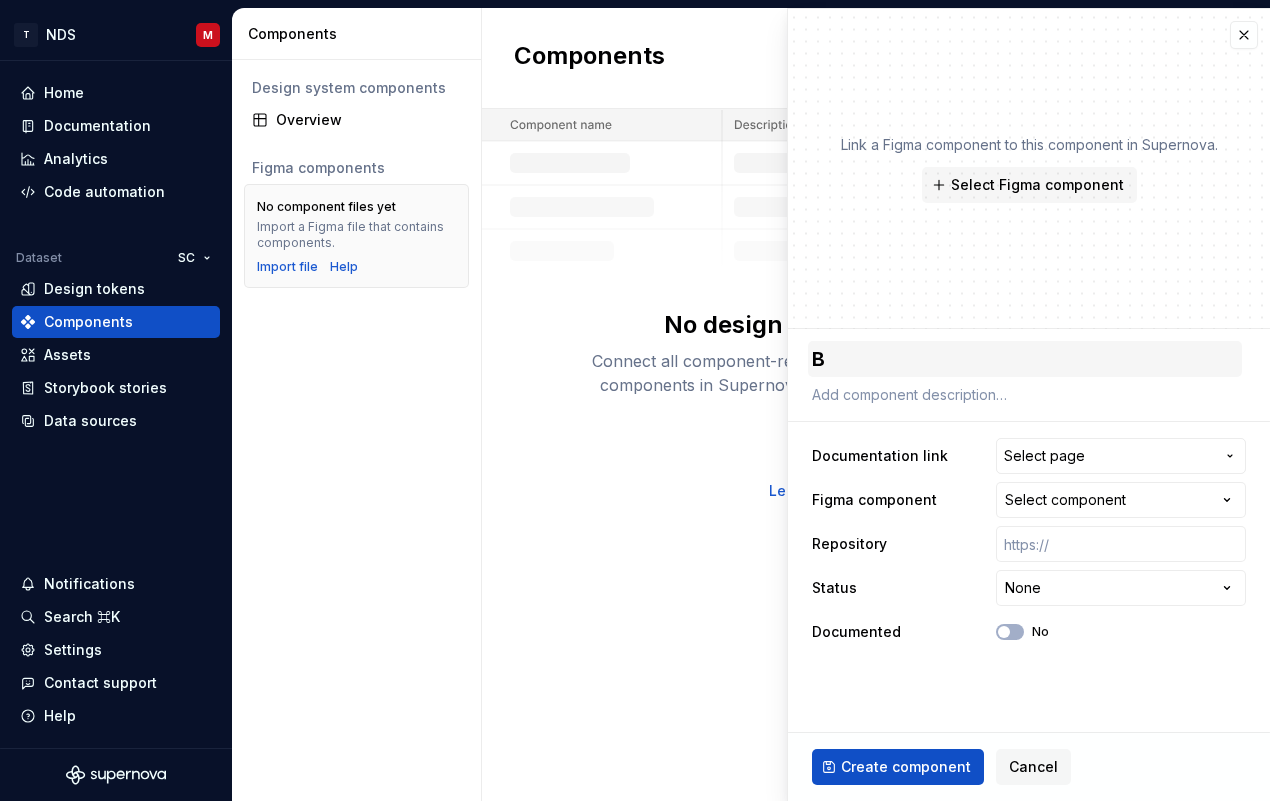 type on "Bu" 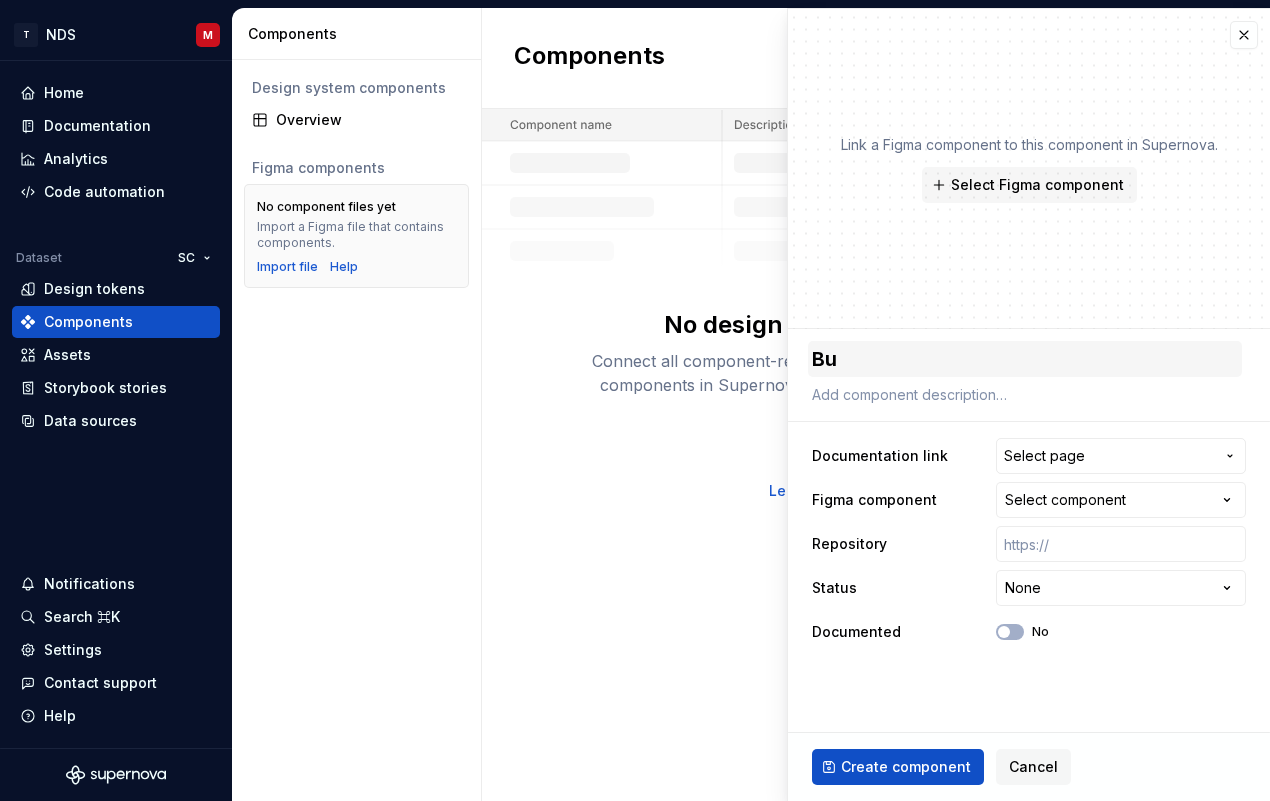 type on "*" 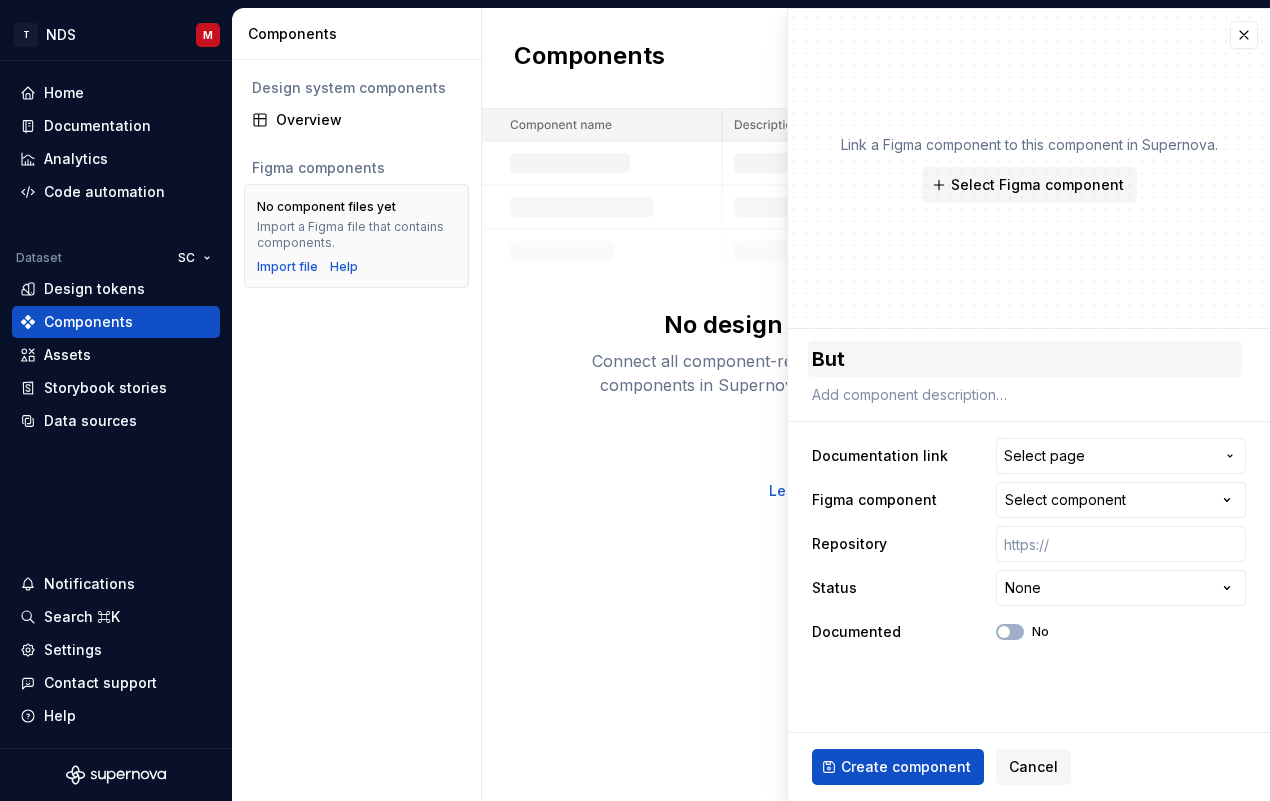 type on "*" 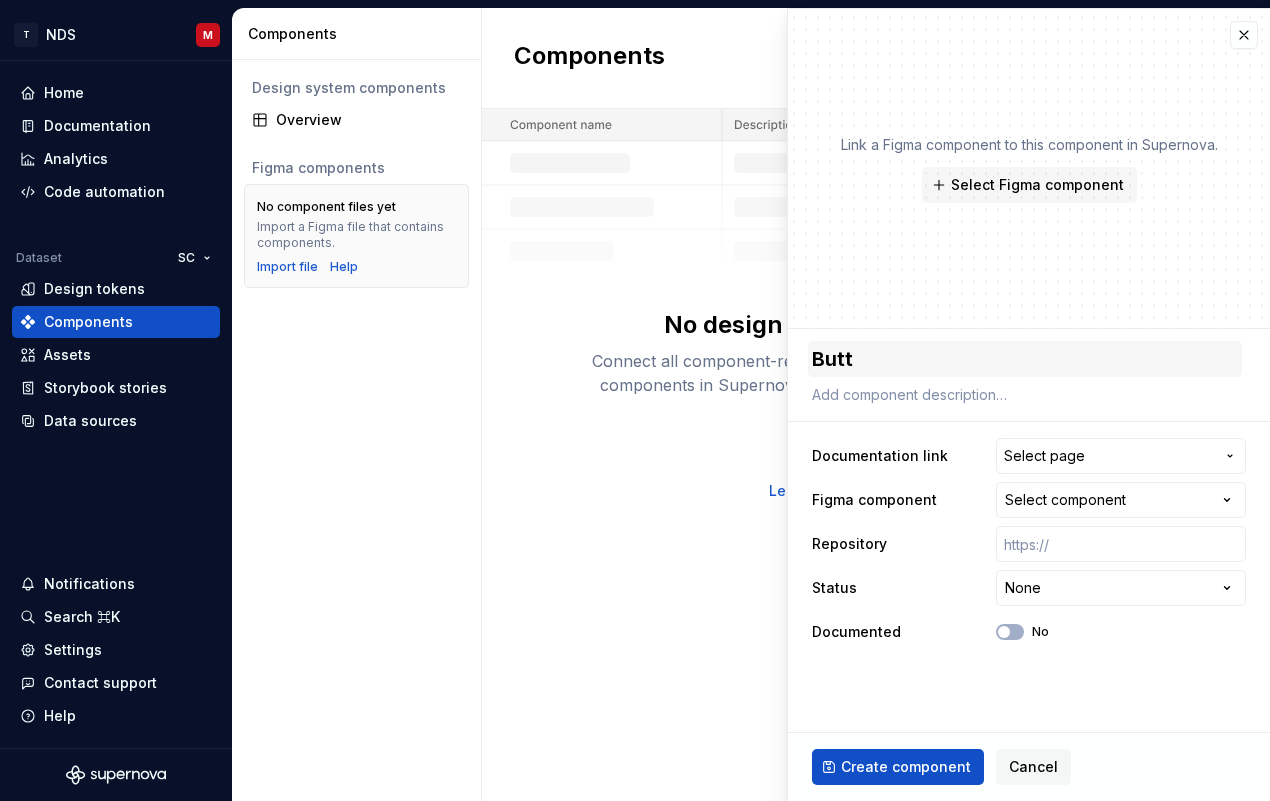 type on "*" 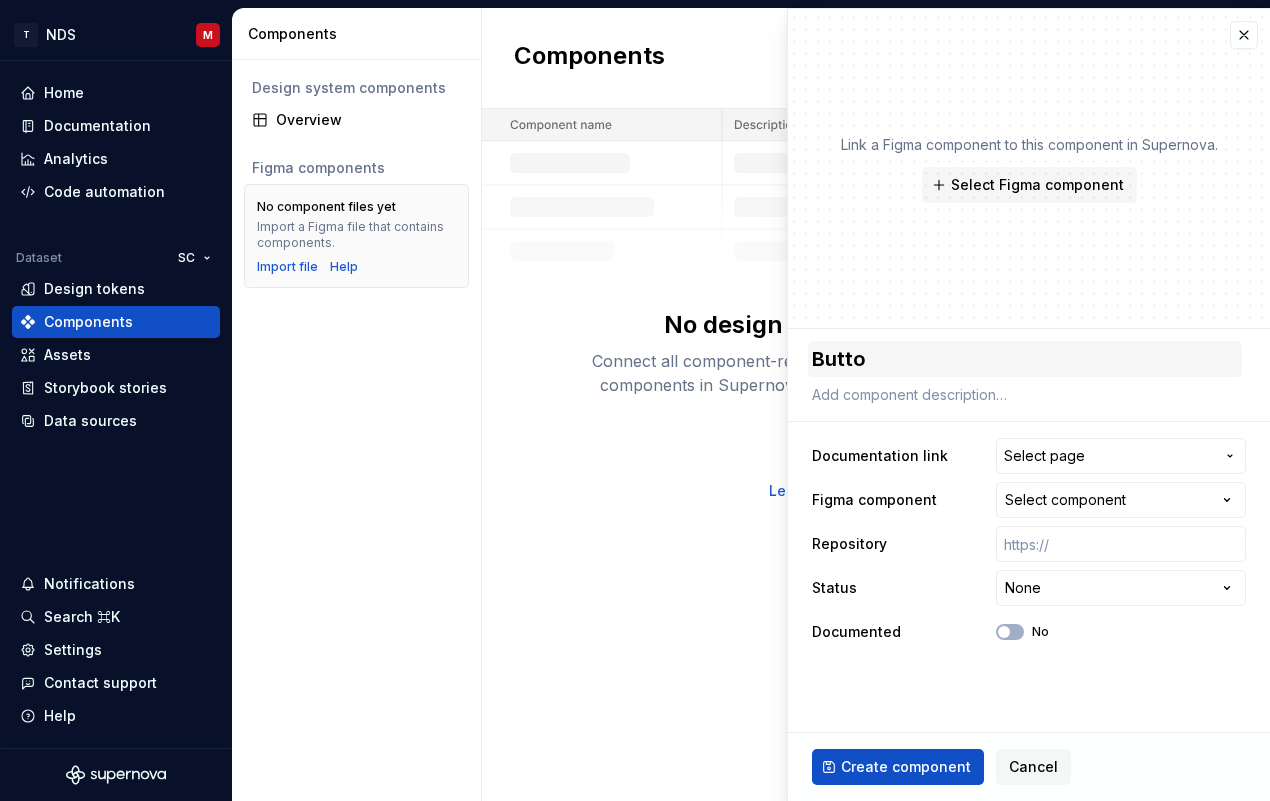 type on "*" 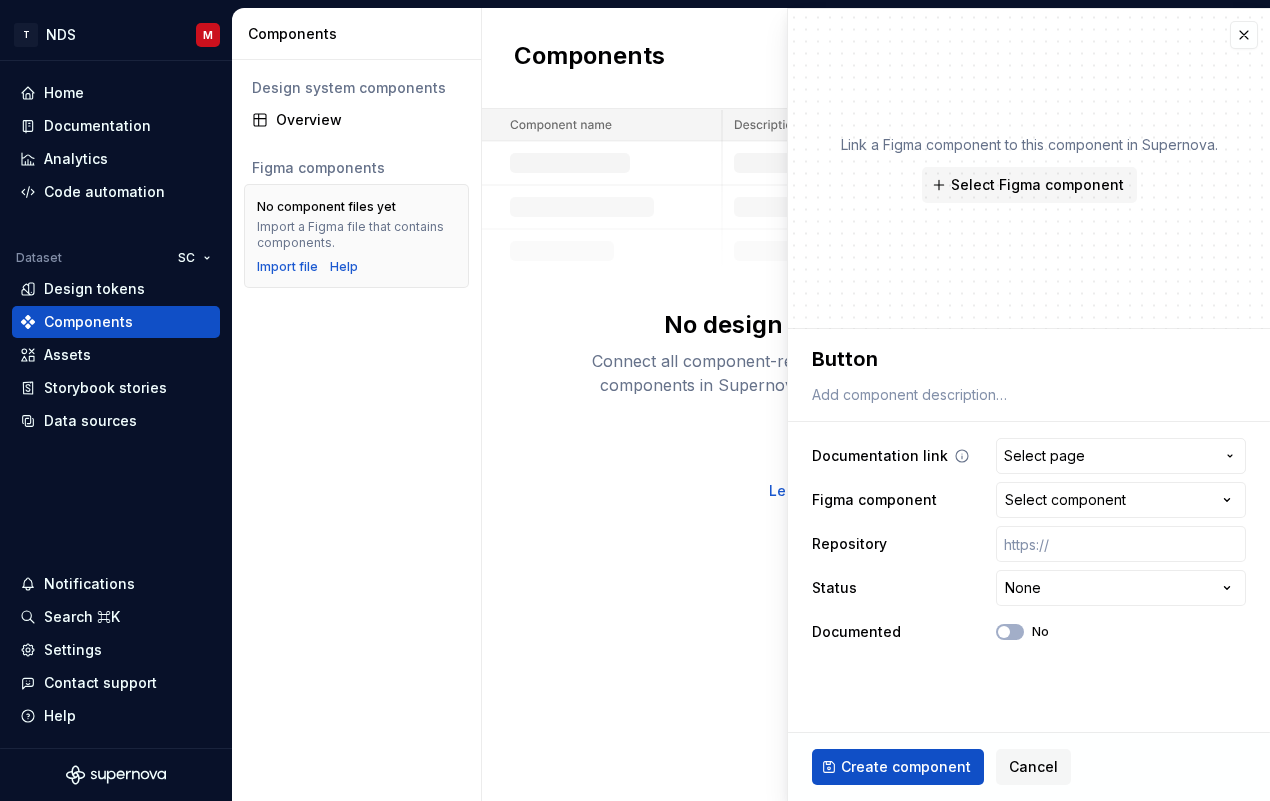 type on "Button" 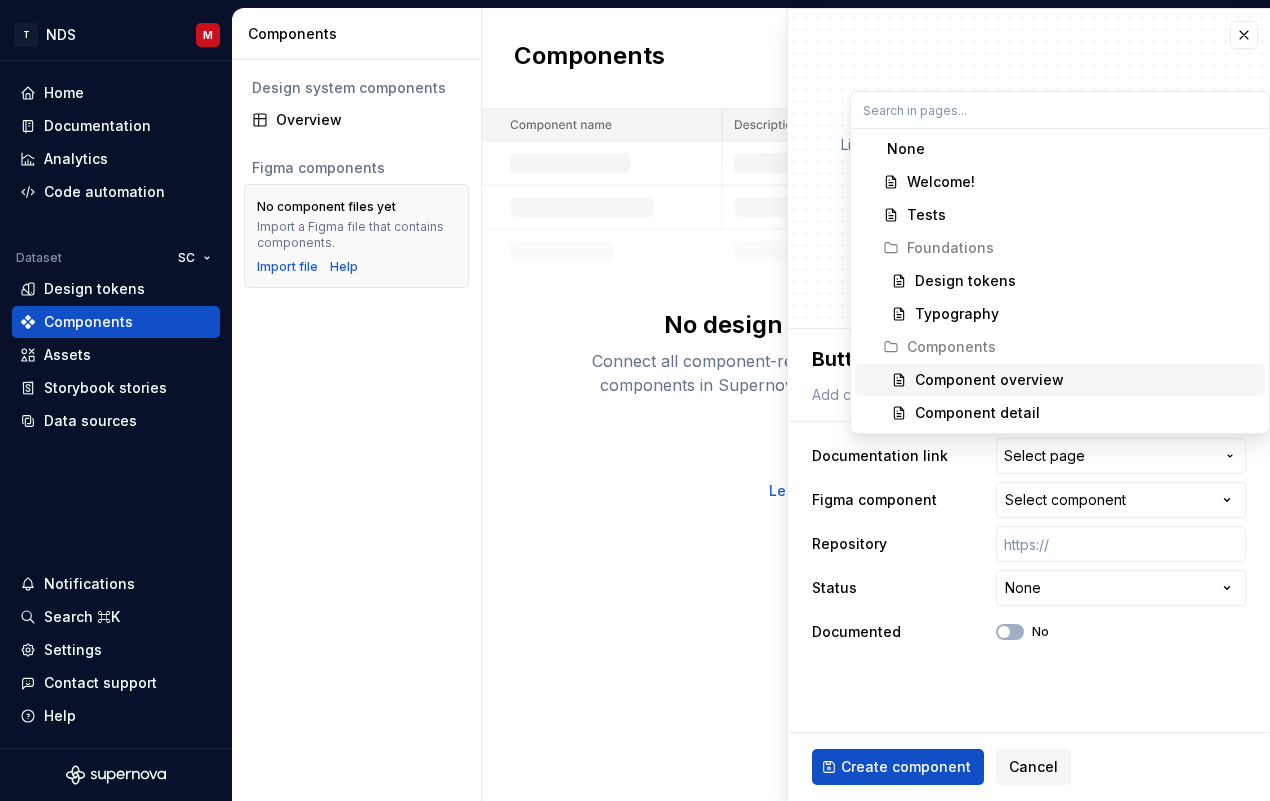 click on "Component overview" at bounding box center (1086, 380) 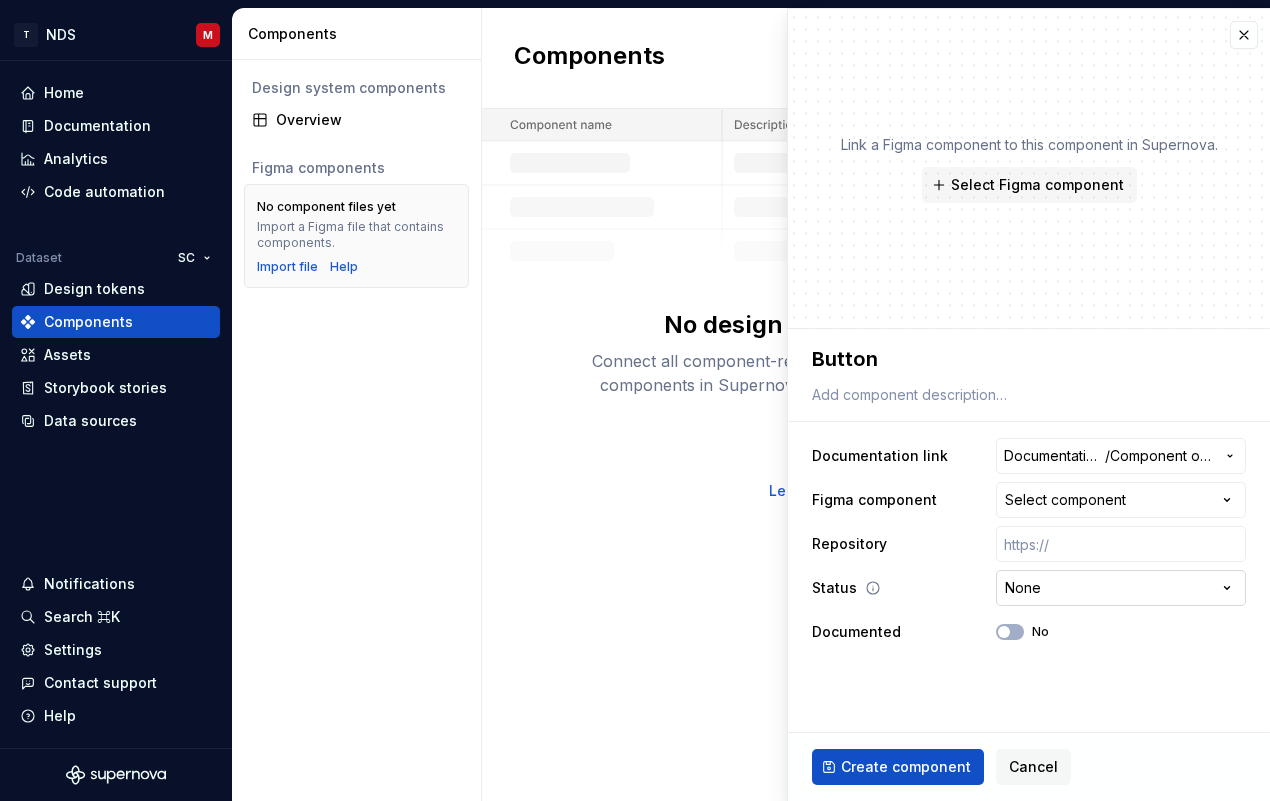 click on "**********" at bounding box center (635, 400) 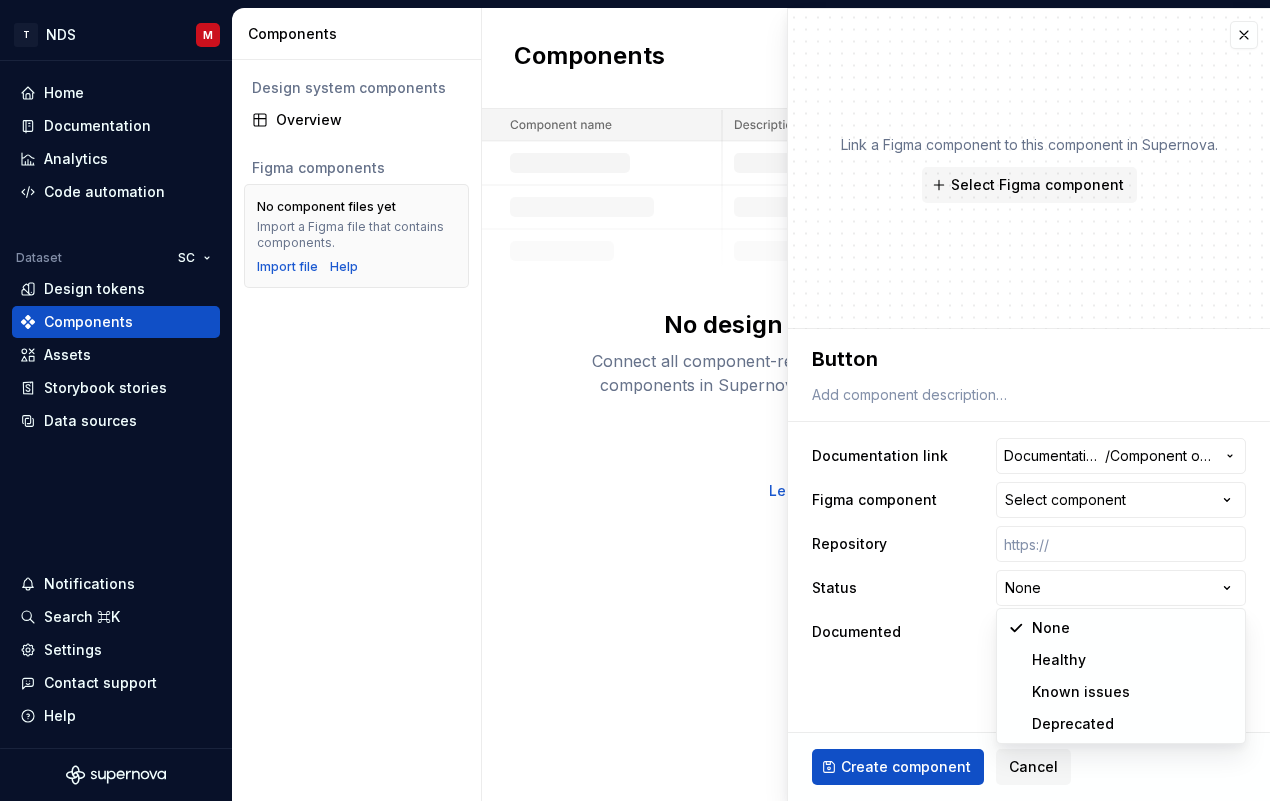 click on "**********" at bounding box center (635, 400) 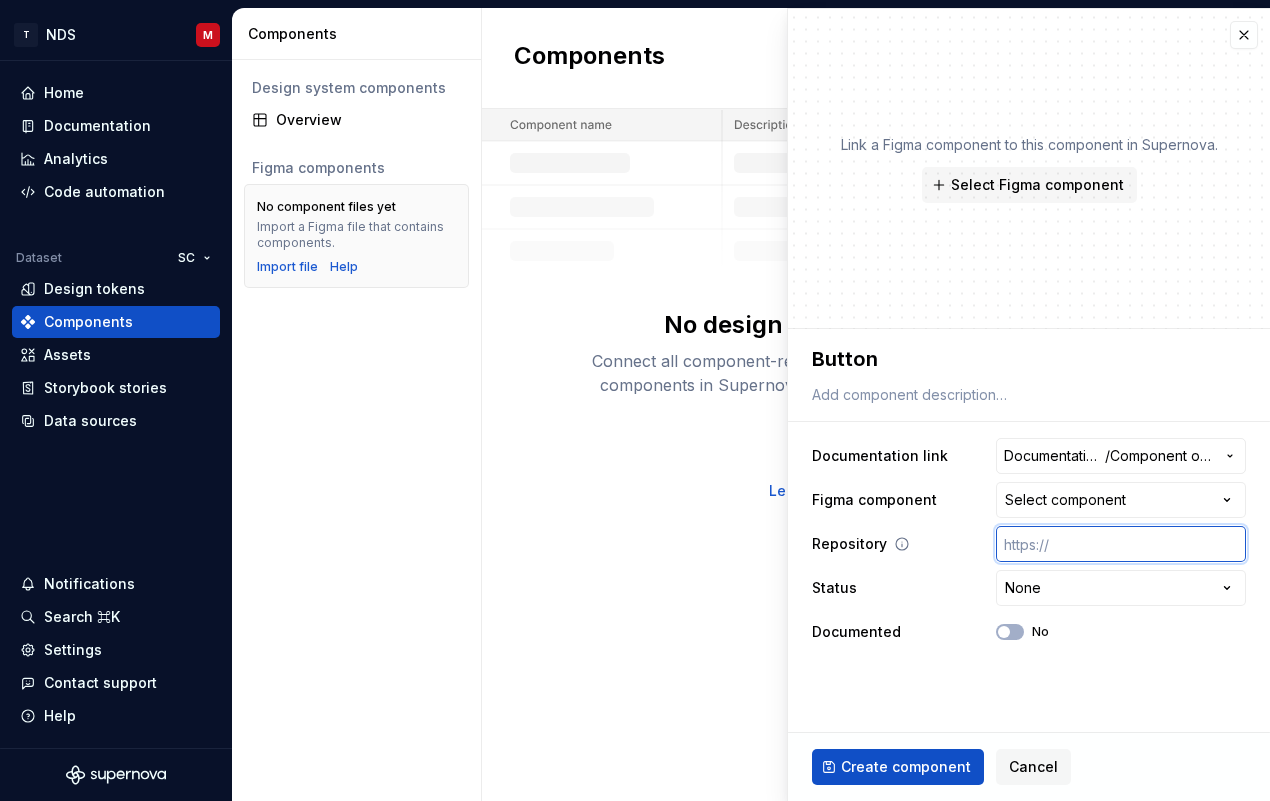 click at bounding box center [1121, 544] 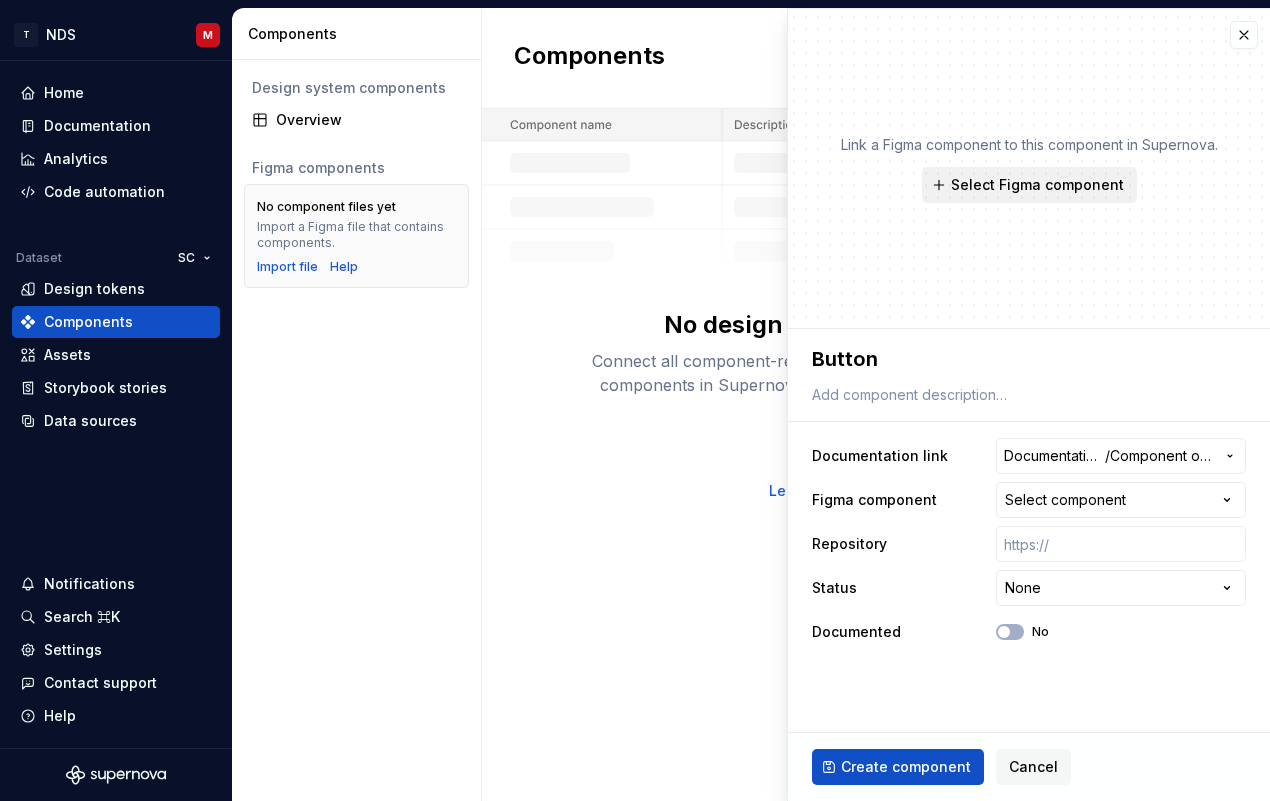 click on "Select Figma component" at bounding box center [1037, 185] 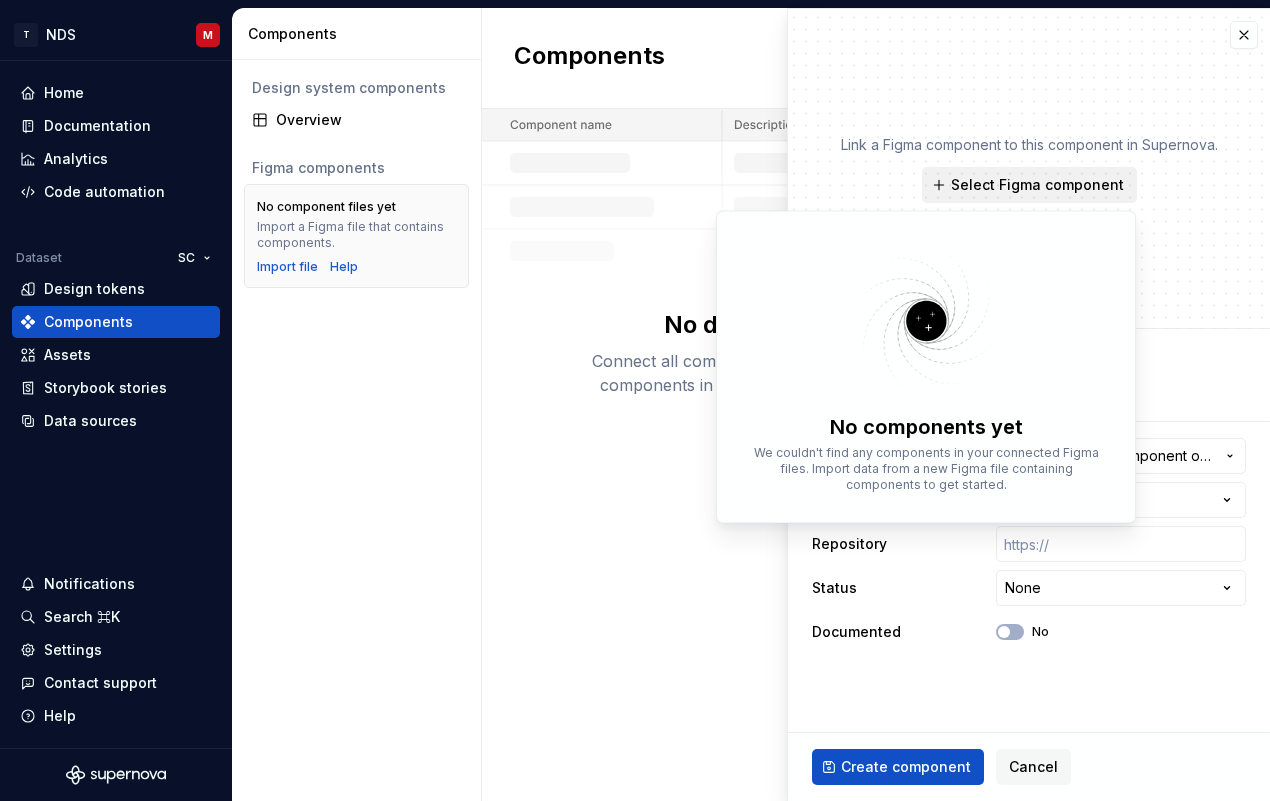 click on "Select Figma component" at bounding box center [1029, 185] 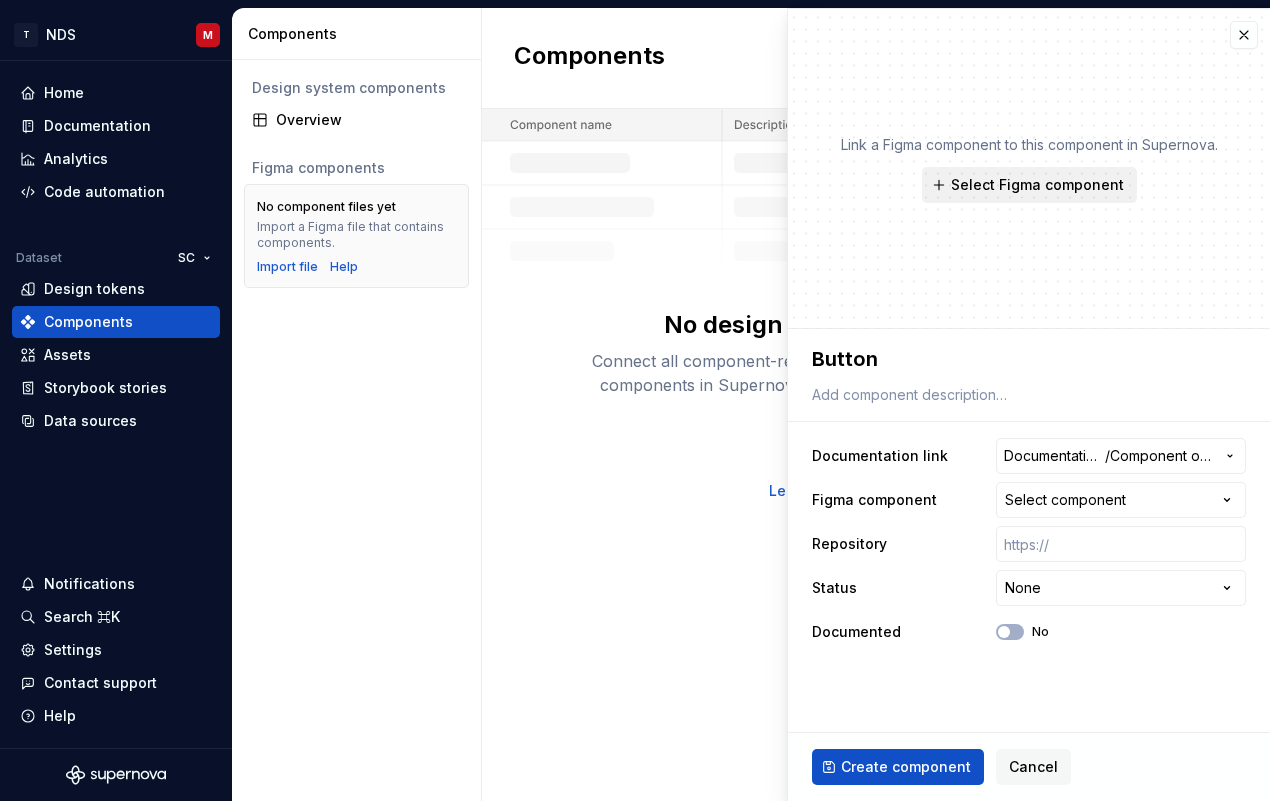 type on "*" 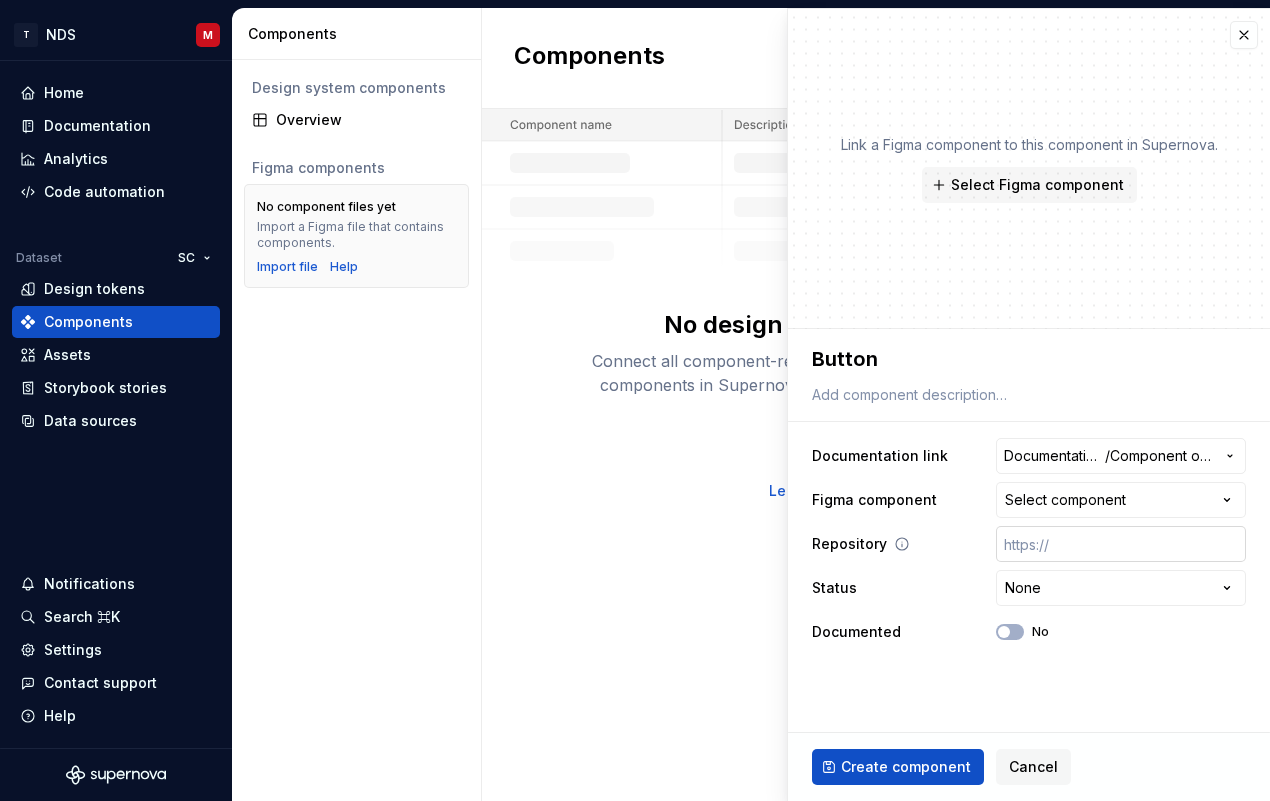type 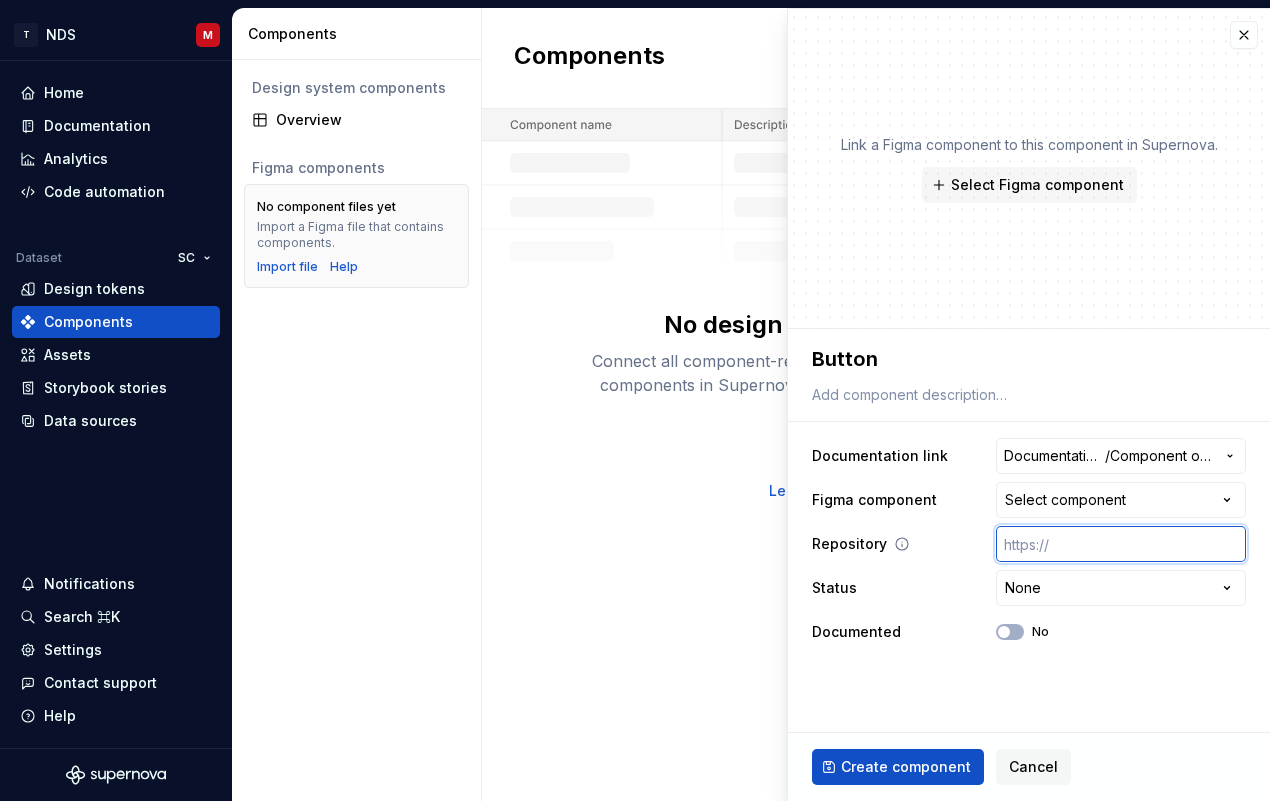 click at bounding box center [1121, 544] 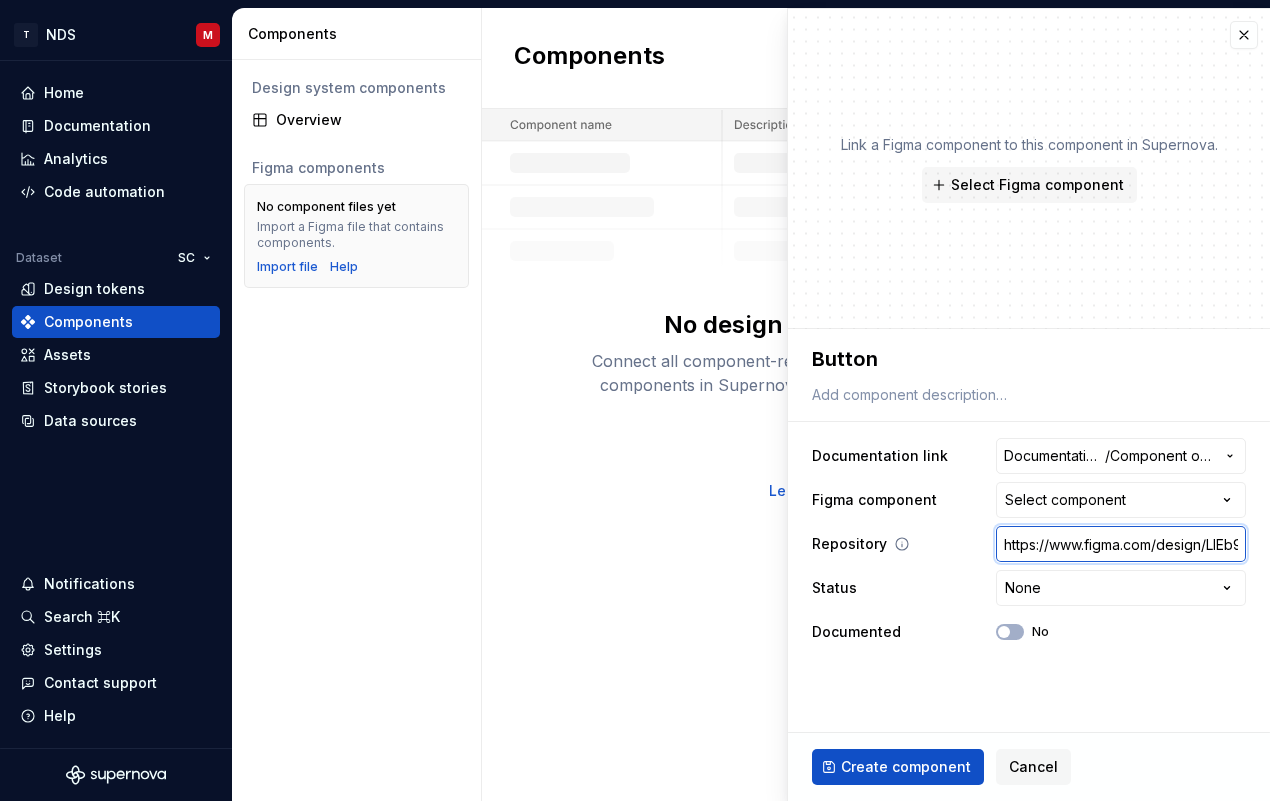 scroll, scrollTop: 0, scrollLeft: 491, axis: horizontal 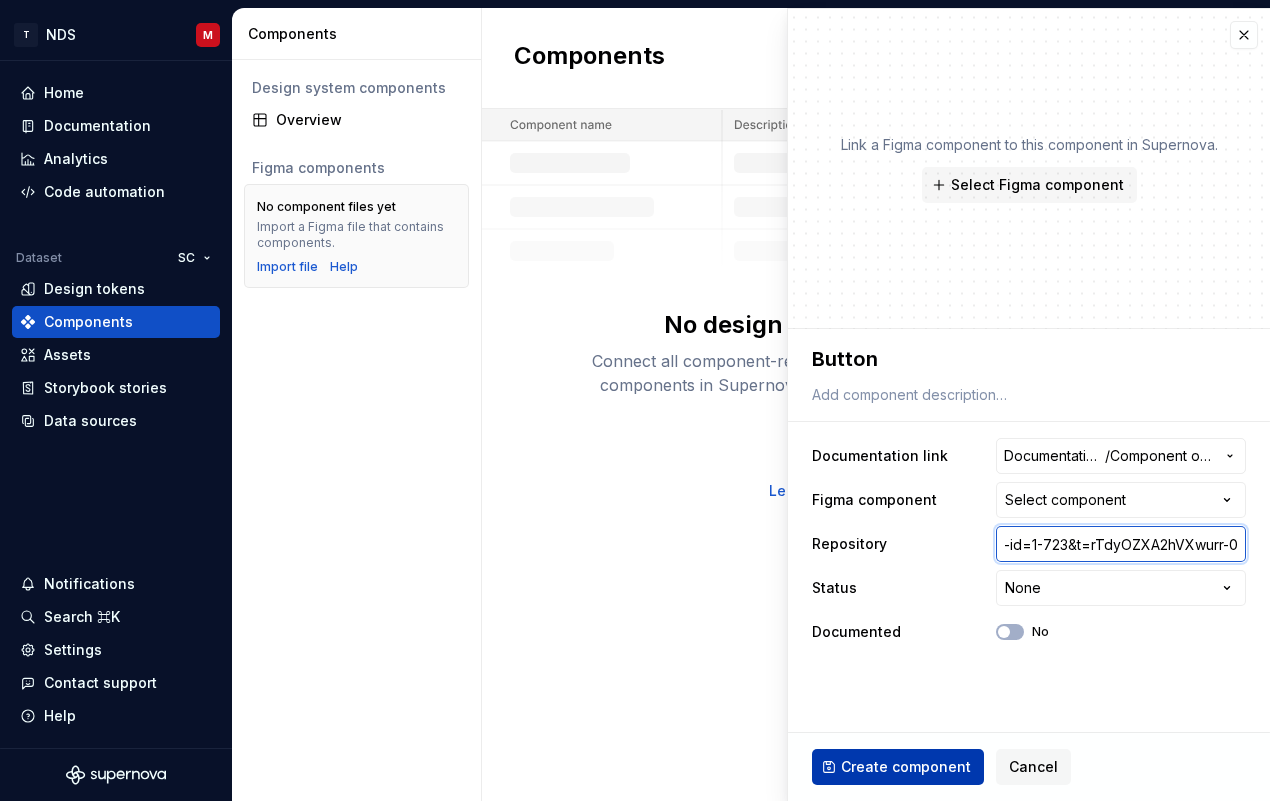type on "https://www.figma.com/design/LIEb97hjDgXNFp53acPOXN/Untitled?node-id=1-723&t=rTdyOZXA2hVXwurr-0" 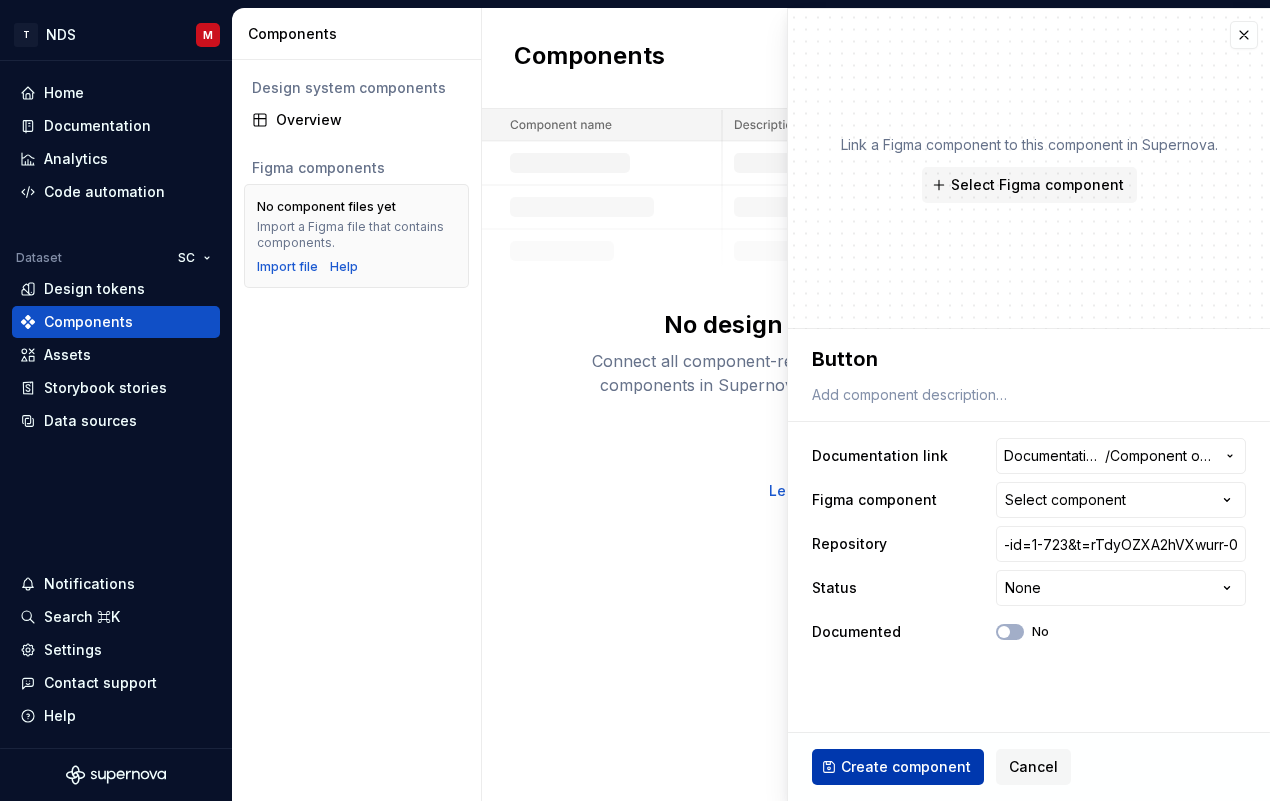 scroll, scrollTop: 0, scrollLeft: 0, axis: both 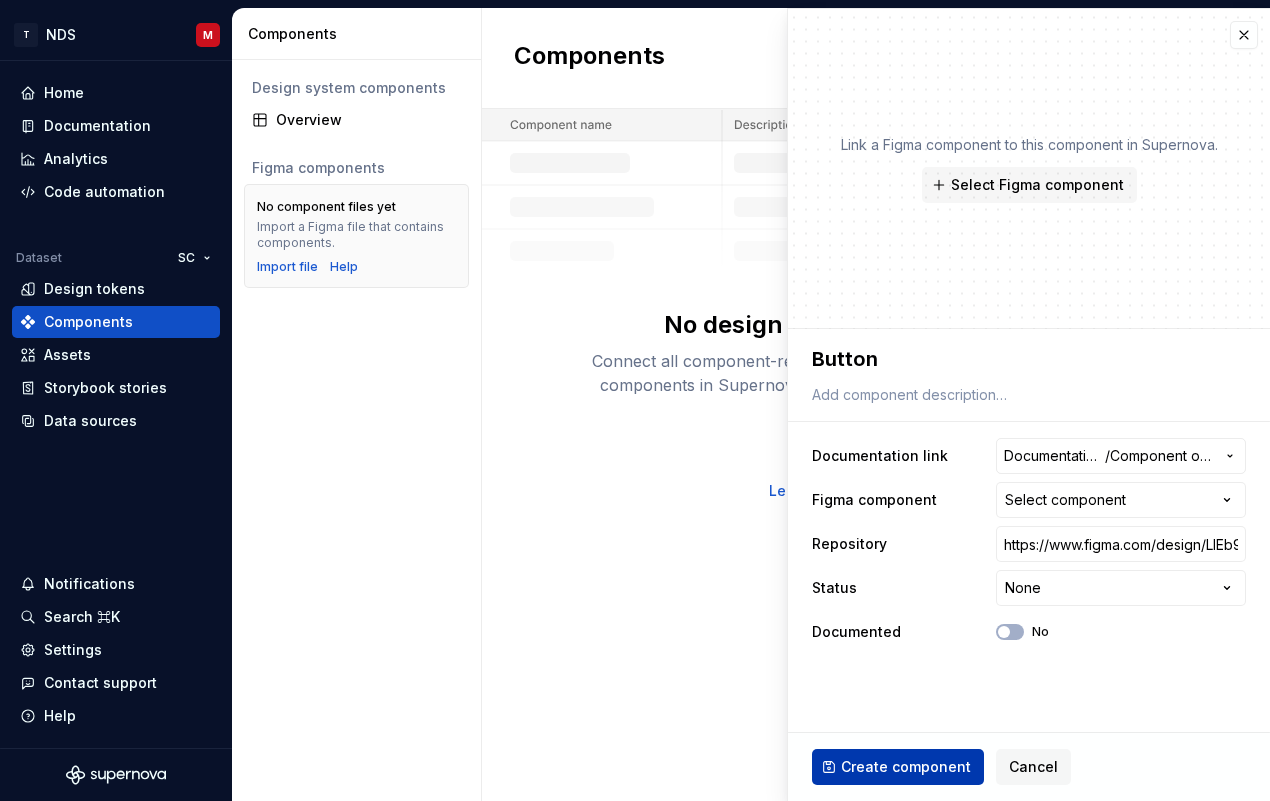 click on "Create component" at bounding box center (906, 767) 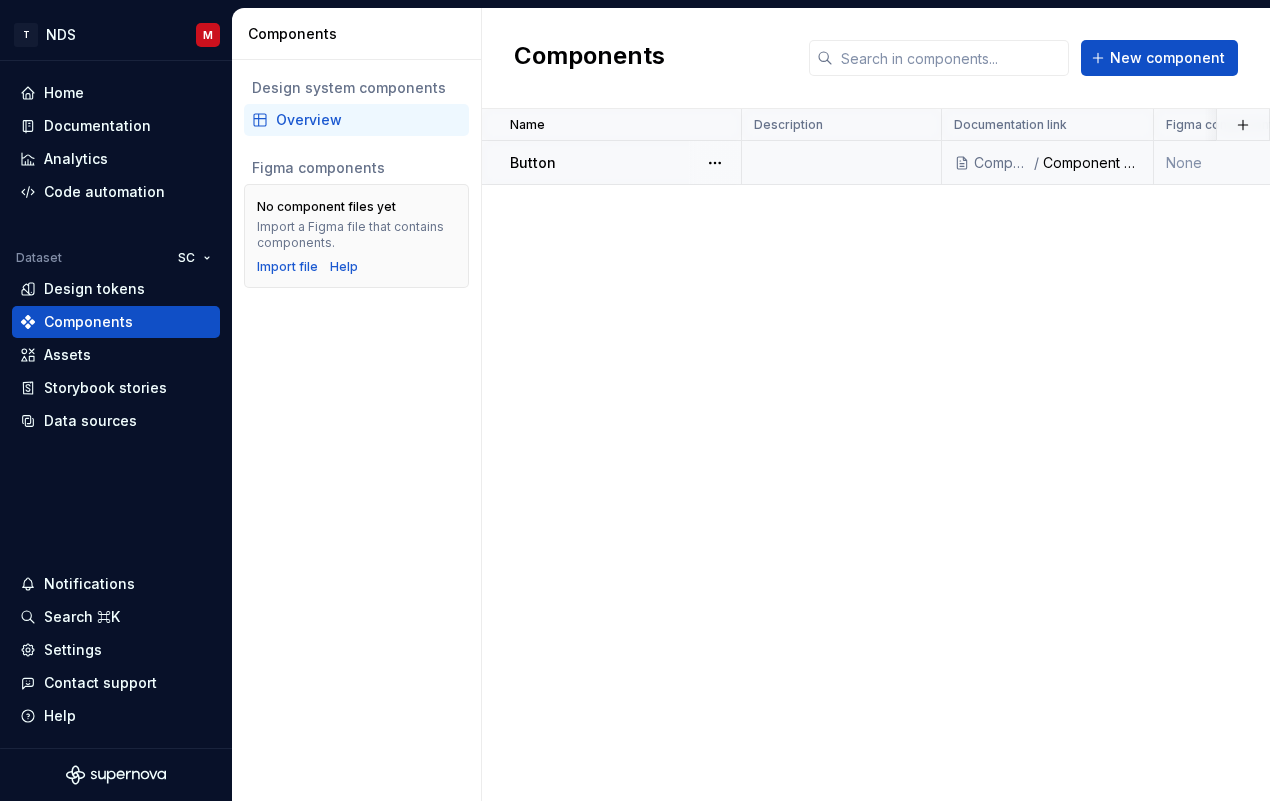 click on "Button" at bounding box center [625, 163] 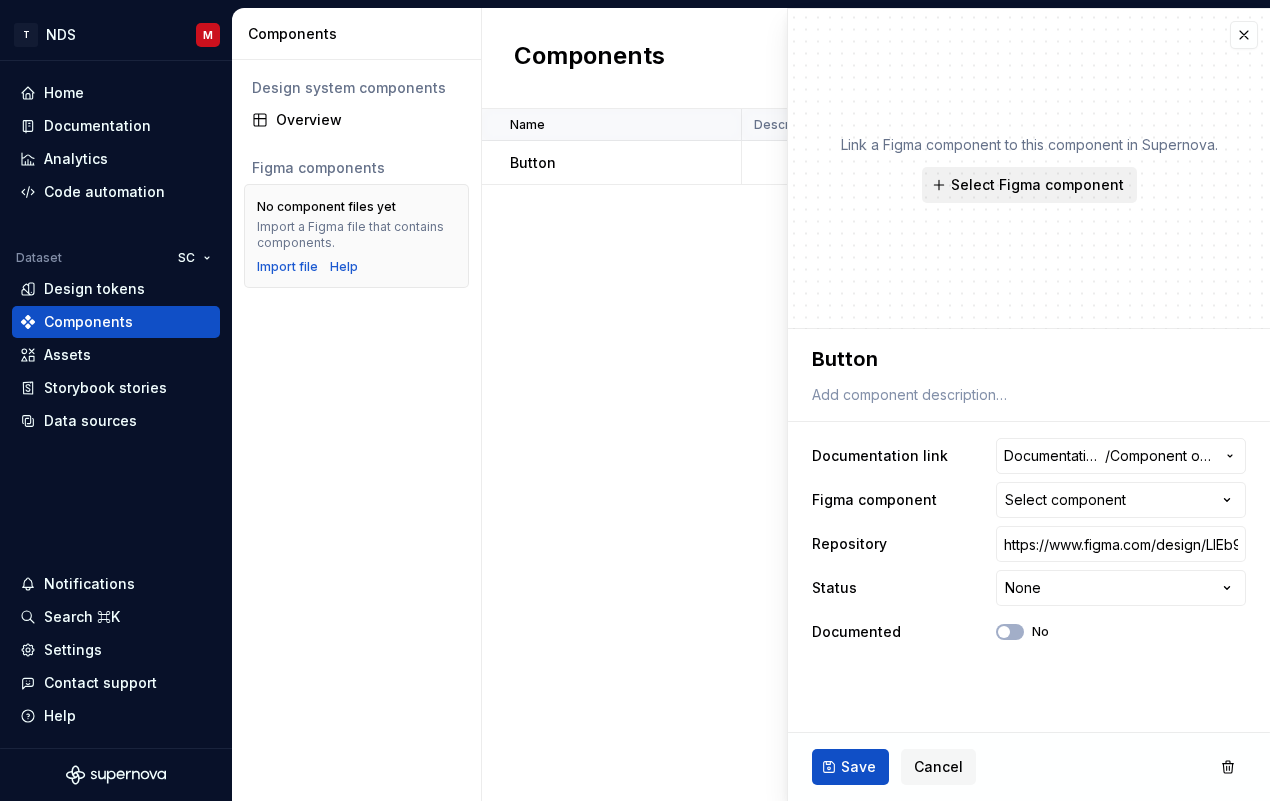 click on "Select Figma component" at bounding box center (1029, 185) 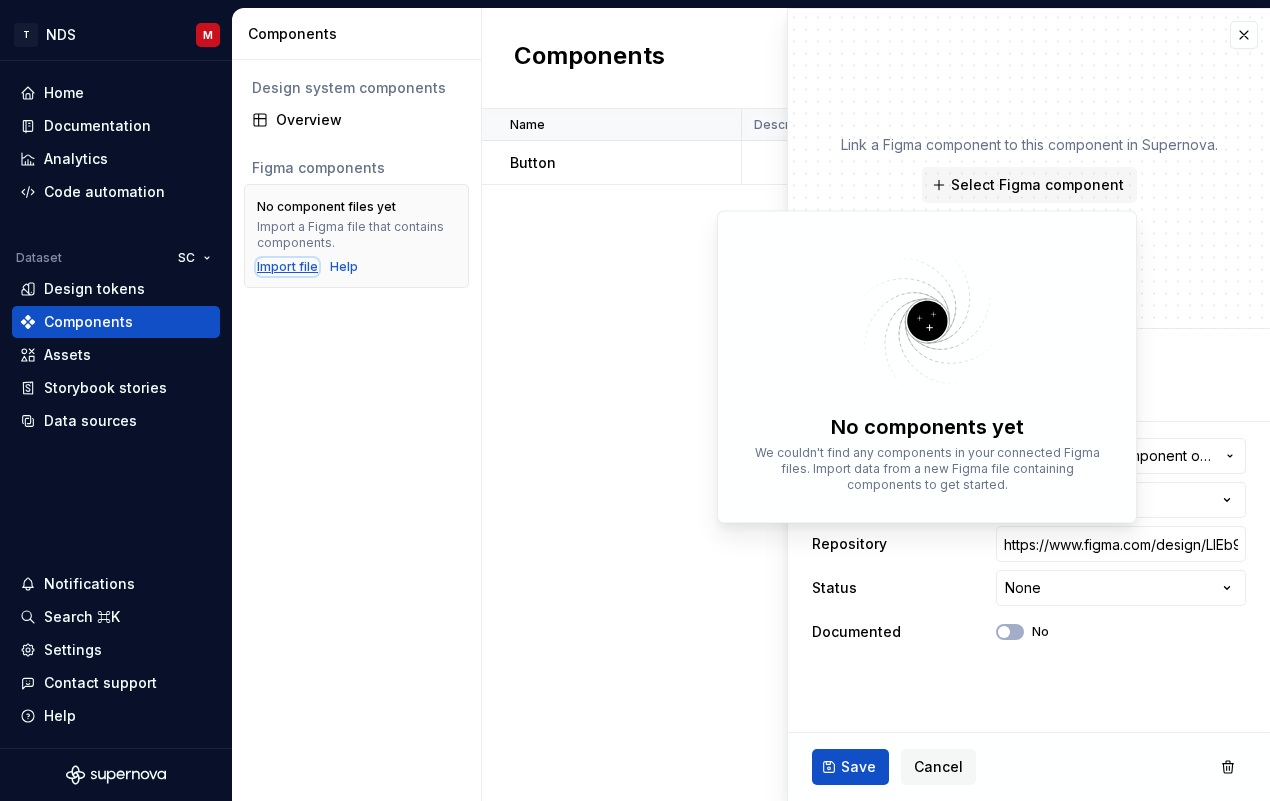 type on "*" 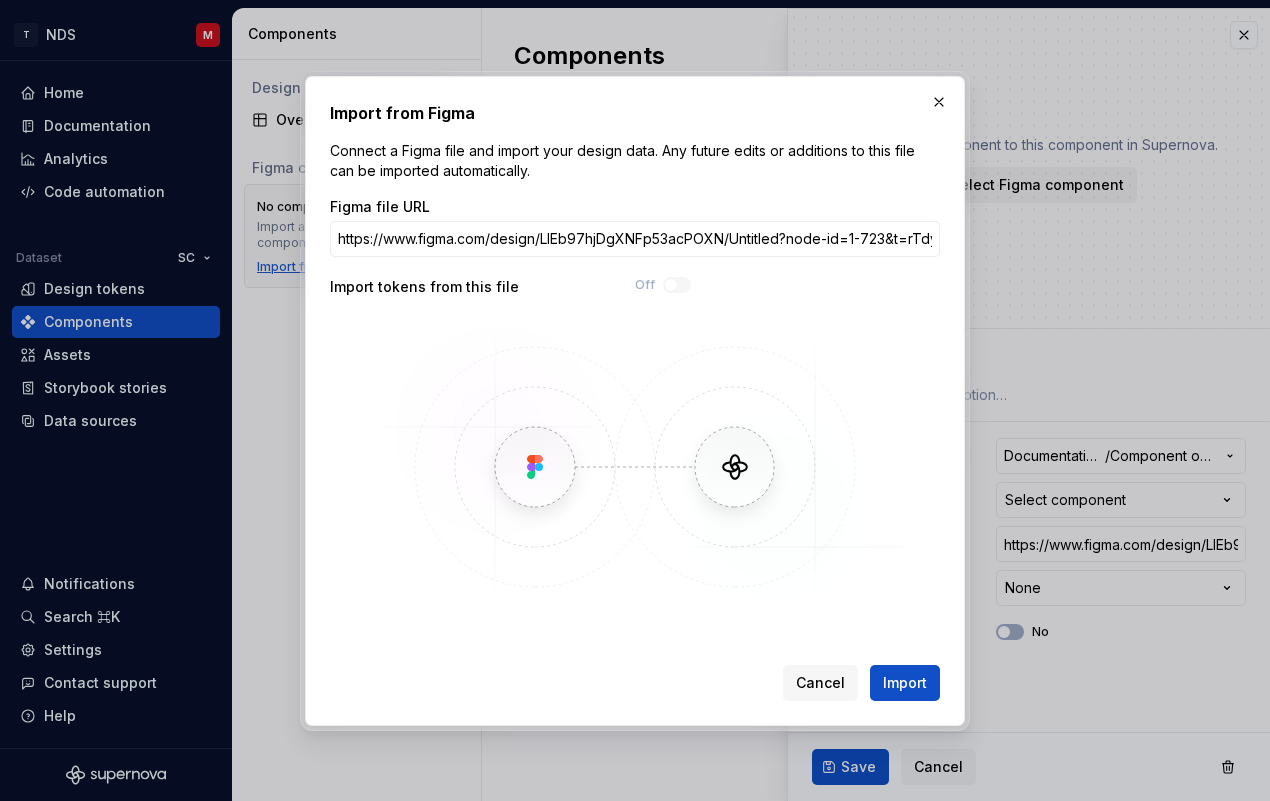scroll, scrollTop: 0, scrollLeft: 131, axis: horizontal 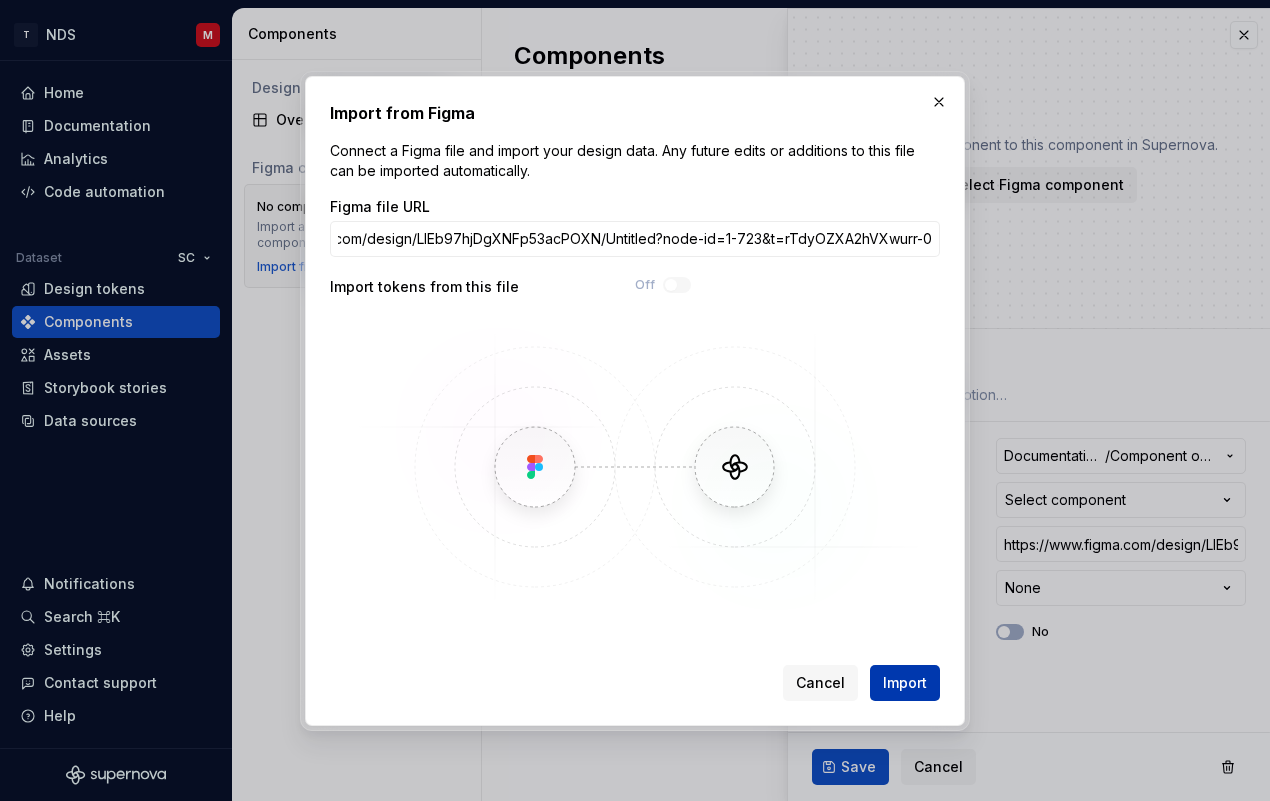 type on "https://www.figma.com/design/LIEb97hjDgXNFp53acPOXN/Untitled?node-id=1-723&t=rTdyOZXA2hVXwurr-0" 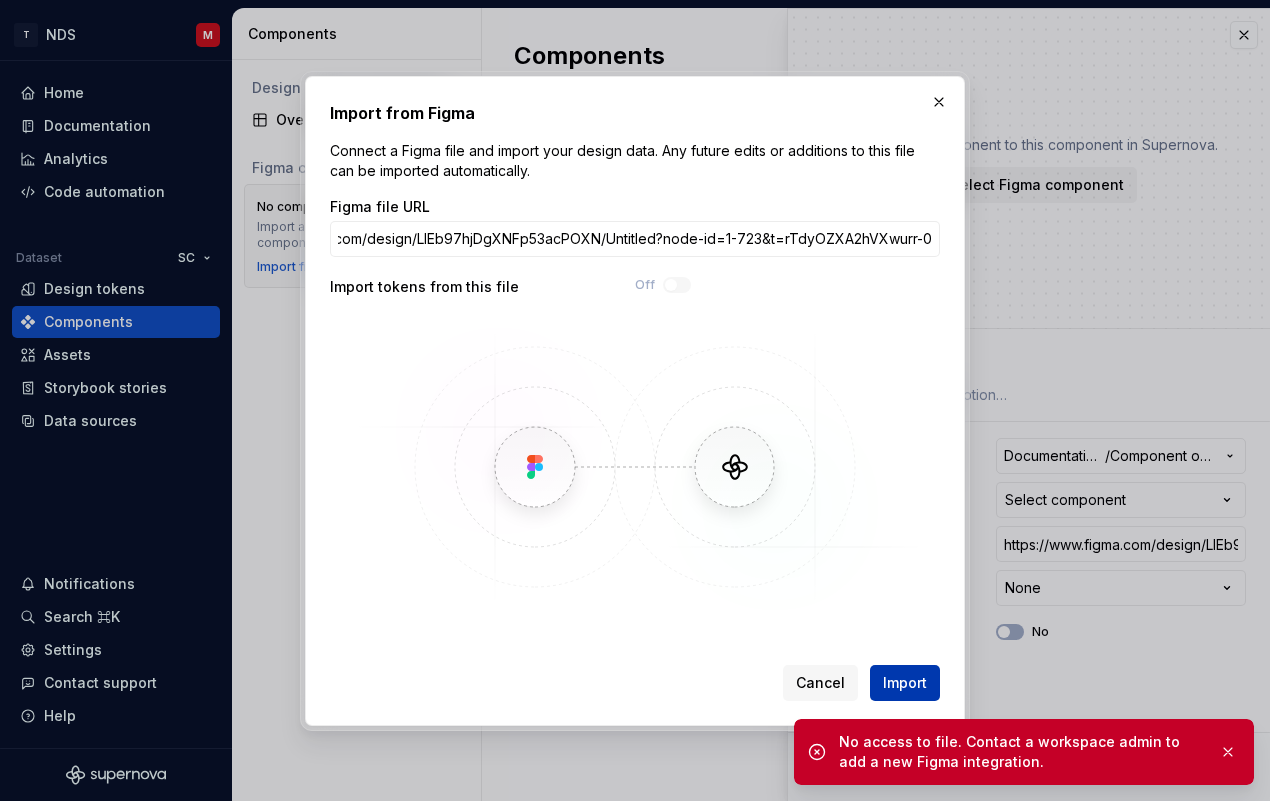 scroll, scrollTop: 0, scrollLeft: 0, axis: both 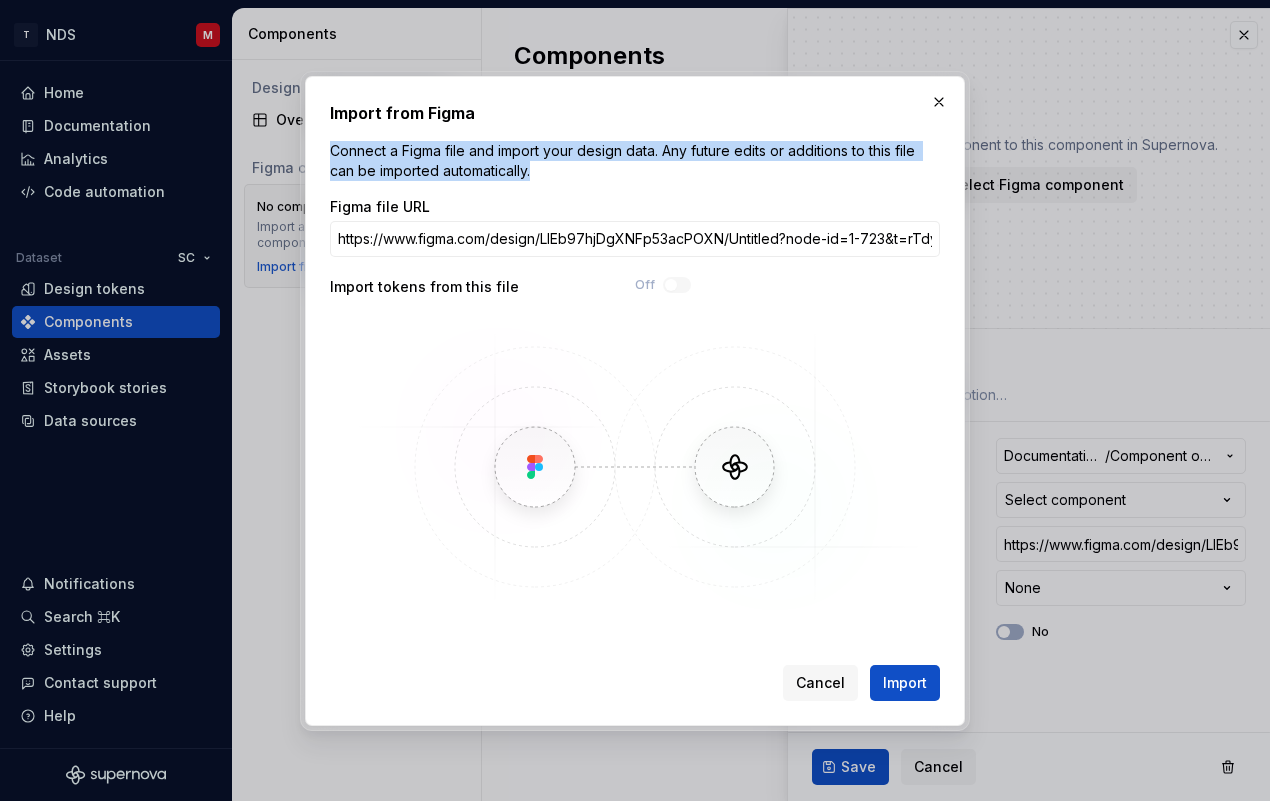 drag, startPoint x: 541, startPoint y: 179, endPoint x: 328, endPoint y: 157, distance: 214.13313 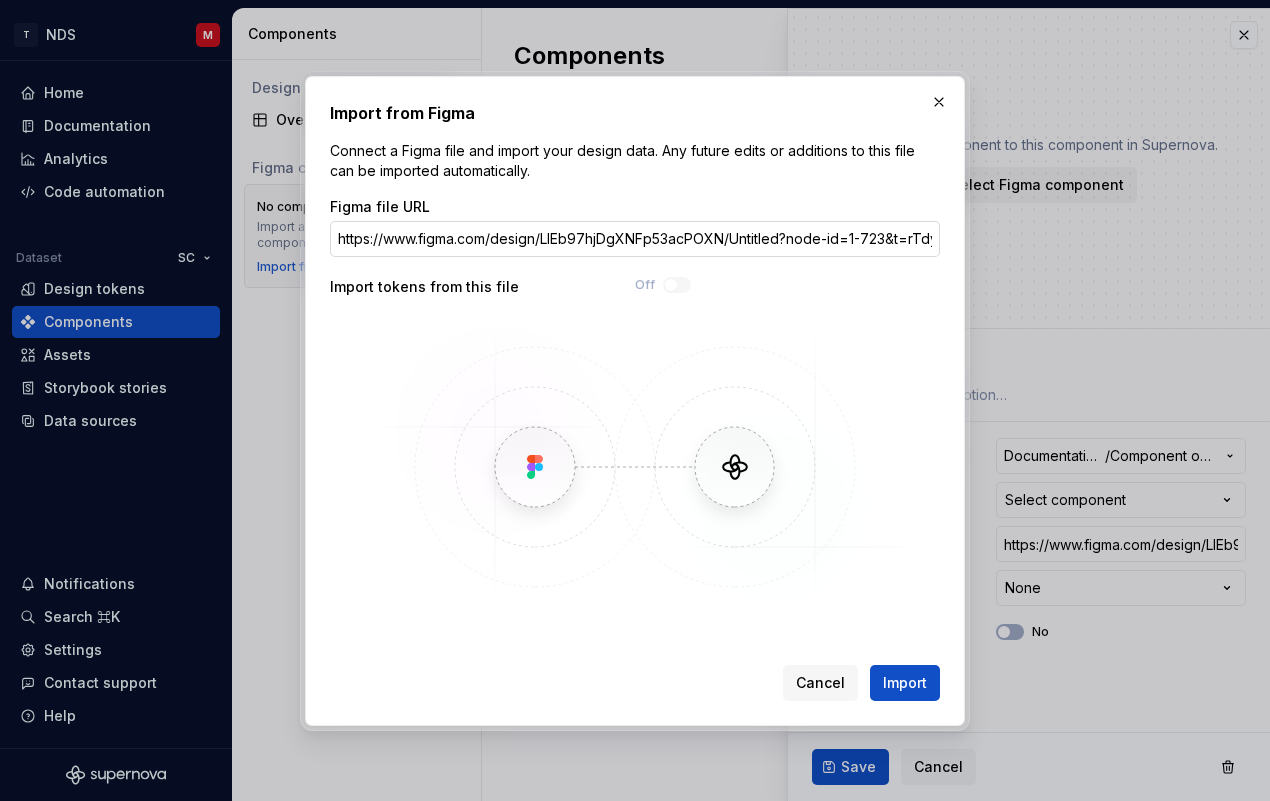 click on "https://www.figma.com/design/LIEb97hjDgXNFp53acPOXN/Untitled?node-id=1-723&t=rTdyOZXA2hVXwurr-0" at bounding box center [635, 239] 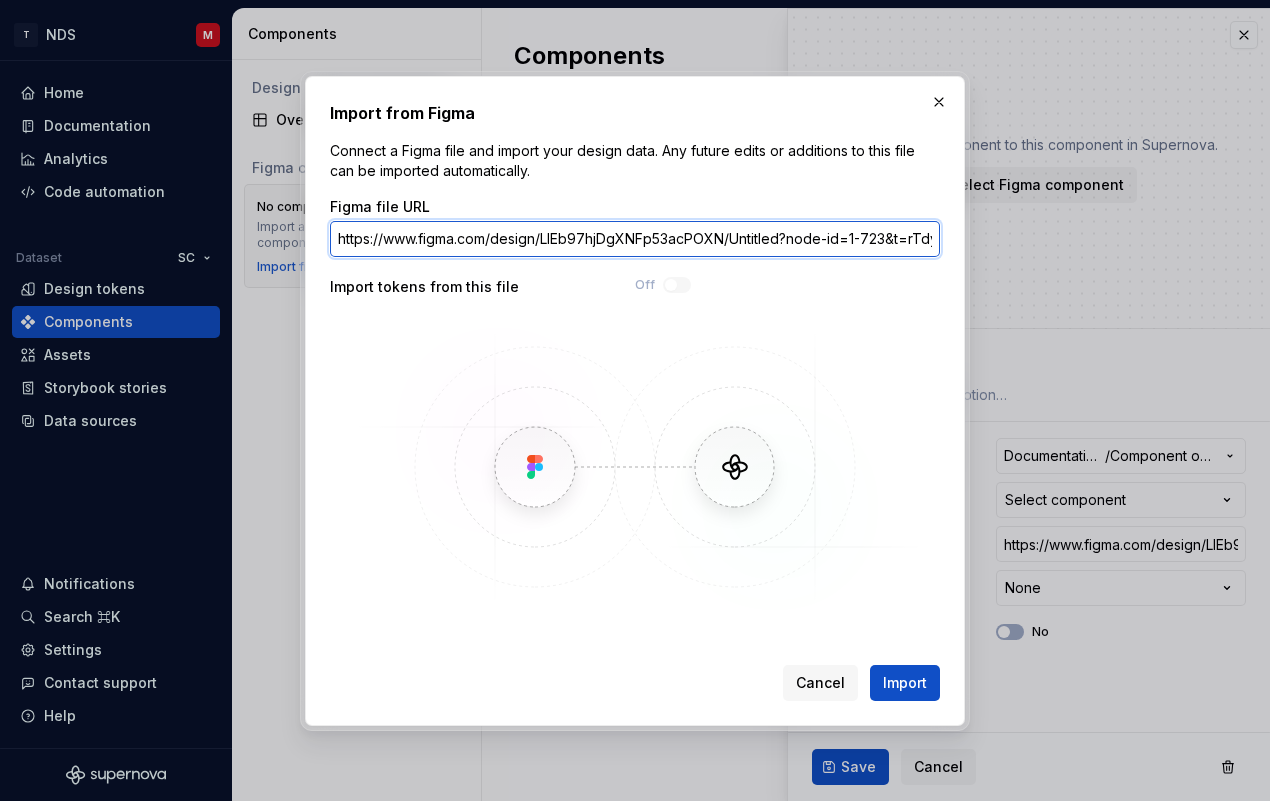 click on "https://www.figma.com/design/LIEb97hjDgXNFp53acPOXN/Untitled?node-id=1-723&t=rTdyOZXA2hVXwurr-0" at bounding box center (635, 239) 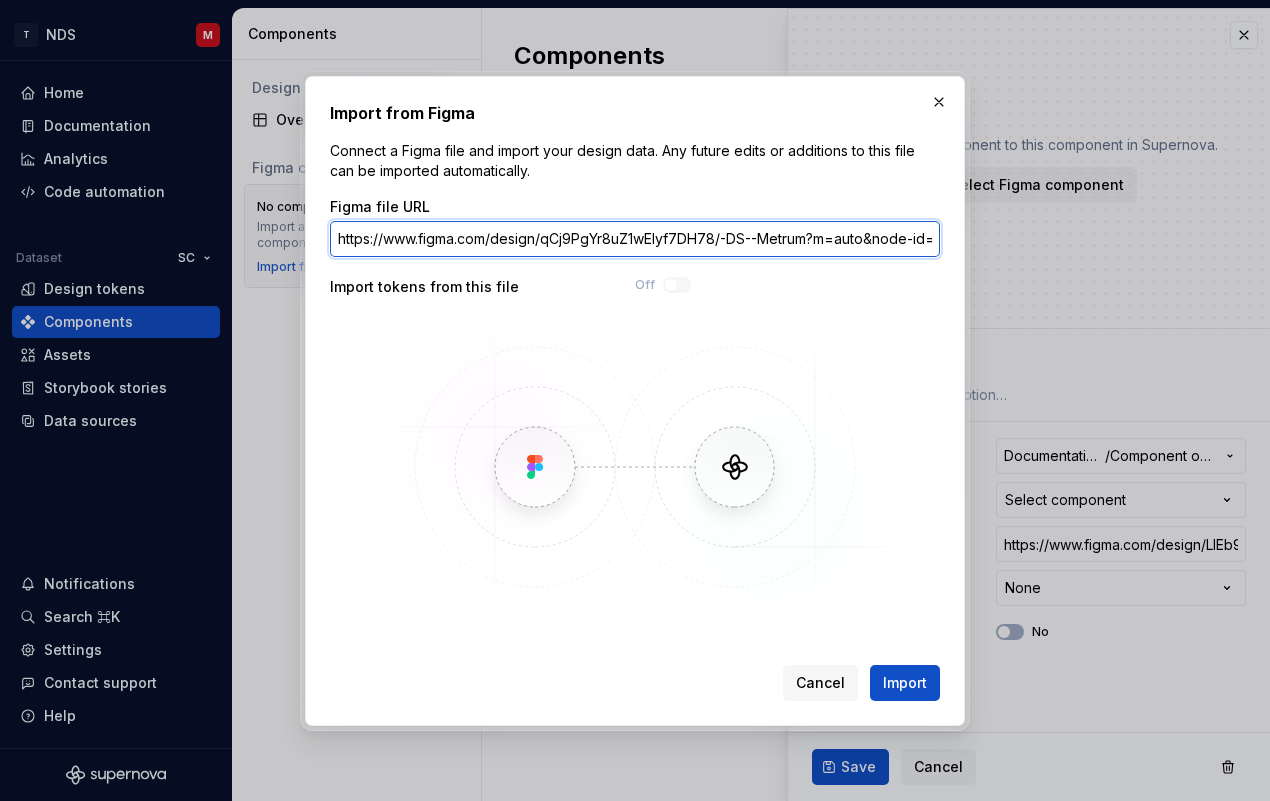 scroll, scrollTop: 0, scrollLeft: 276, axis: horizontal 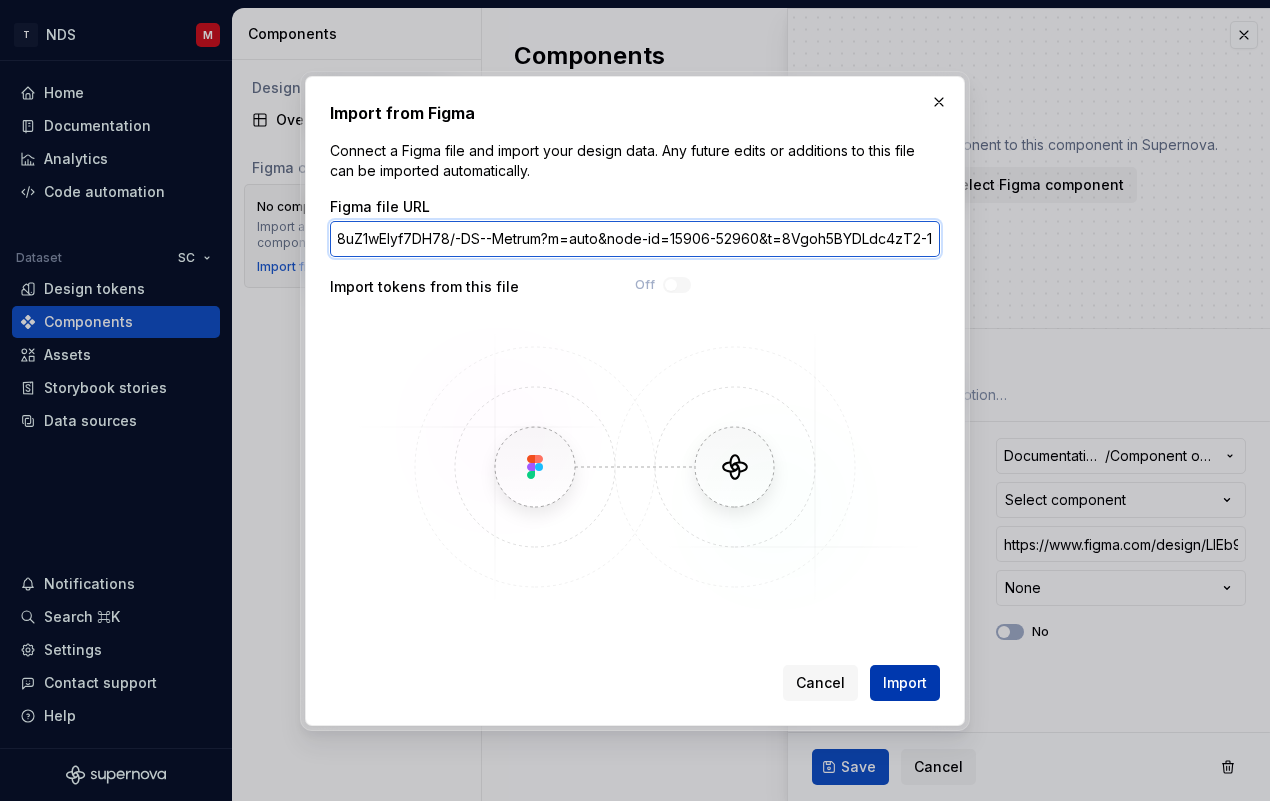 type on "https://www.figma.com/design/qCj9PgYr8uZ1wElyf7DH78/-DS--Metrum?m=auto&node-id=15906-52960&t=8Vgoh5BYDLdc4zT2-1" 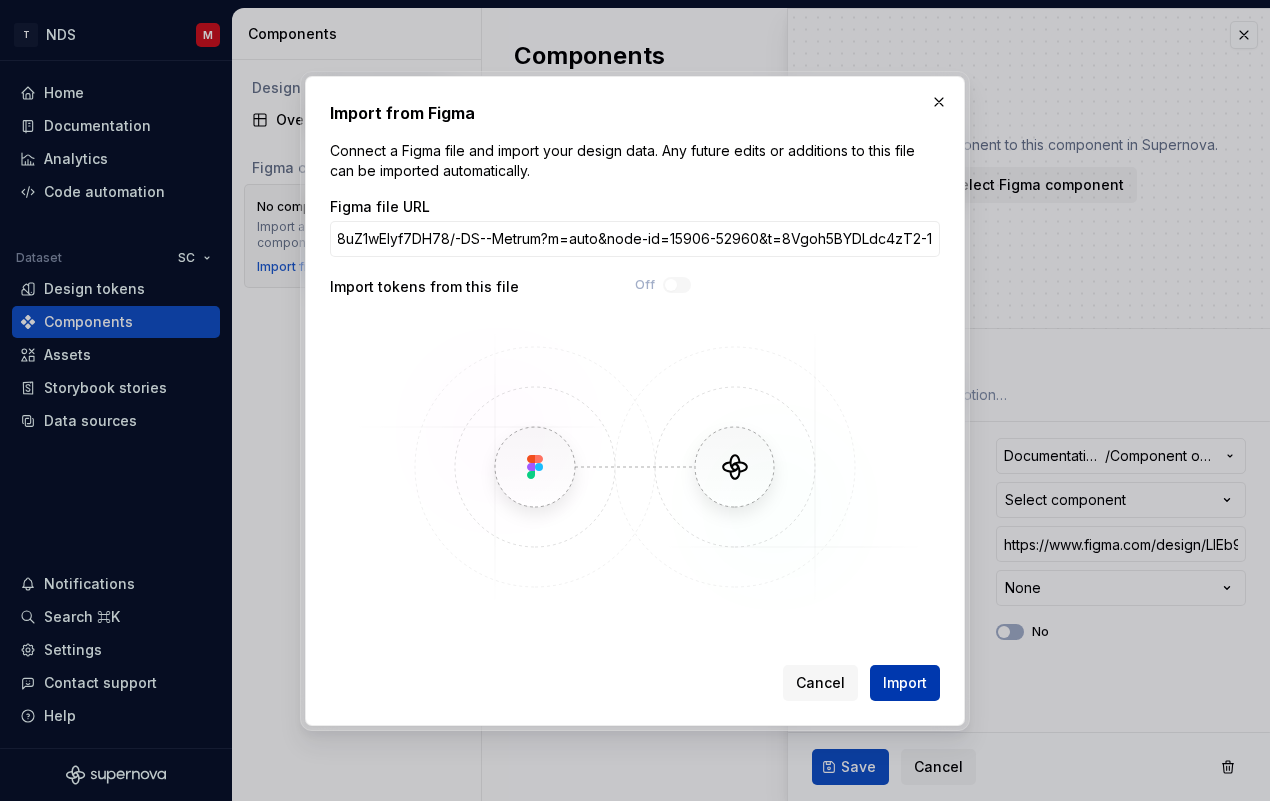 click on "Import" at bounding box center (905, 683) 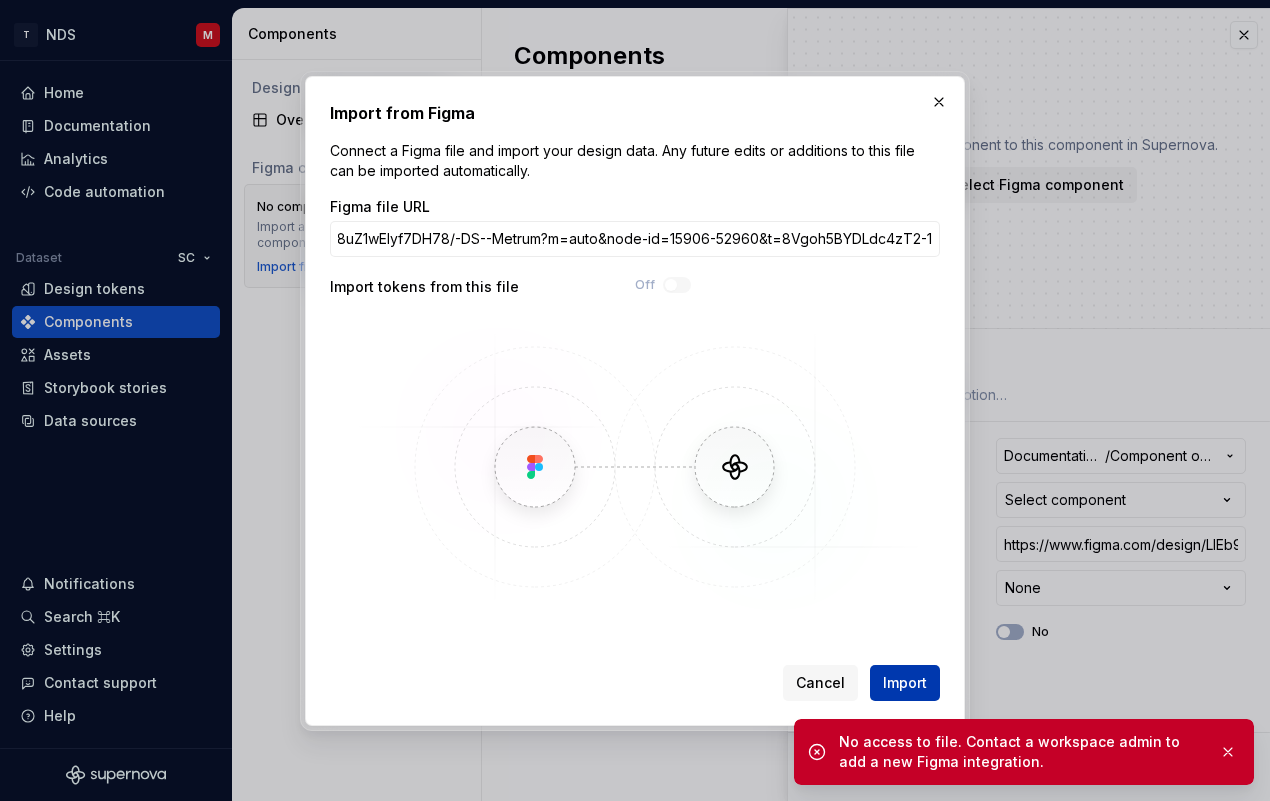 scroll, scrollTop: 0, scrollLeft: 0, axis: both 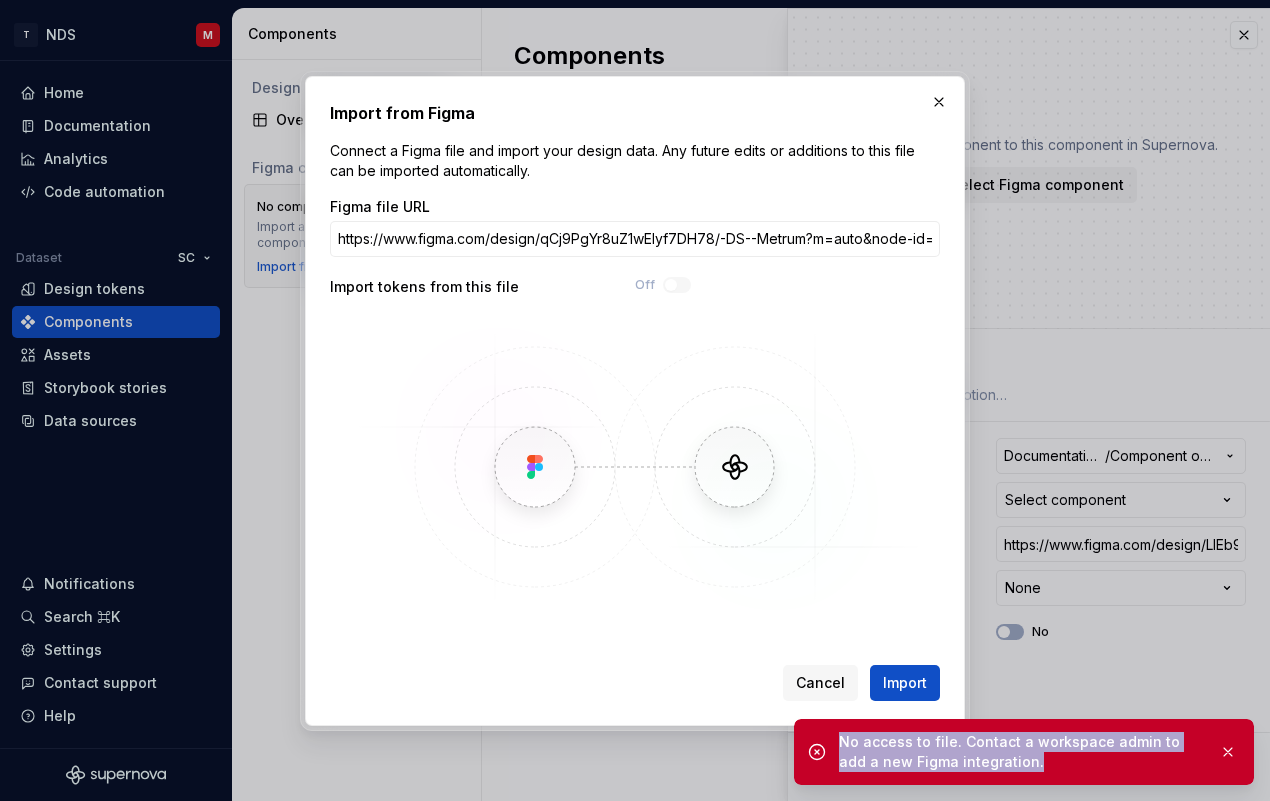 drag, startPoint x: 1004, startPoint y: 774, endPoint x: 843, endPoint y: 745, distance: 163.59096 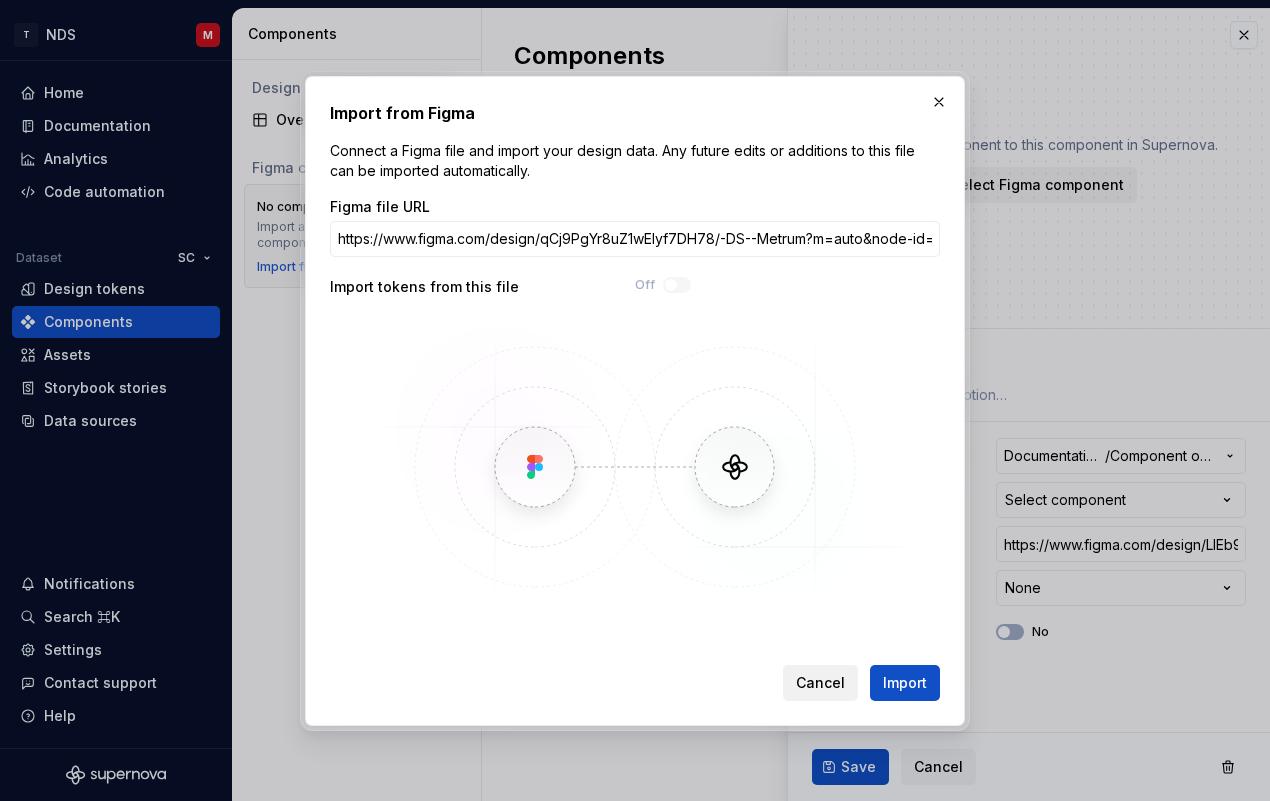 click on "Cancel" at bounding box center (820, 683) 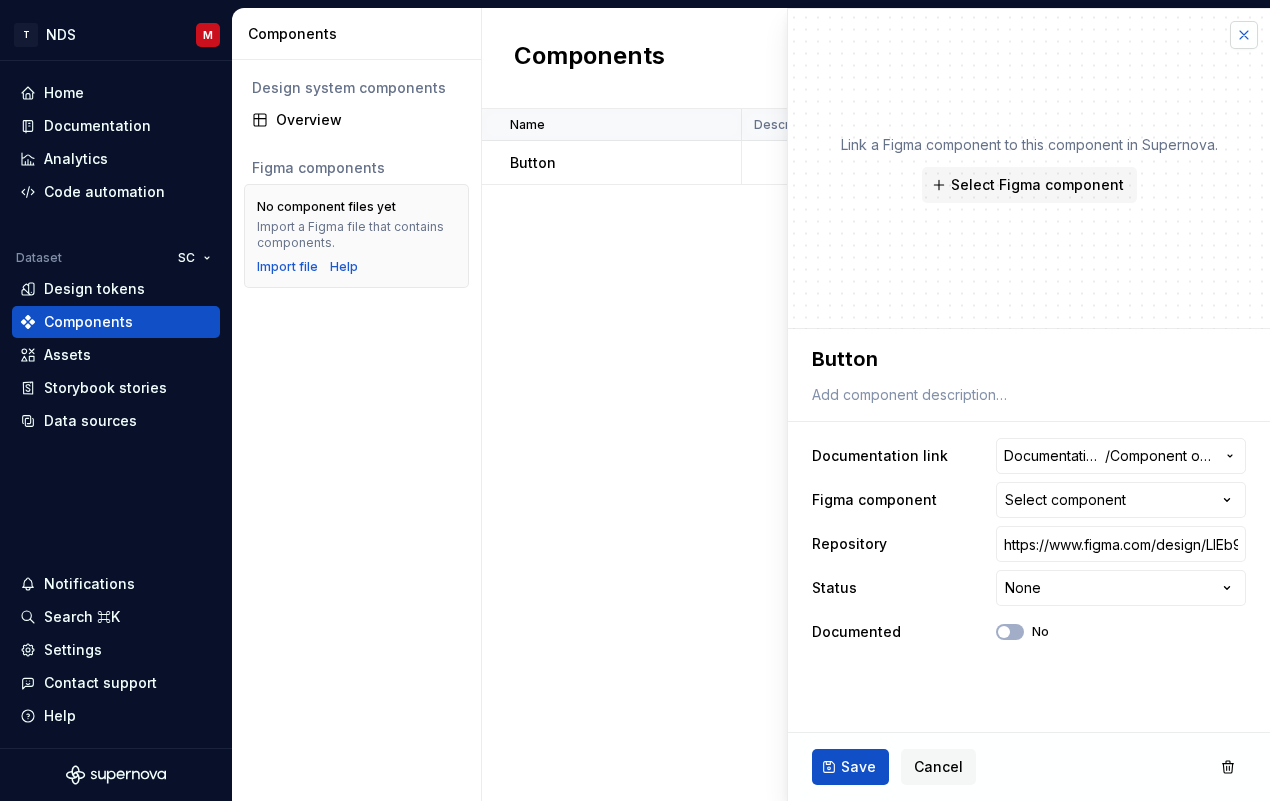 click at bounding box center [1244, 35] 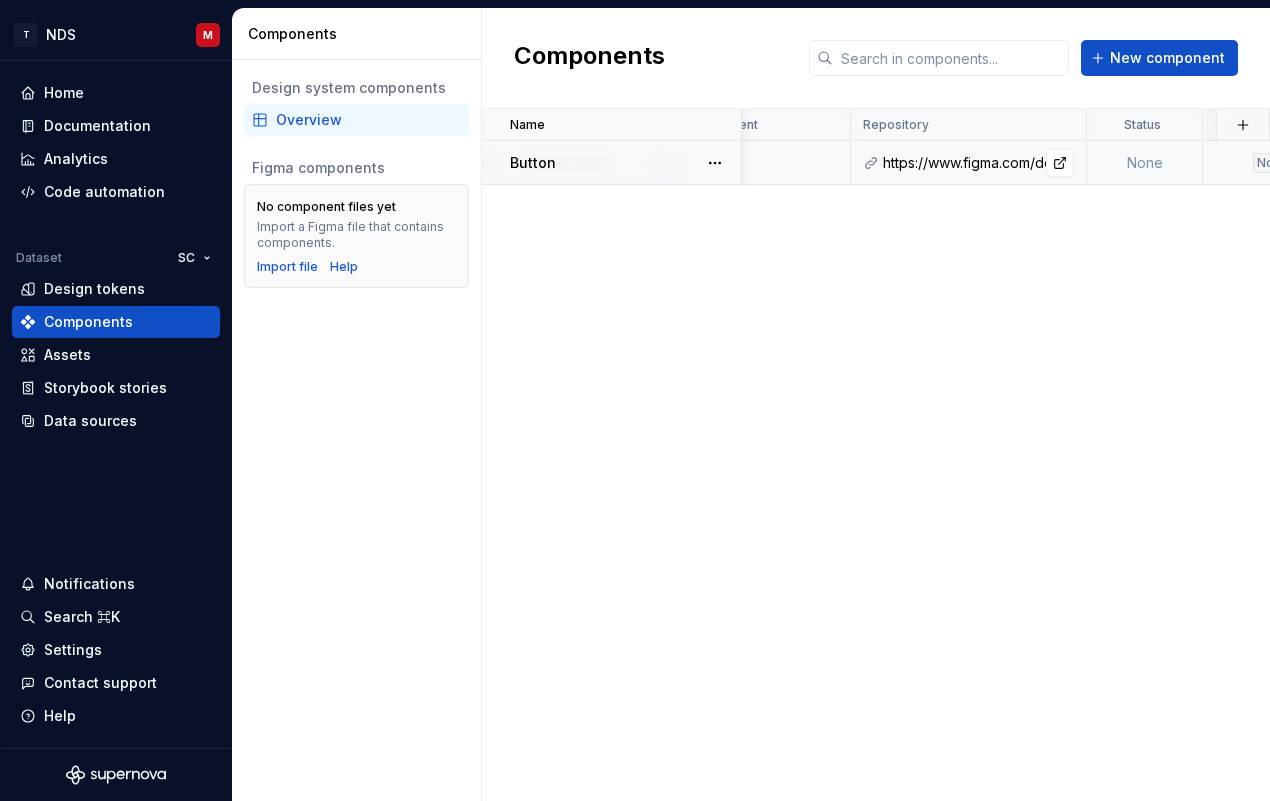 scroll, scrollTop: 0, scrollLeft: 383, axis: horizontal 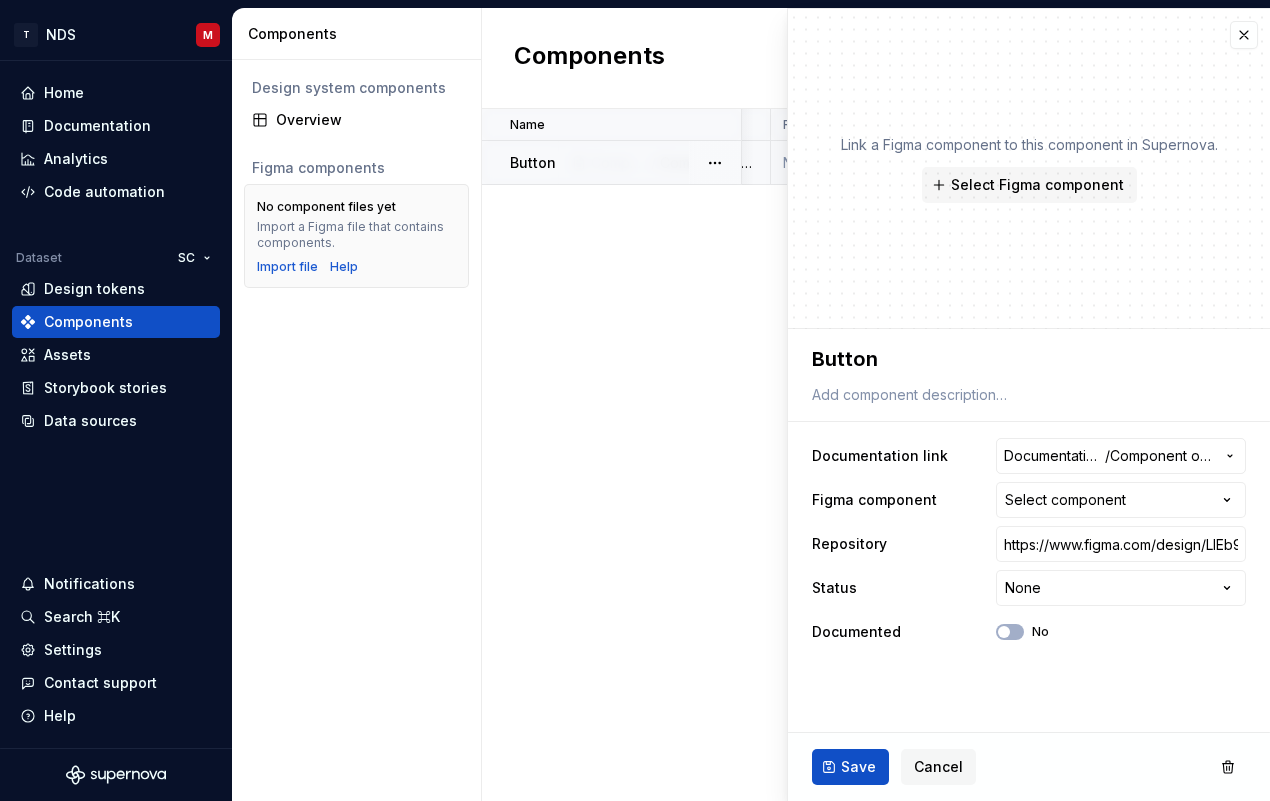 type on "*" 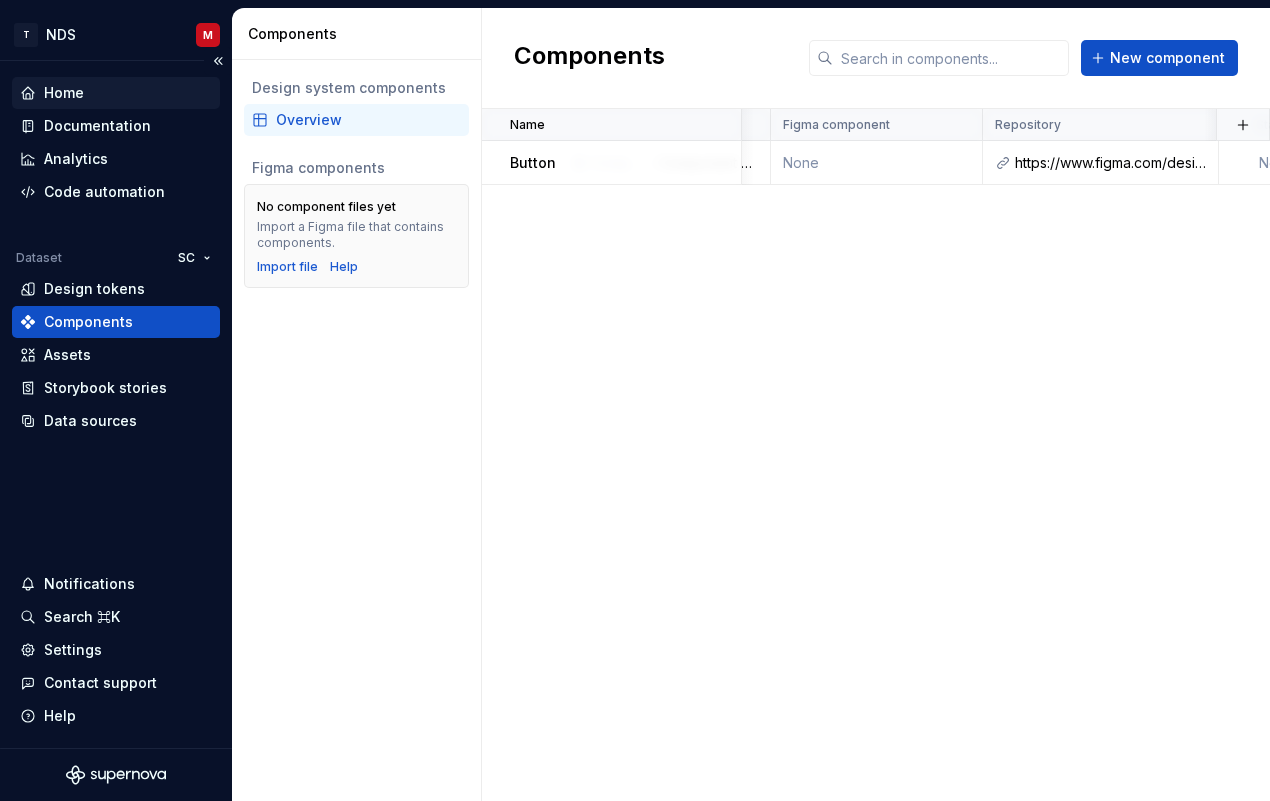 click on "Home" at bounding box center [116, 93] 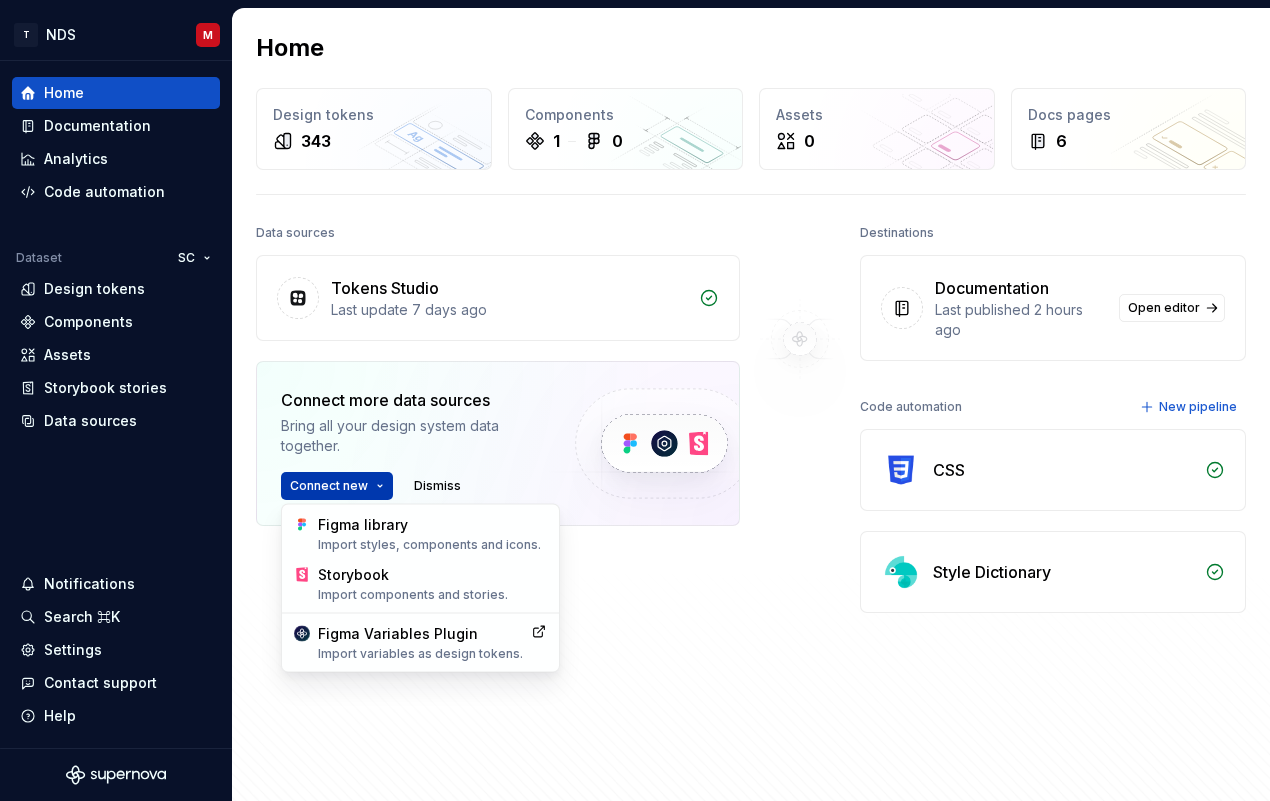 click on "T NDS M Home Documentation Analytics Code automation Dataset SC Design tokens Components Assets Storybook stories Data sources Notifications Search ⌘K Settings Contact support Help Home Design tokens 343 Components 1 0 Assets 0 Docs pages 6 Data sources Tokens Studio Last update 7 days ago Connect more data sources Bring all your design system data together. Connect new Dismiss Destinations Documentation Last published 2 hours ago Open editor Code automation New pipeline CSS Style Dictionary Product documentation Learn how to build, manage and maintain design systems in smarter ways. Developer documentation Start delivering your design choices to your codebases right away. Join our Slack community Connect and learn with other design system practitioners.   * Figma library Import styles, components and icons. Storybook Import components and stories. Figma Variables Plugin Import variables as design tokens." at bounding box center [635, 400] 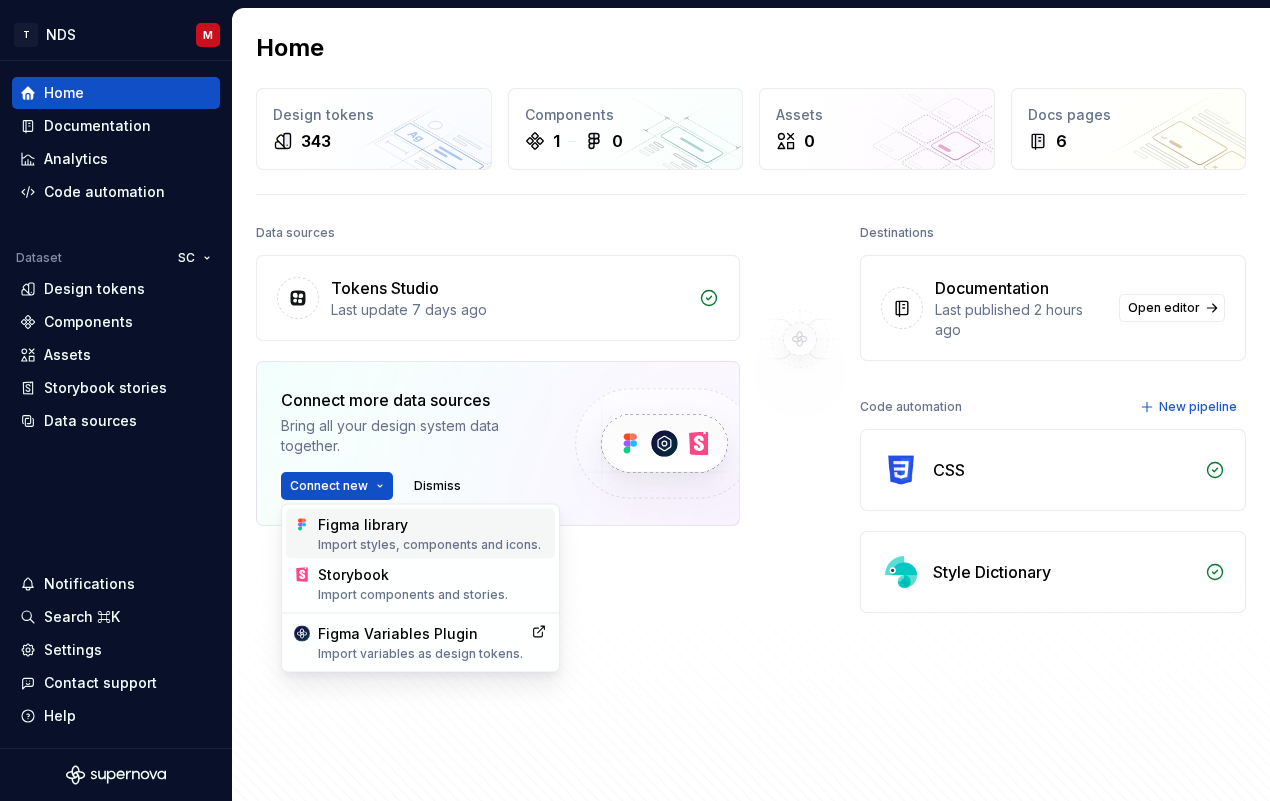 click on "Figma library Import styles, components and icons." at bounding box center (432, 534) 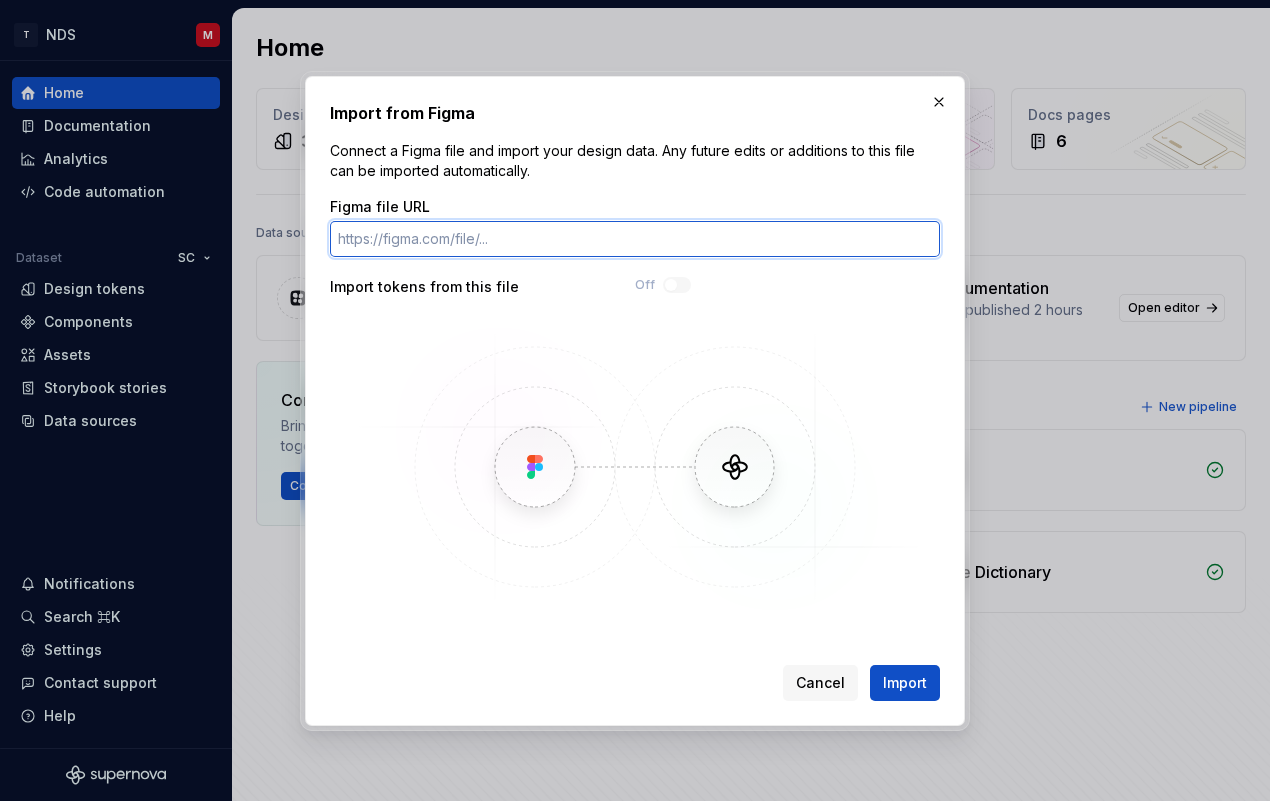 click on "Figma file URL" at bounding box center (635, 239) 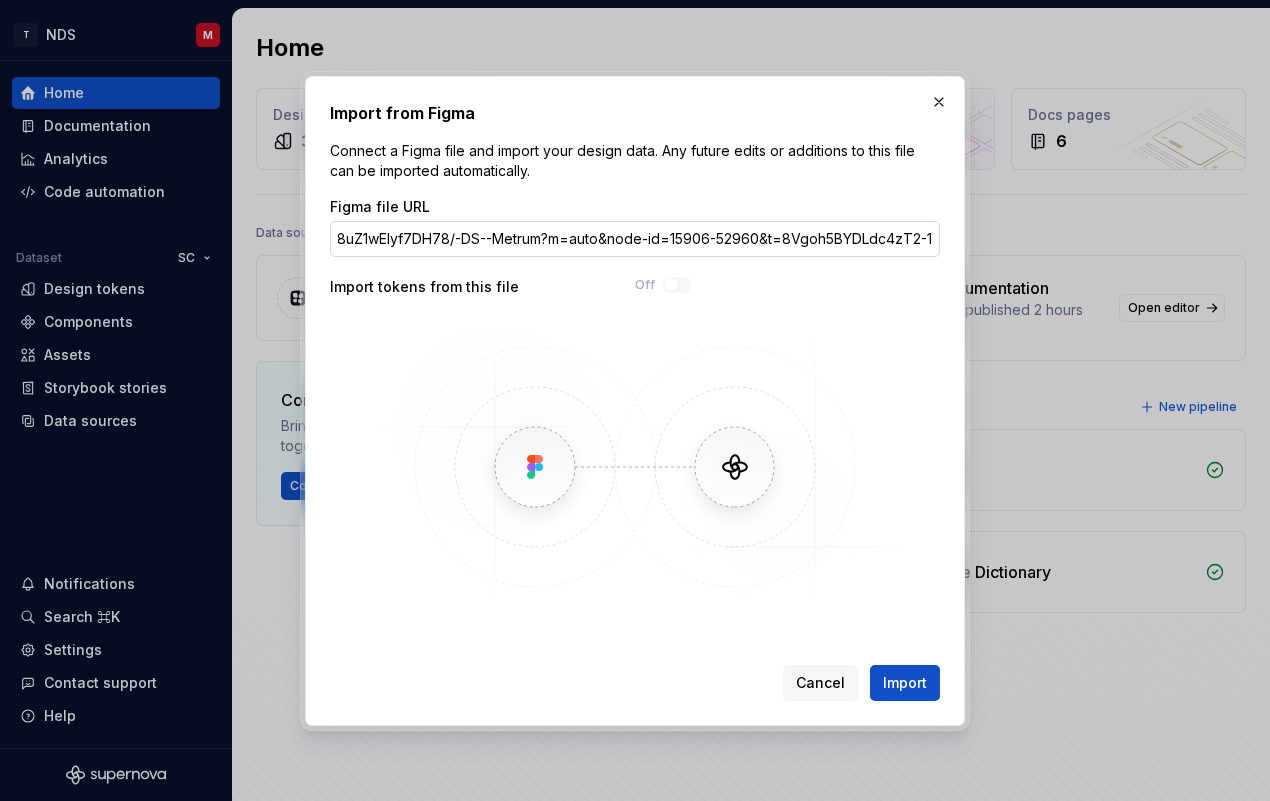 scroll, scrollTop: 0, scrollLeft: 0, axis: both 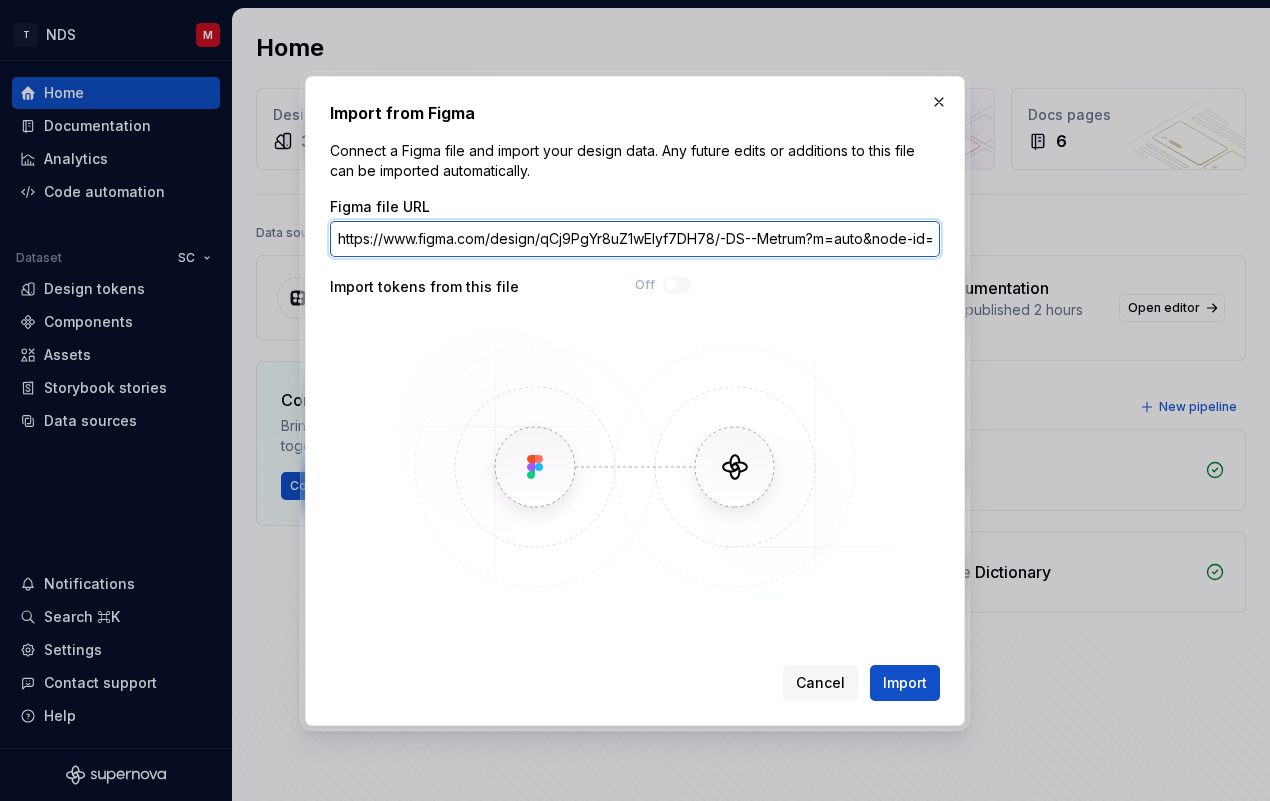 click on "https://www.figma.com/design/qCj9PgYr8uZ1wElyf7DH78/-DS--Metrum?m=auto&node-id=15906-52960&t=8Vgoh5BYDLdc4zT2-1" at bounding box center [635, 239] 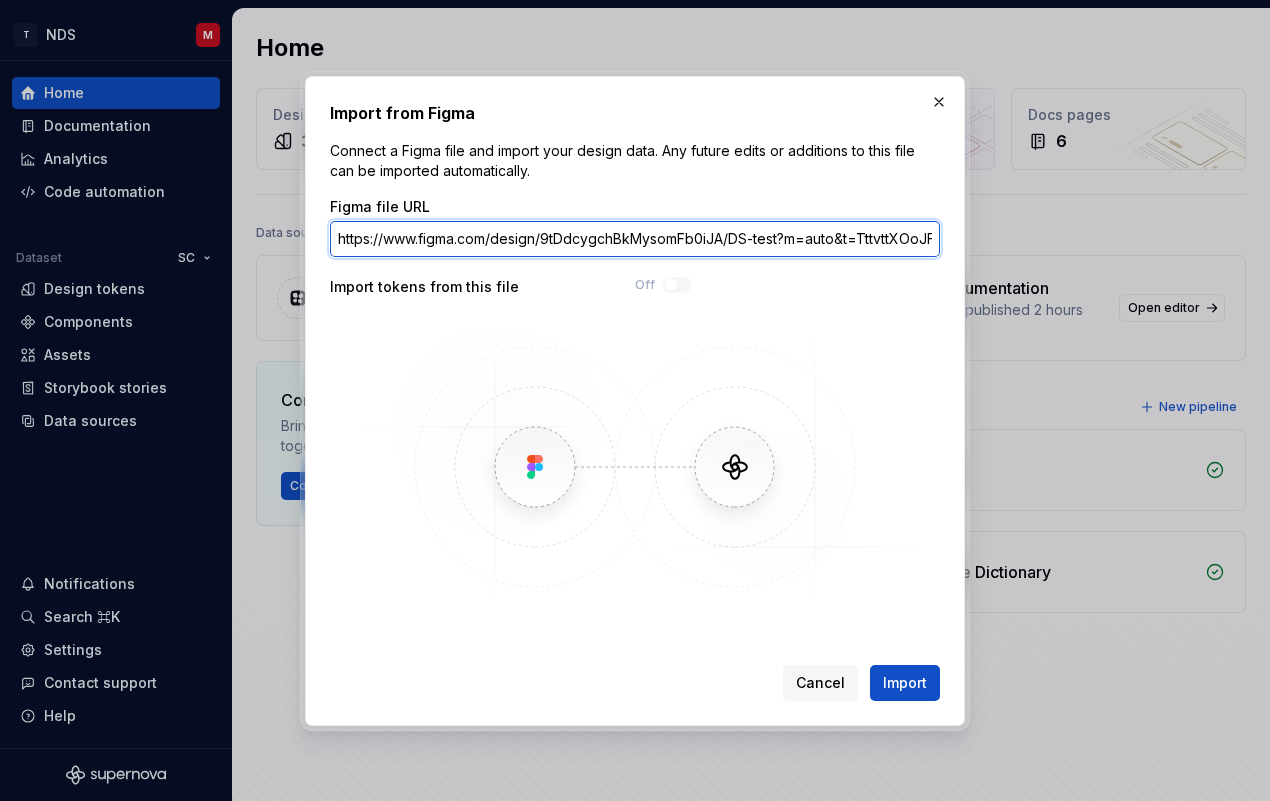 scroll, scrollTop: 0, scrollLeft: 76, axis: horizontal 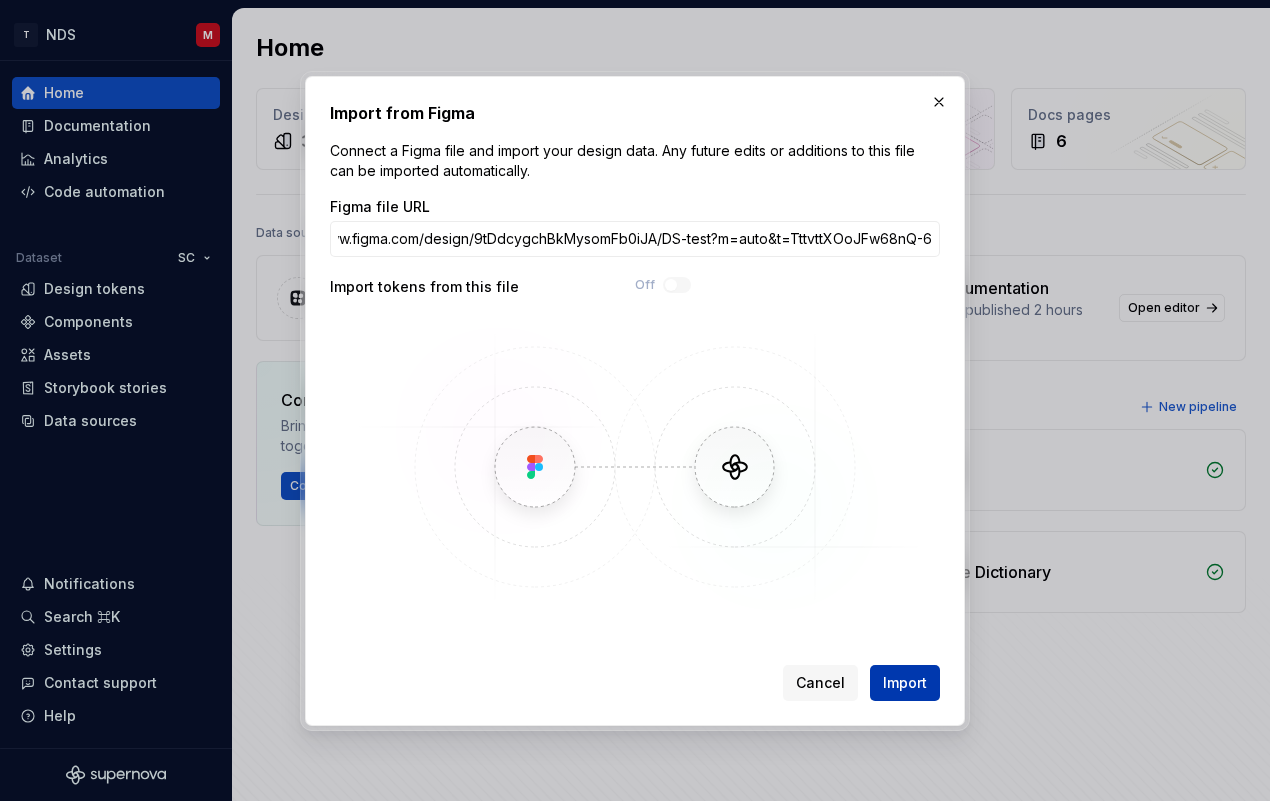 click on "Import" at bounding box center [905, 683] 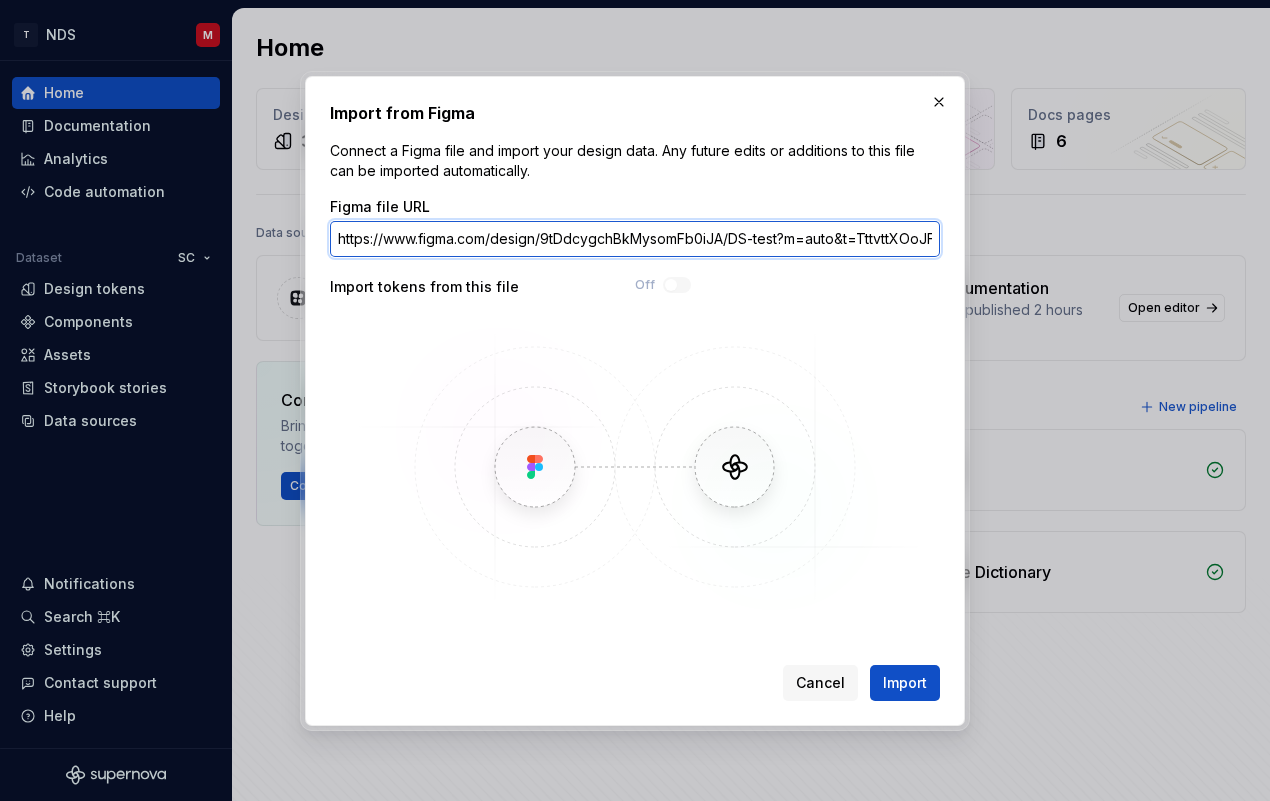 click on "https://www.figma.com/design/9tDdcygchBkMysomFb0iJA/DS-test?m=auto&t=TttvttXOoJFw68nQ-6" at bounding box center [635, 239] 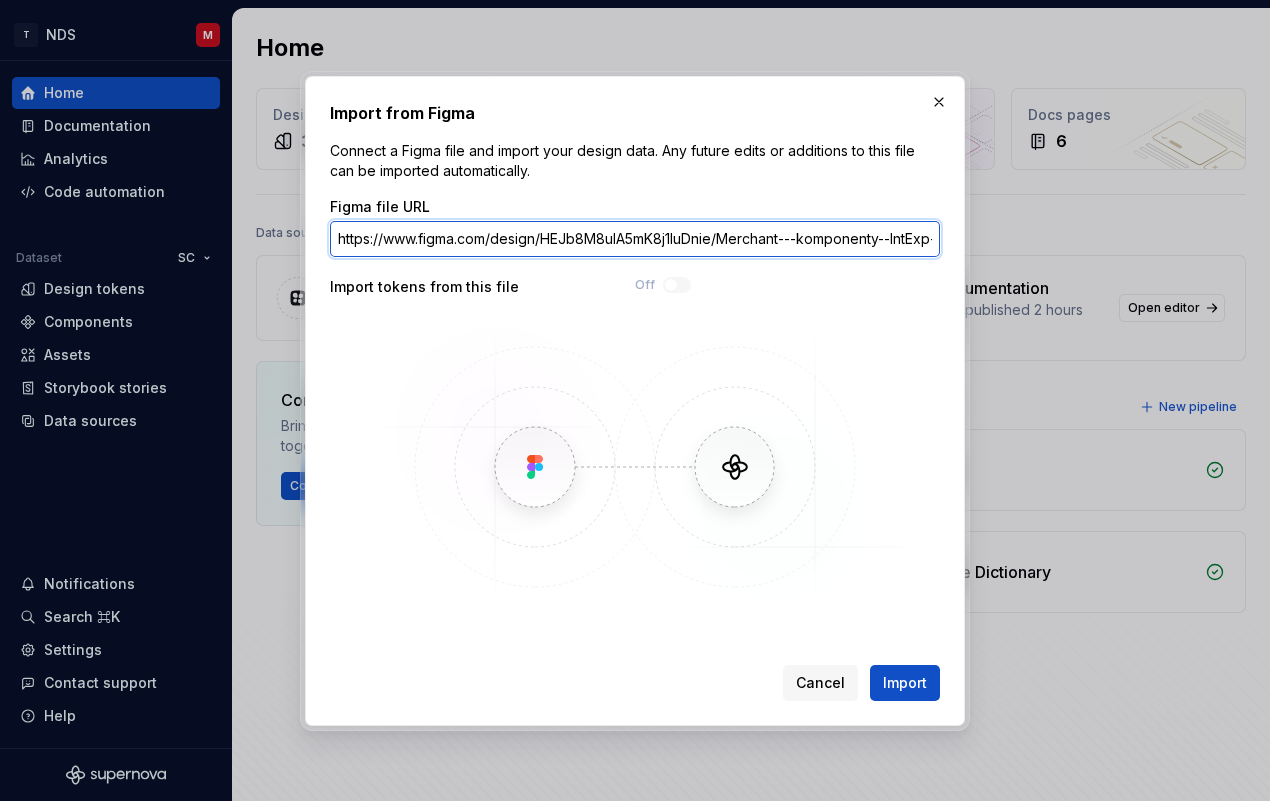 scroll, scrollTop: 0, scrollLeft: 368, axis: horizontal 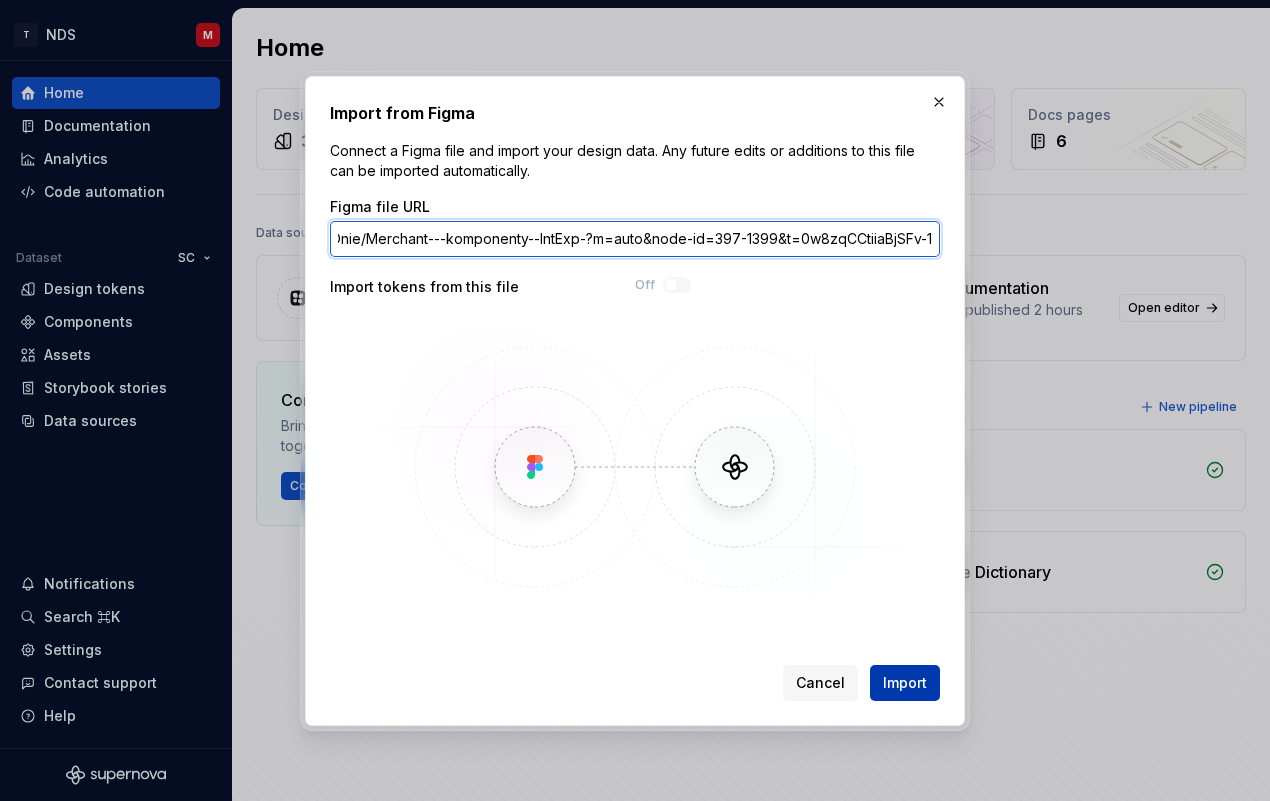 type on "https://www.figma.com/design/HEJb8M8uIA5mK8j1IuDnie/Merchant---komponenty--IntExp-?m=auto&node-id=397-1399&t=0w8zqCCtiiaBjSFv-1" 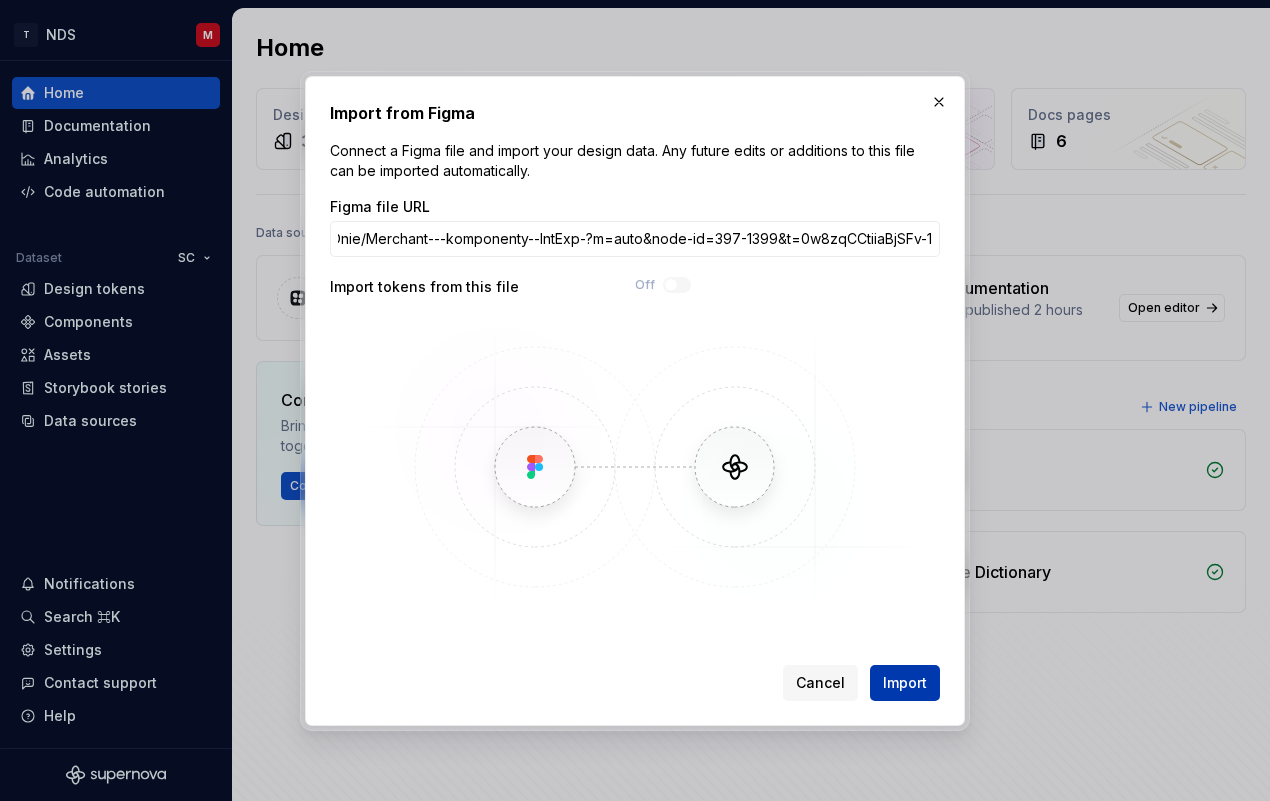 click on "Import" at bounding box center (905, 683) 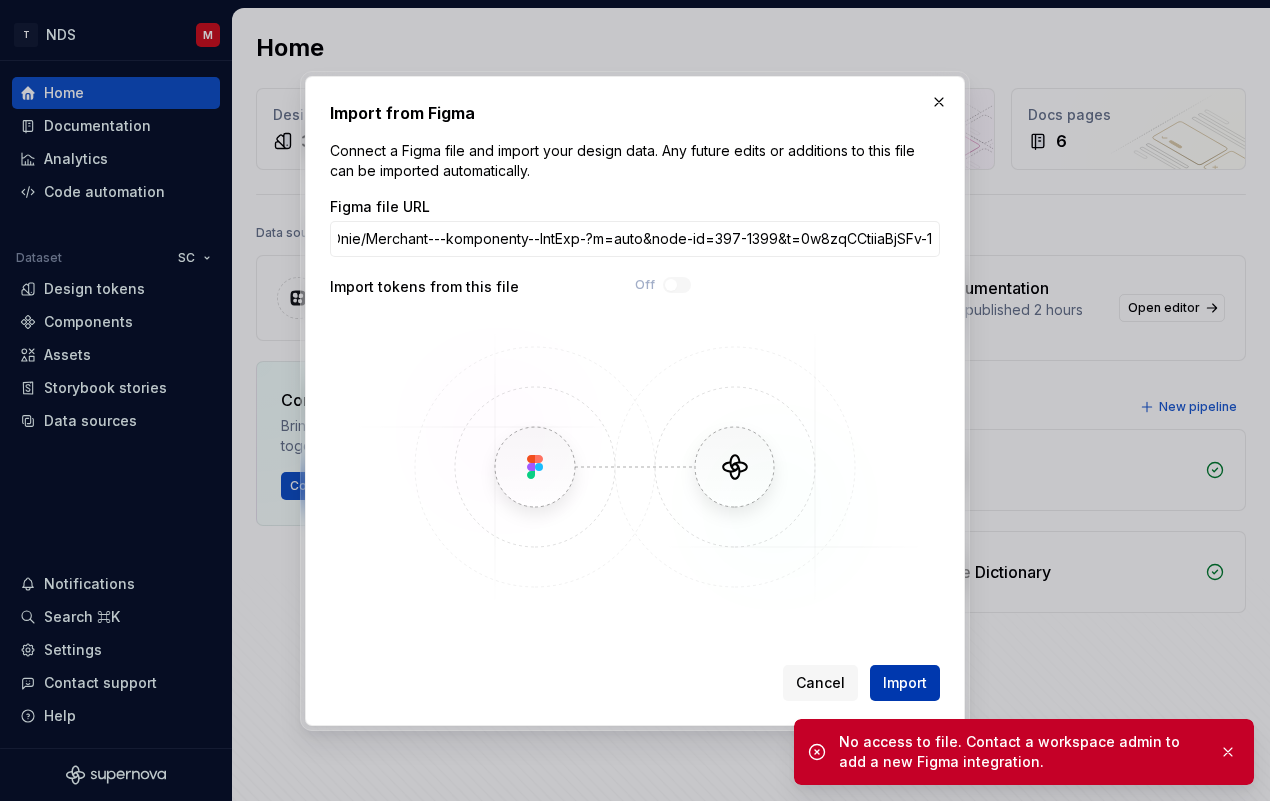 scroll, scrollTop: 0, scrollLeft: 0, axis: both 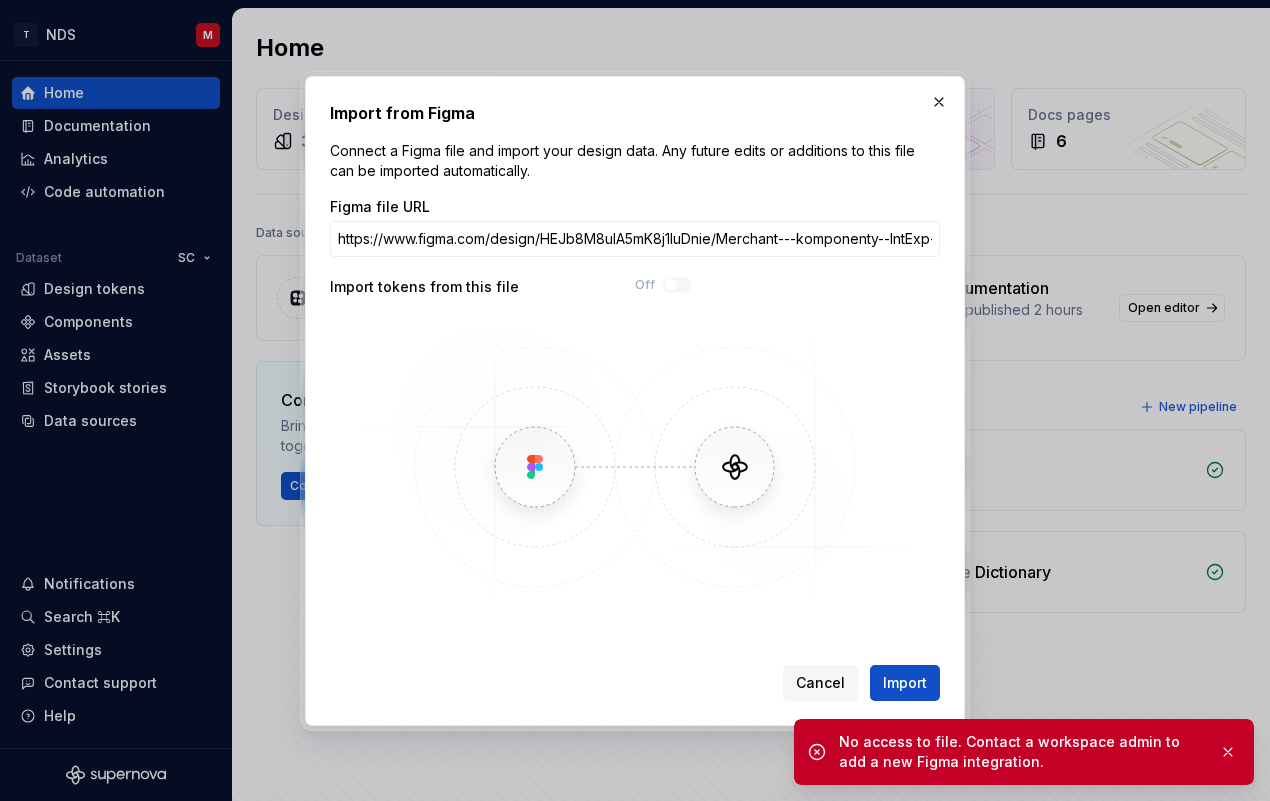 click at bounding box center [635, 467] 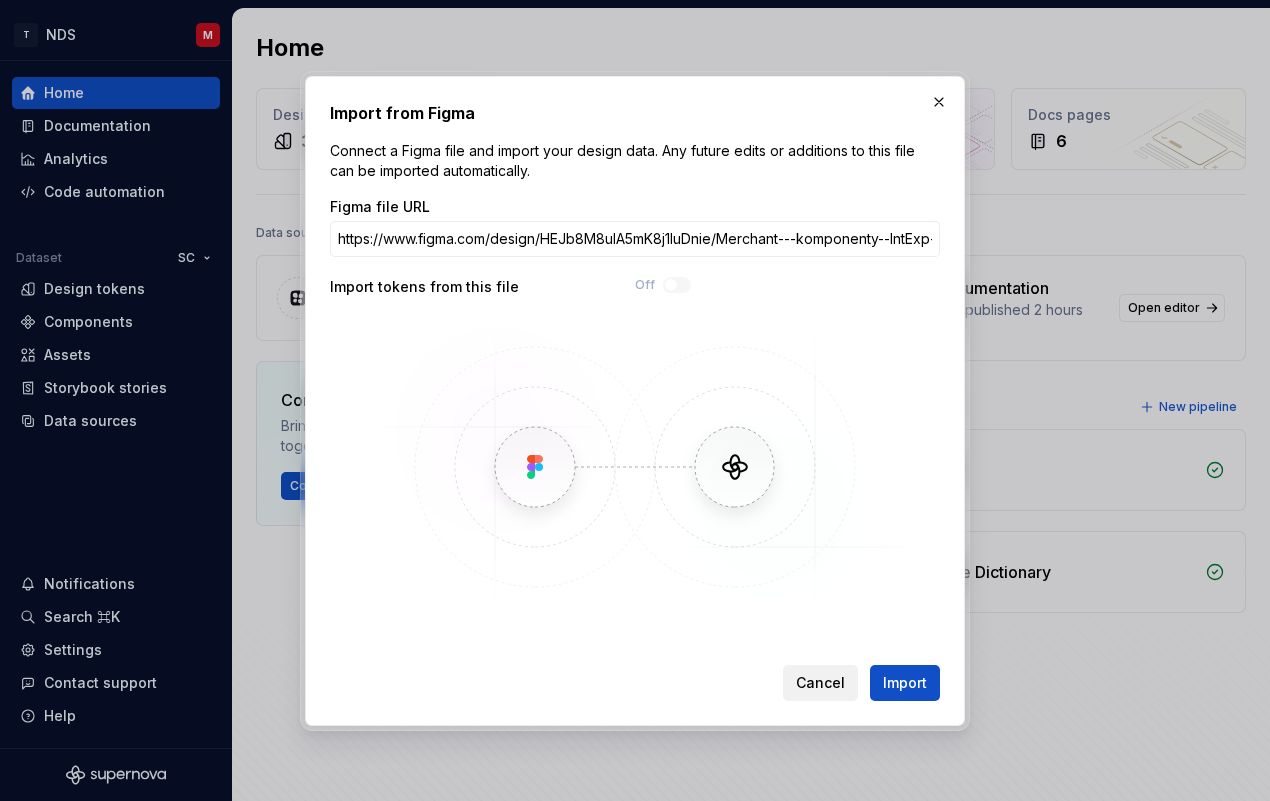click on "Cancel" at bounding box center [820, 683] 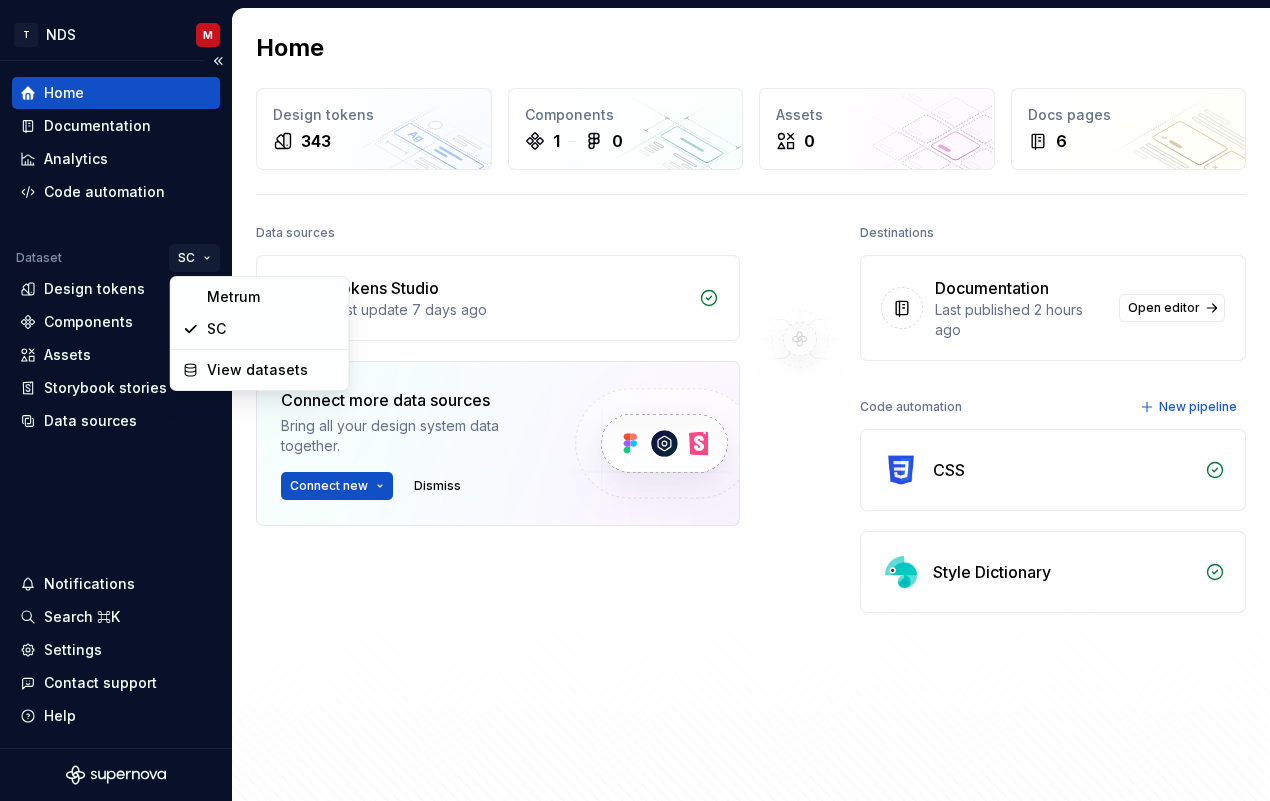 click on "T NDS M Home Documentation Analytics Code automation Dataset SC Design tokens Components Assets Storybook stories Data sources Notifications Search ⌘K Settings Contact support Help Home Design tokens 343 Components 1 0 Assets 0 Docs pages 6 Data sources Tokens Studio Last update 7 days ago Connect more data sources Bring all your design system data together. Connect new Dismiss Destinations Documentation Last published 2 hours ago Open editor Code automation New pipeline CSS Style Dictionary Product documentation Learn how to build, manage and maintain design systems in smarter ways. Developer documentation Start delivering your design choices to your codebases right away. Join our Slack community Connect and learn with other design system practitioners.   * Metrum SC View datasets" at bounding box center [635, 400] 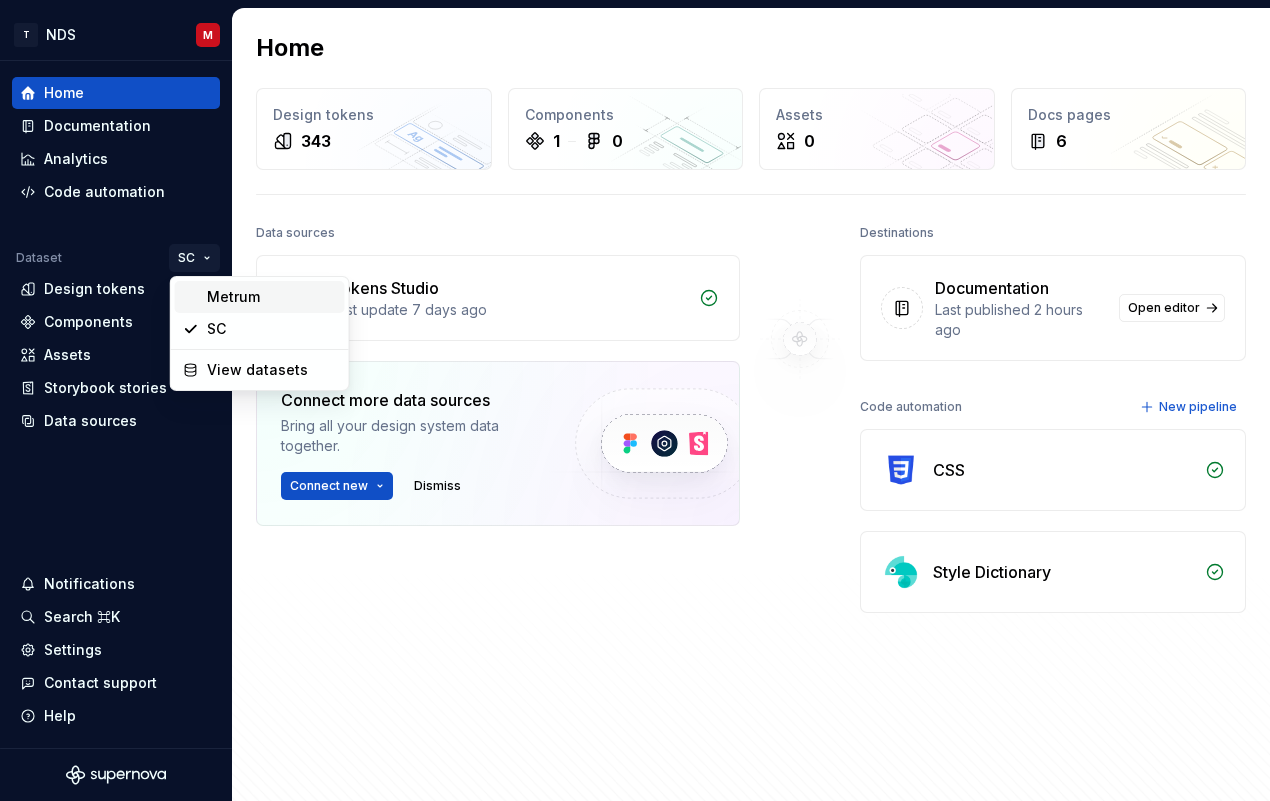click on "Metrum" at bounding box center [272, 297] 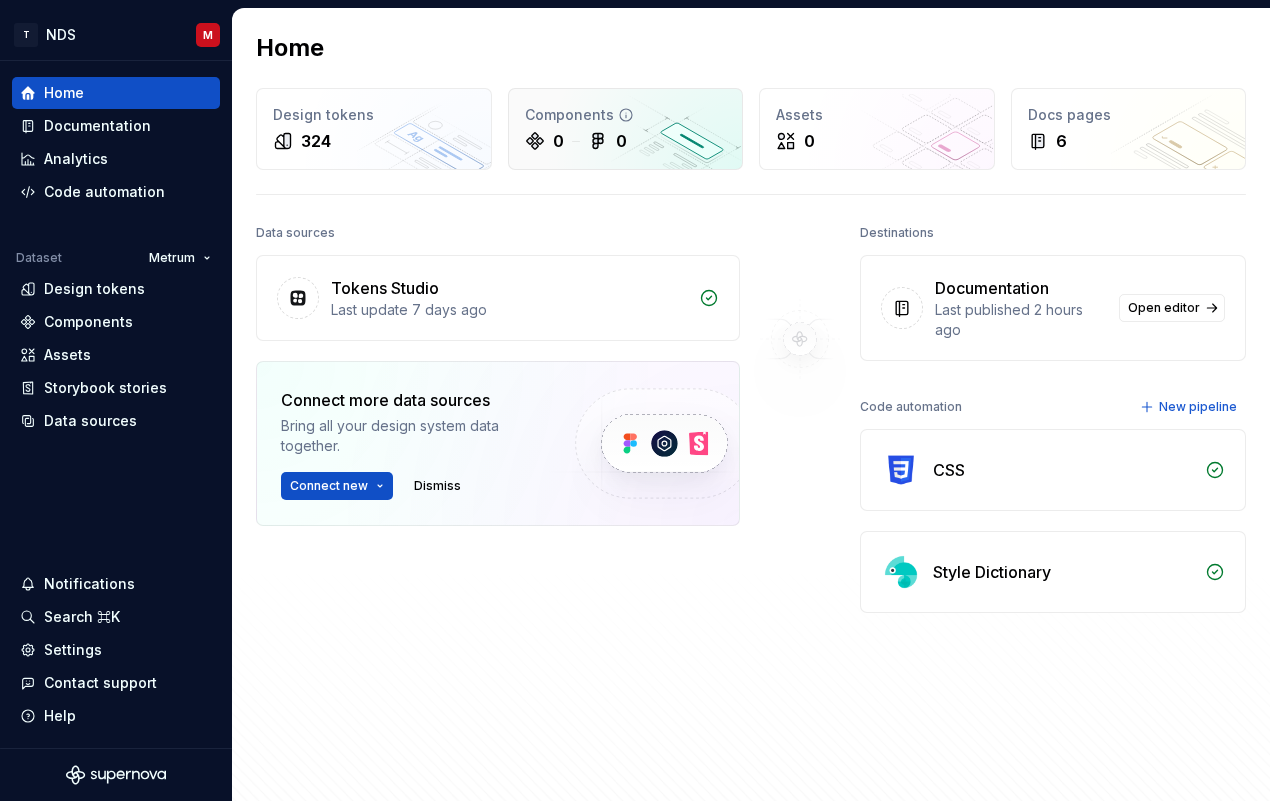 click on "Components 0 0" at bounding box center (626, 129) 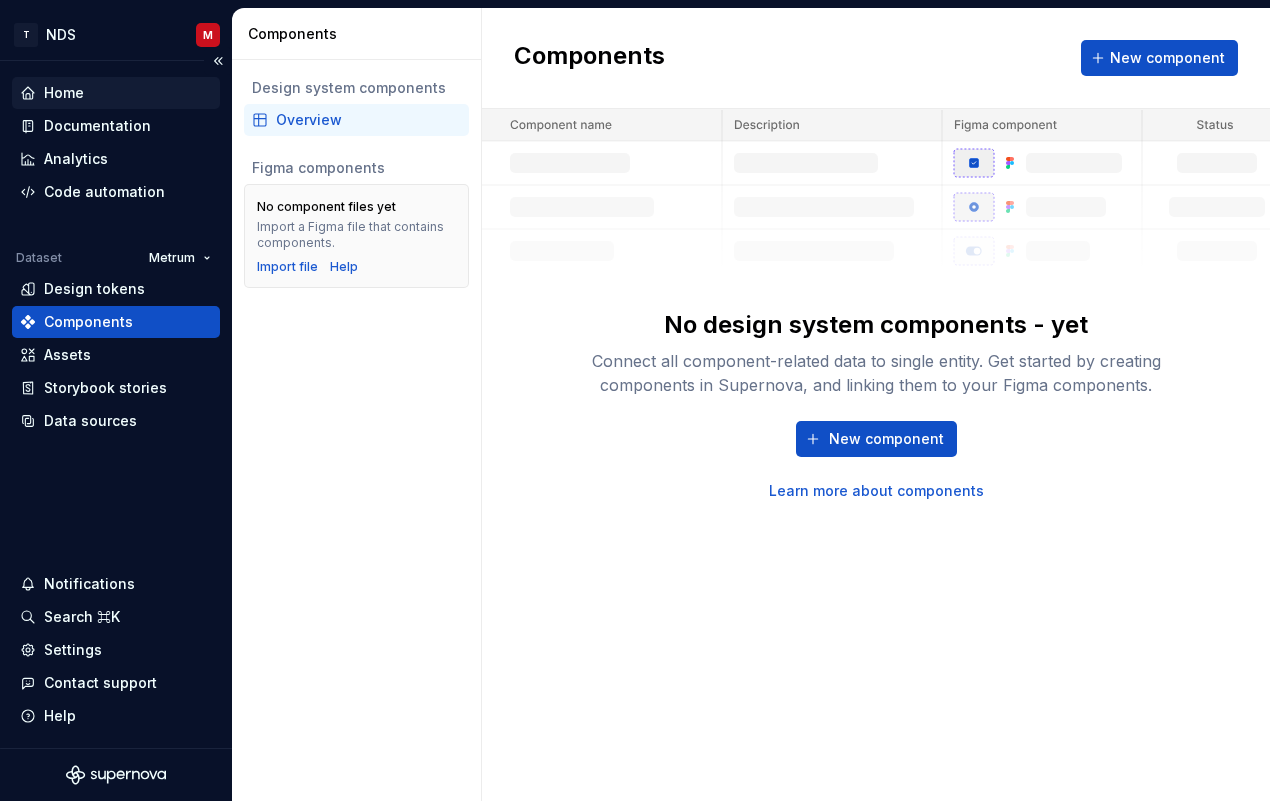 click on "Home" at bounding box center [116, 93] 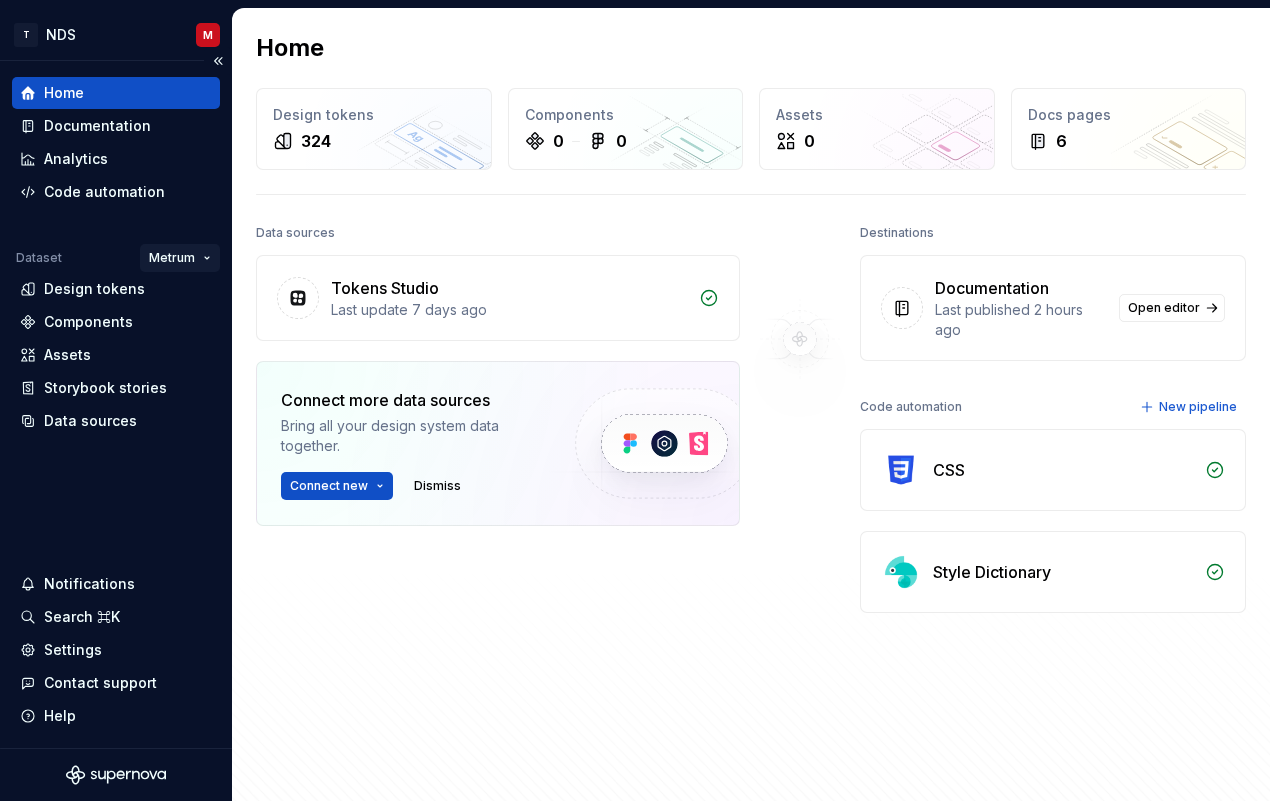 click on "T NDS M Home Documentation Analytics Code automation Dataset Metrum Design tokens Components Assets Storybook stories Data sources Notifications Search ⌘K Settings Contact support Help Home Design tokens 324 Components 0 0 Assets 0 Docs pages 6 Data sources Tokens Studio Last update 7 days ago Connect more data sources Bring all your design system data together. Connect new Dismiss Destinations Documentation Last published 2 hours ago Open editor Code automation New pipeline CSS Style Dictionary Product documentation Learn how to build, manage and maintain design systems in smarter ways. Developer documentation Start delivering your design choices to your codebases right away. Join our Slack community Connect and learn with other design system practitioners.   *" at bounding box center (635, 400) 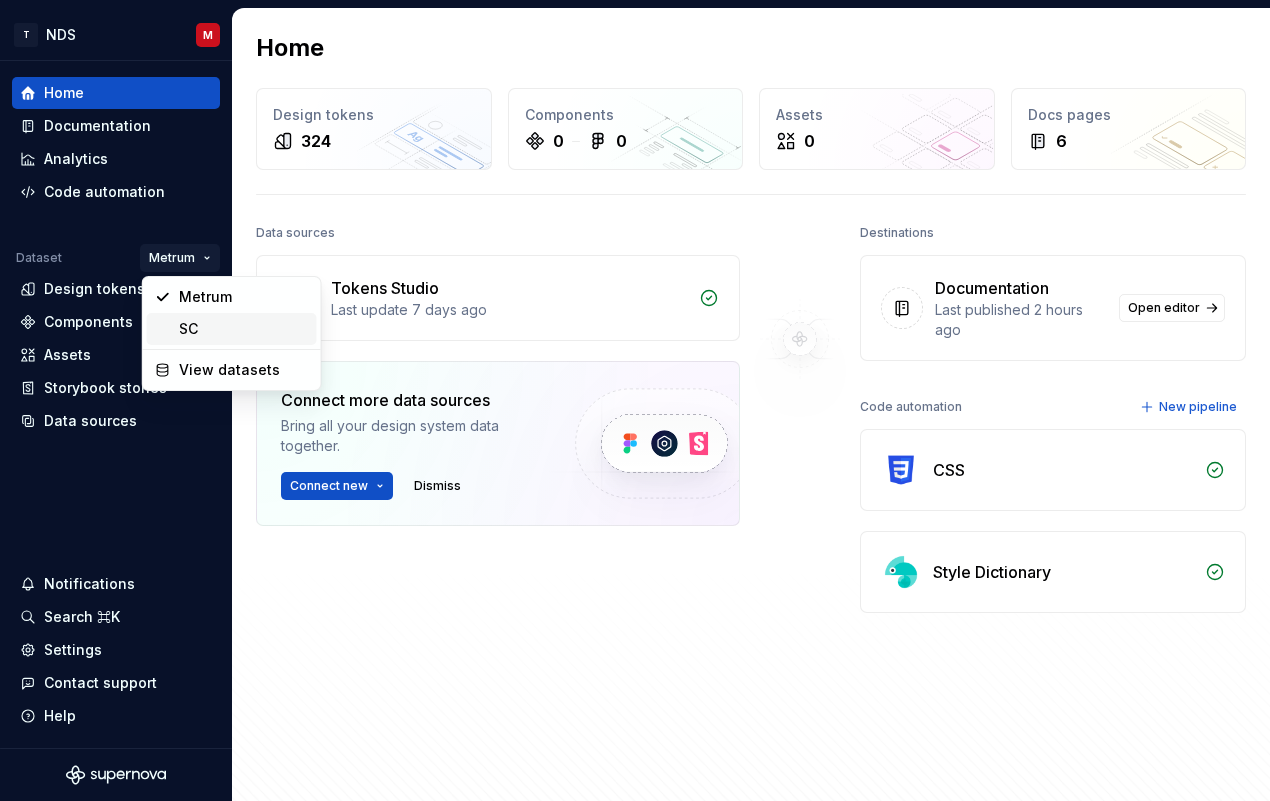 click on "SC" at bounding box center (244, 329) 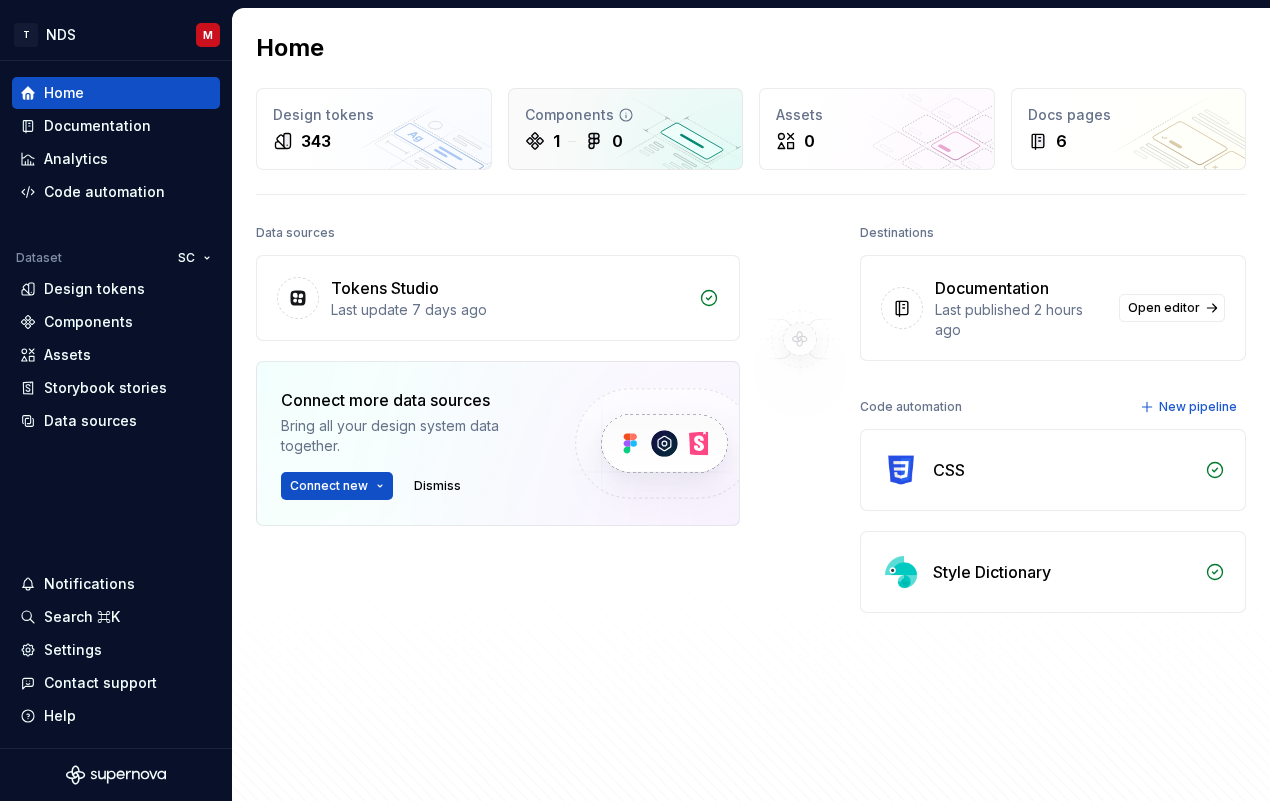 click 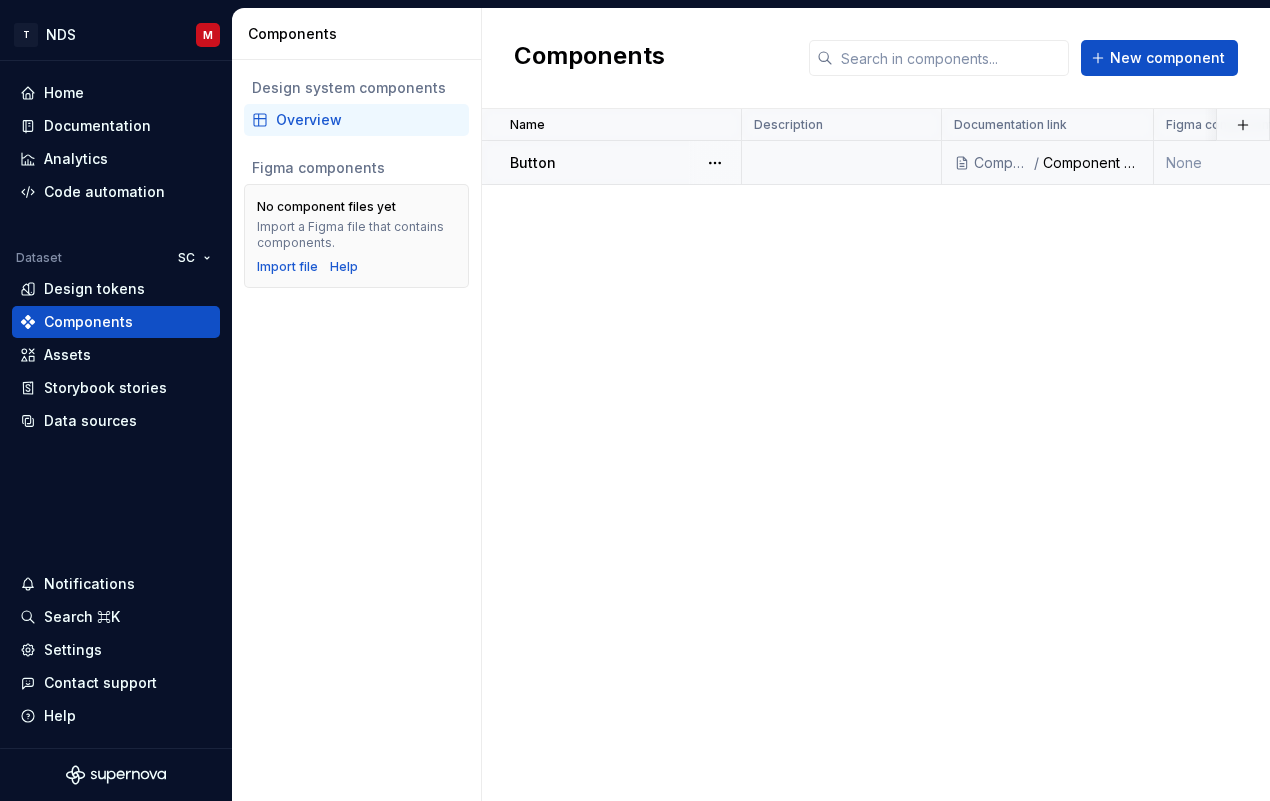 click on "Button" at bounding box center (625, 163) 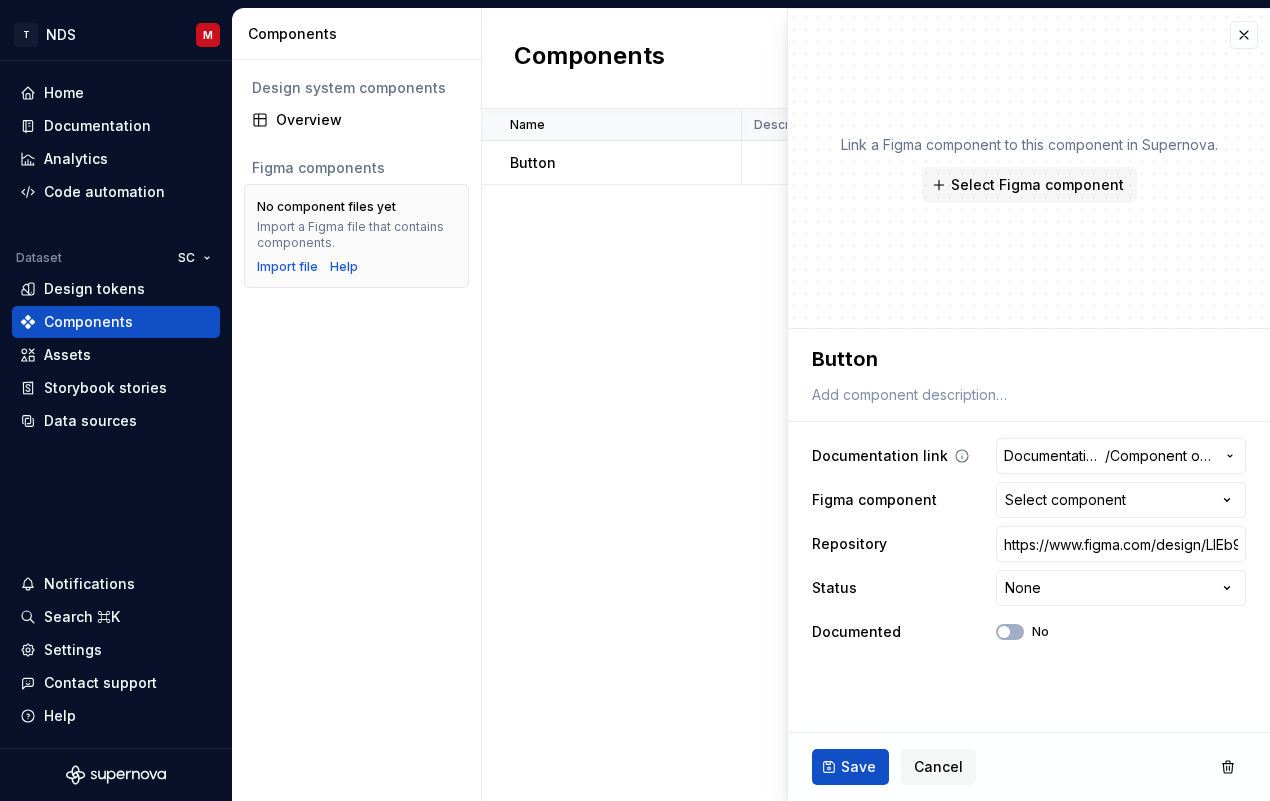 click 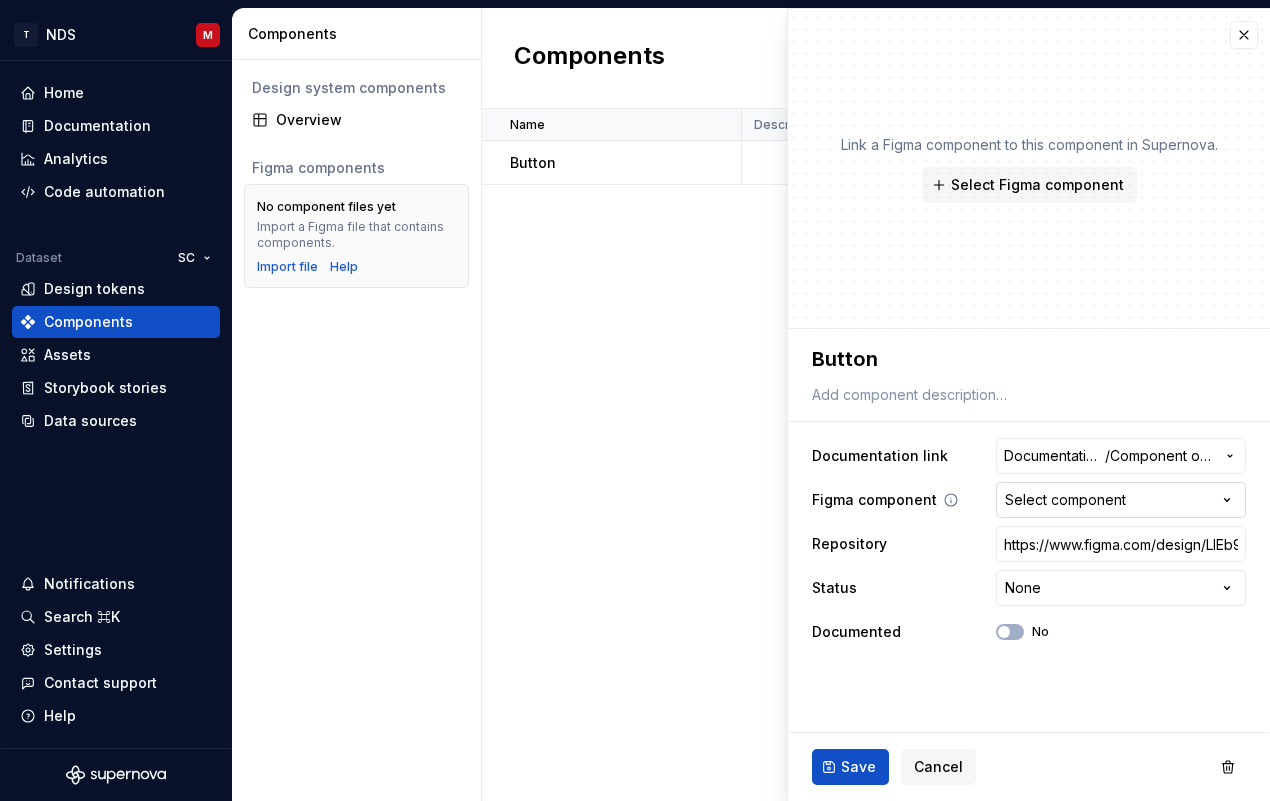 click 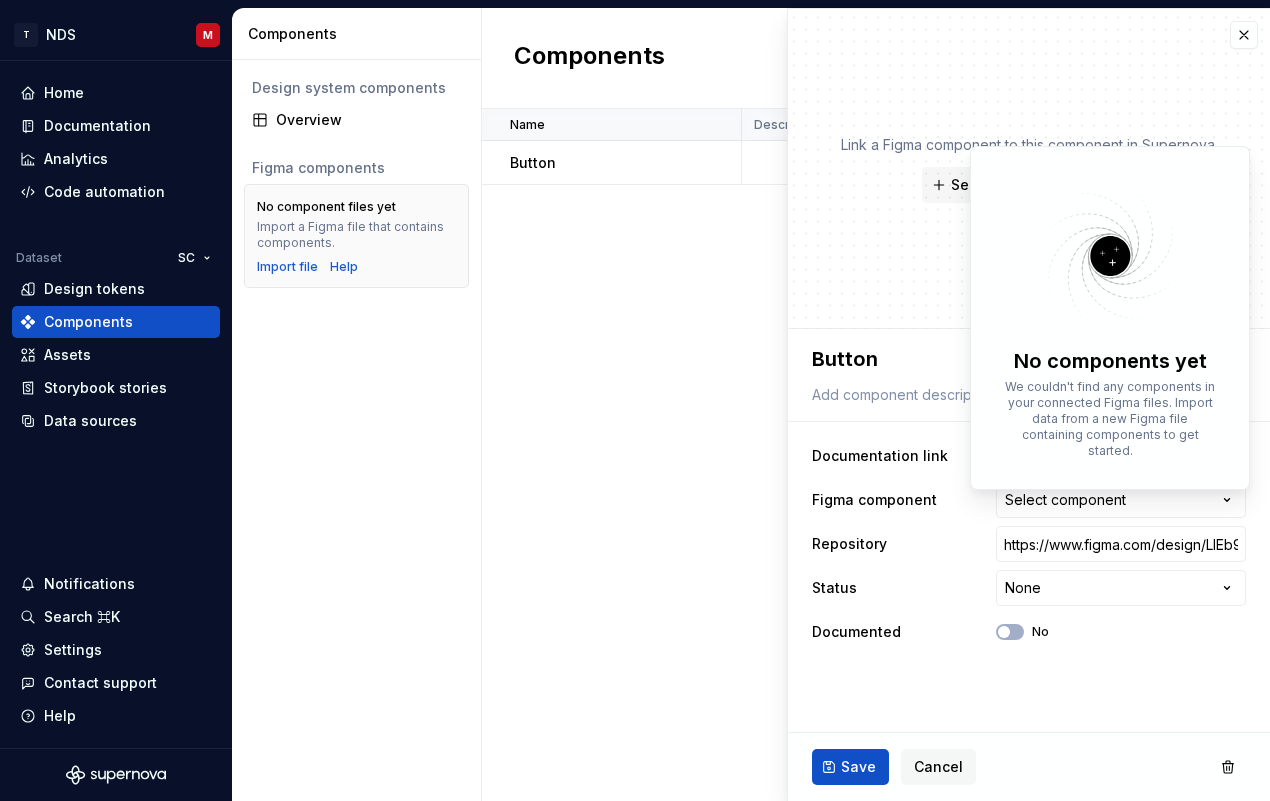 type on "*" 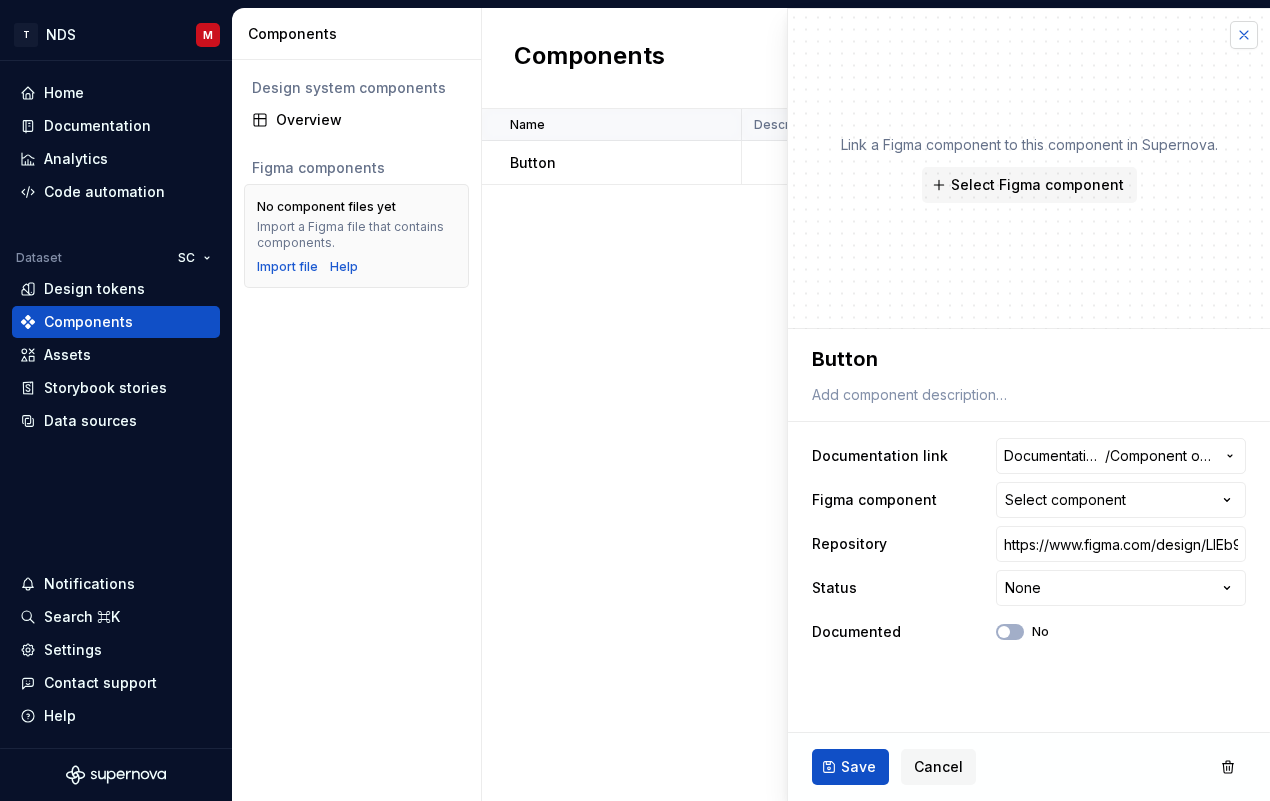 click at bounding box center (1244, 35) 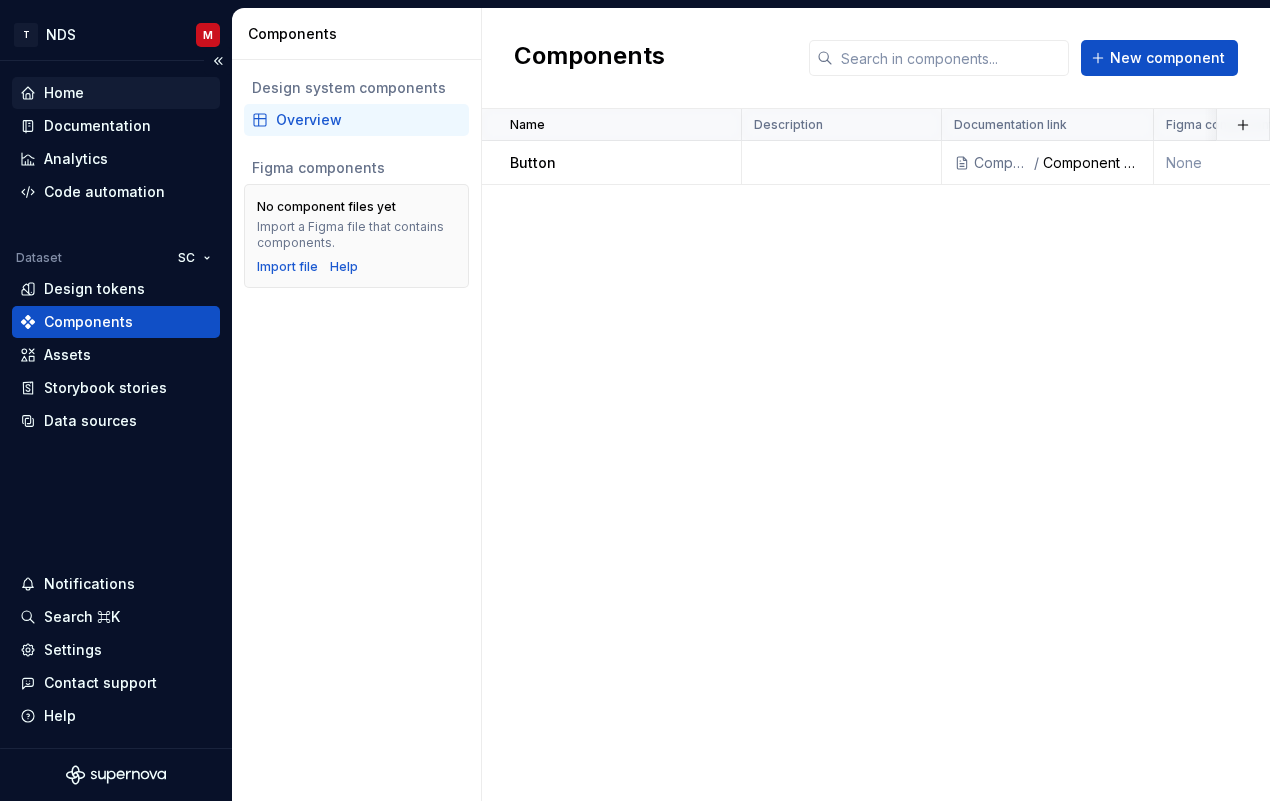 click on "Home" at bounding box center (116, 93) 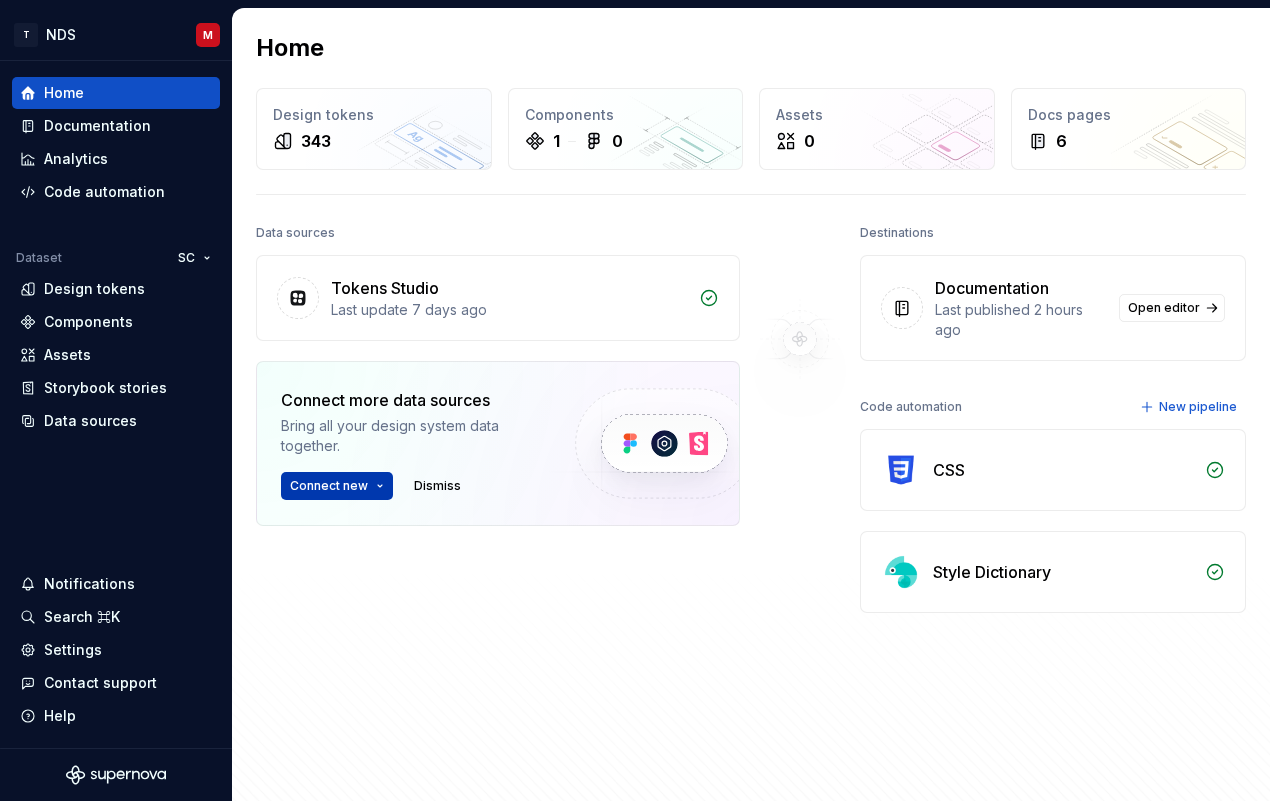 click on "T NDS M Home Documentation Analytics Code automation Dataset SC Design tokens Components Assets Storybook stories Data sources Notifications Search ⌘K Settings Contact support Help Home Design tokens 343 Components 1 0 Assets 0 Docs pages 6 Data sources Tokens Studio Last update 7 days ago Connect more data sources Bring all your design system data together. Connect new Dismiss Destinations Documentation Last published 2 hours ago Open editor Code automation New pipeline CSS Style Dictionary Product documentation Learn how to build, manage and maintain design systems in smarter ways. Developer documentation Start delivering your design choices to your codebases right away. Join our Slack community Connect and learn with other design system practitioners.   *" at bounding box center [635, 400] 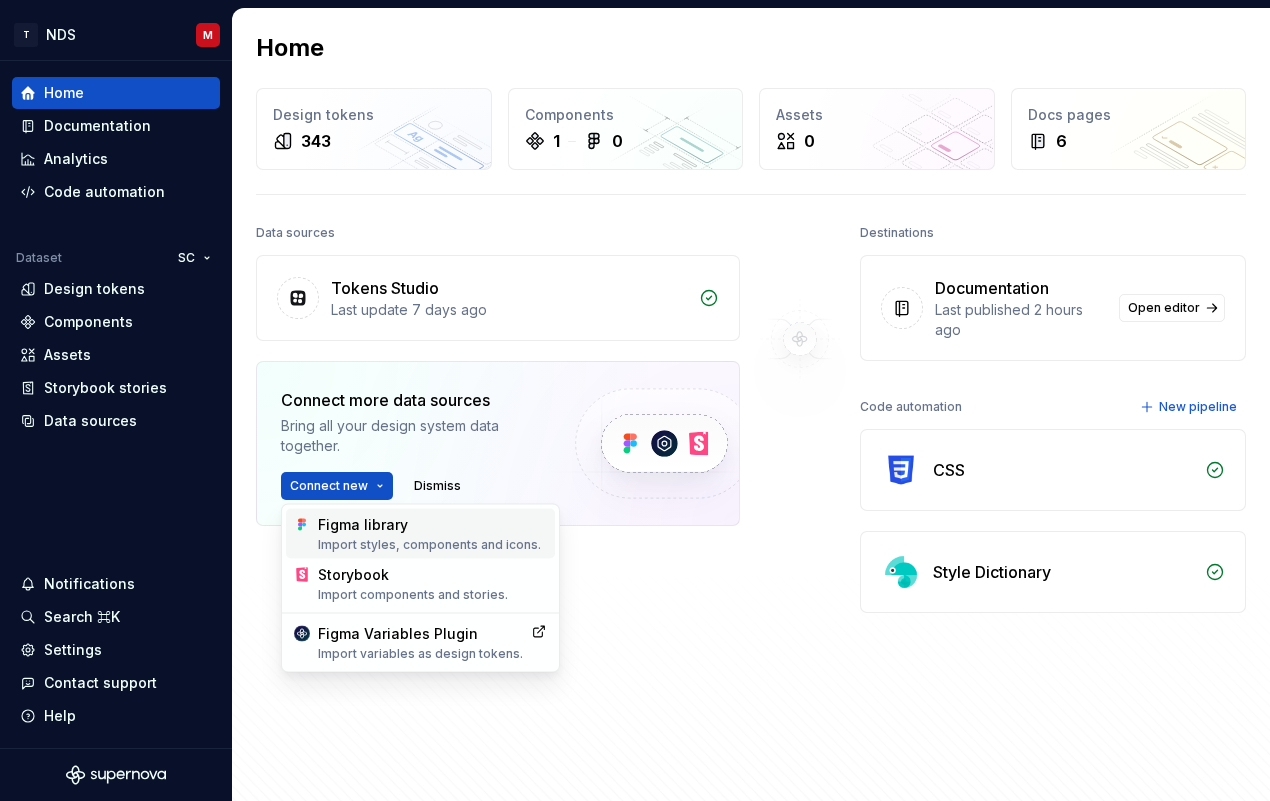 click on "Figma library Import styles, components and icons." at bounding box center [432, 534] 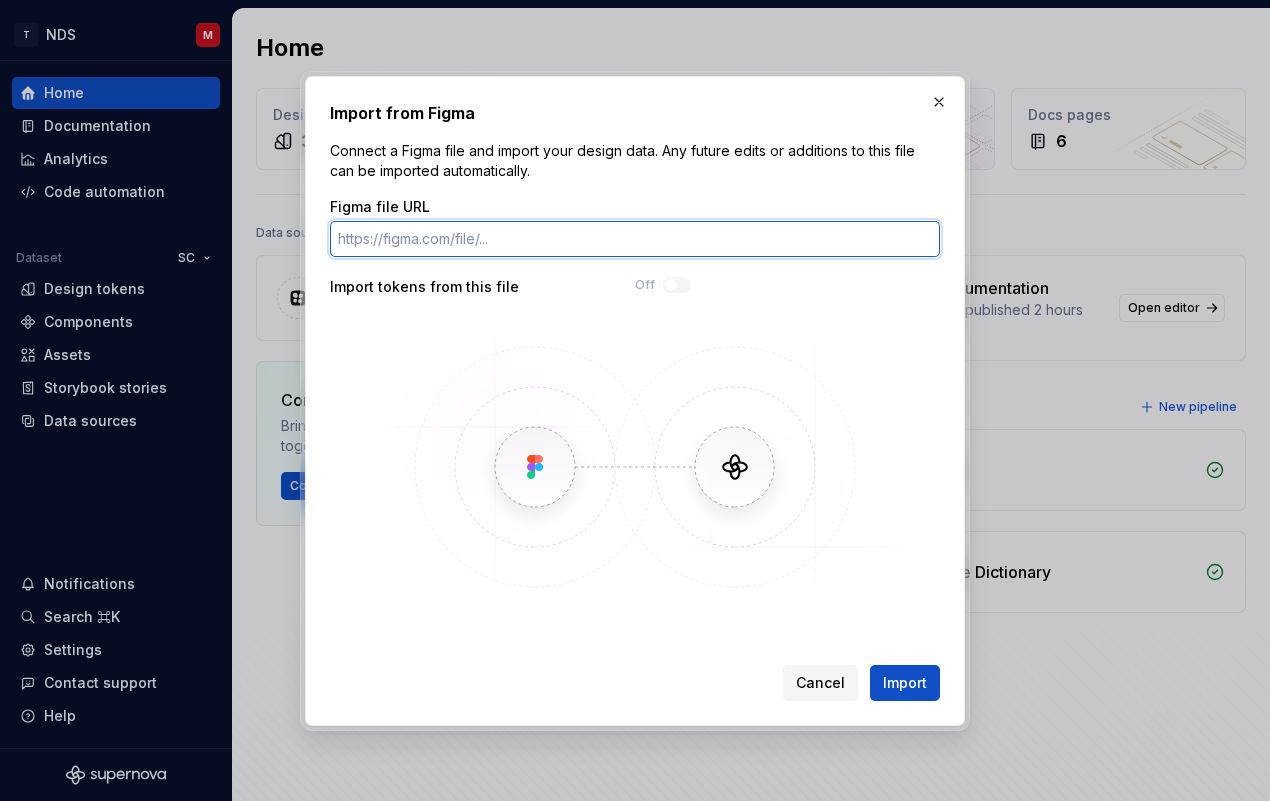 click on "Figma file URL" at bounding box center [635, 239] 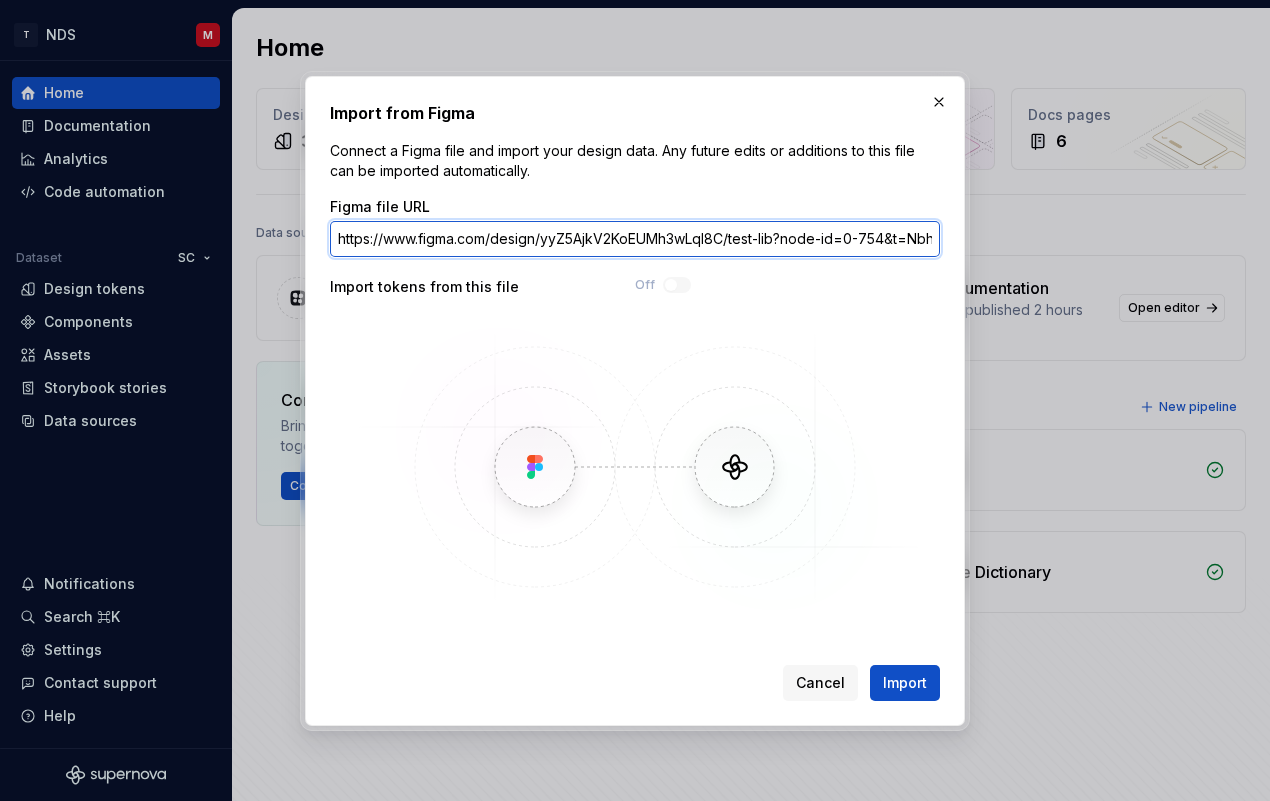scroll, scrollTop: 0, scrollLeft: 124, axis: horizontal 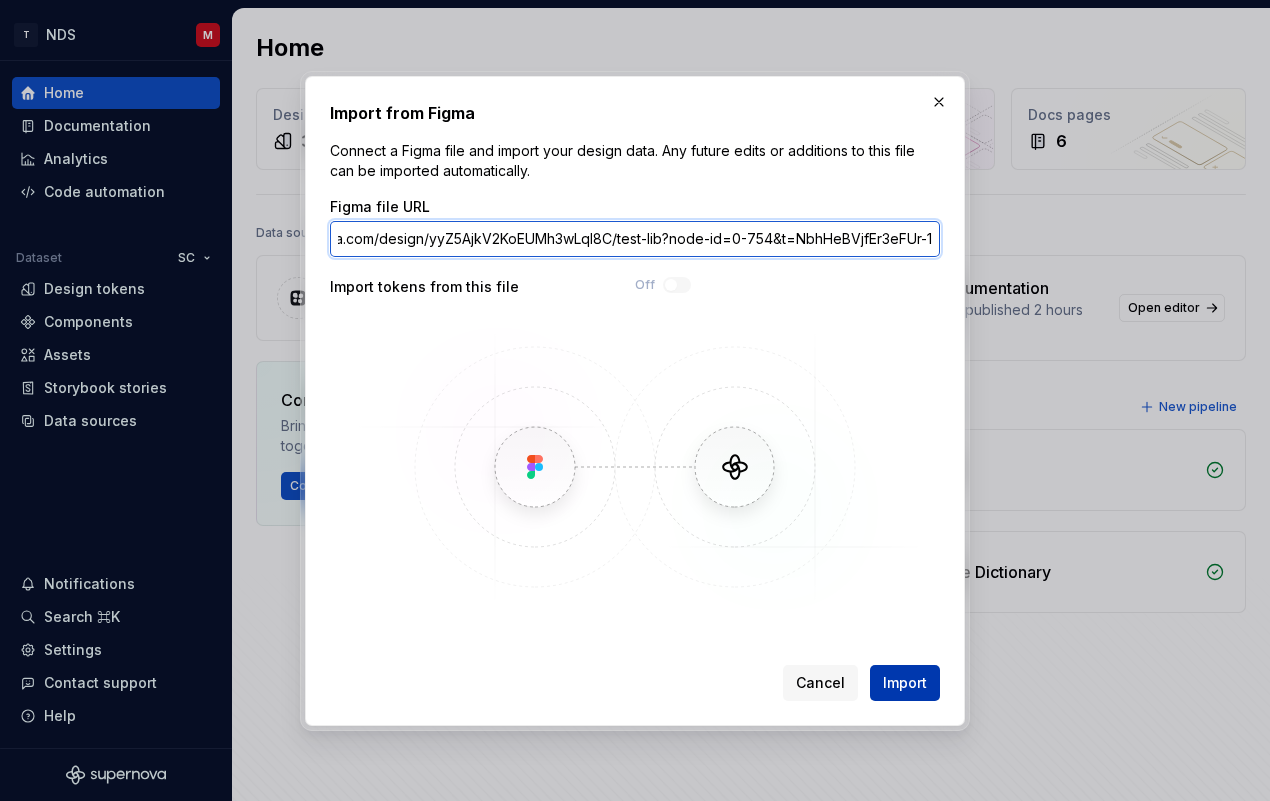 type on "https://www.figma.com/design/yyZ5AjkV2KoEUMh3wLql8C/test-lib?node-id=0-754&t=NbhHeBVjfEr3eFUr-1" 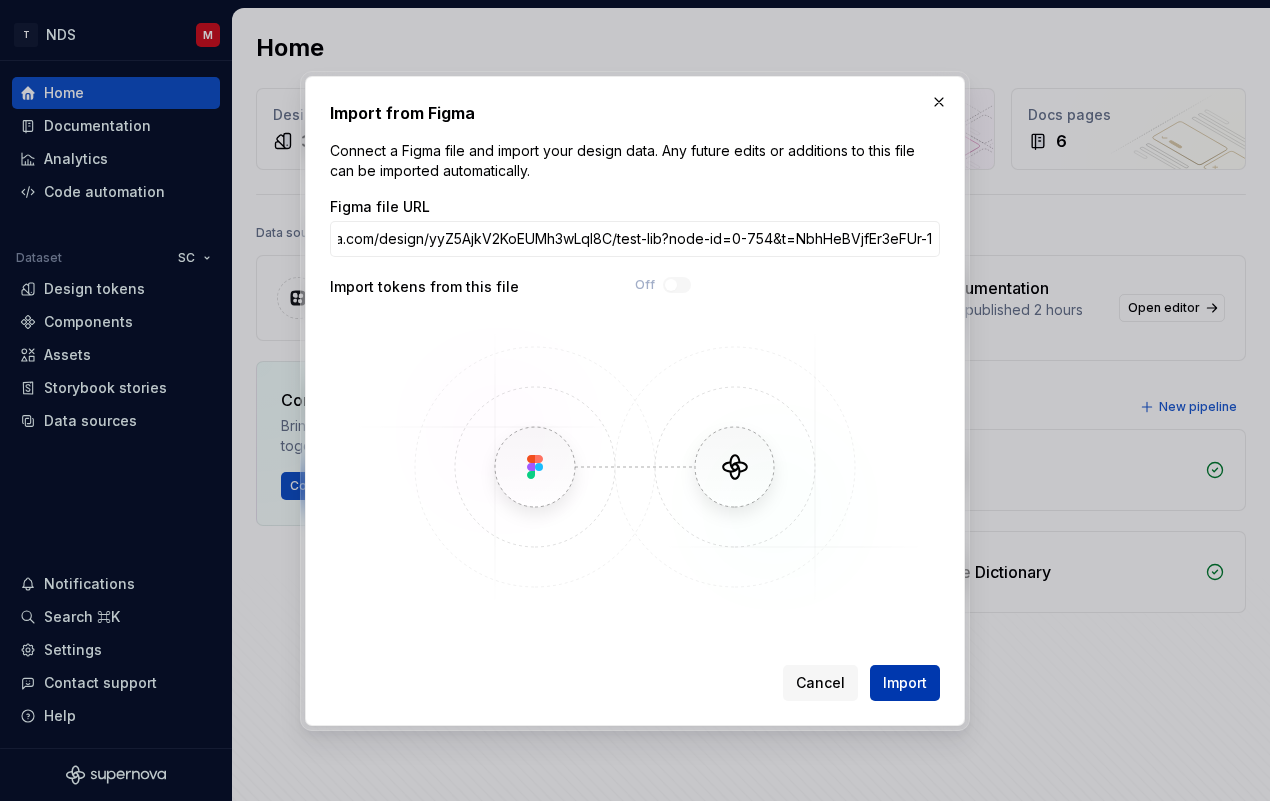 click on "Import" at bounding box center (905, 683) 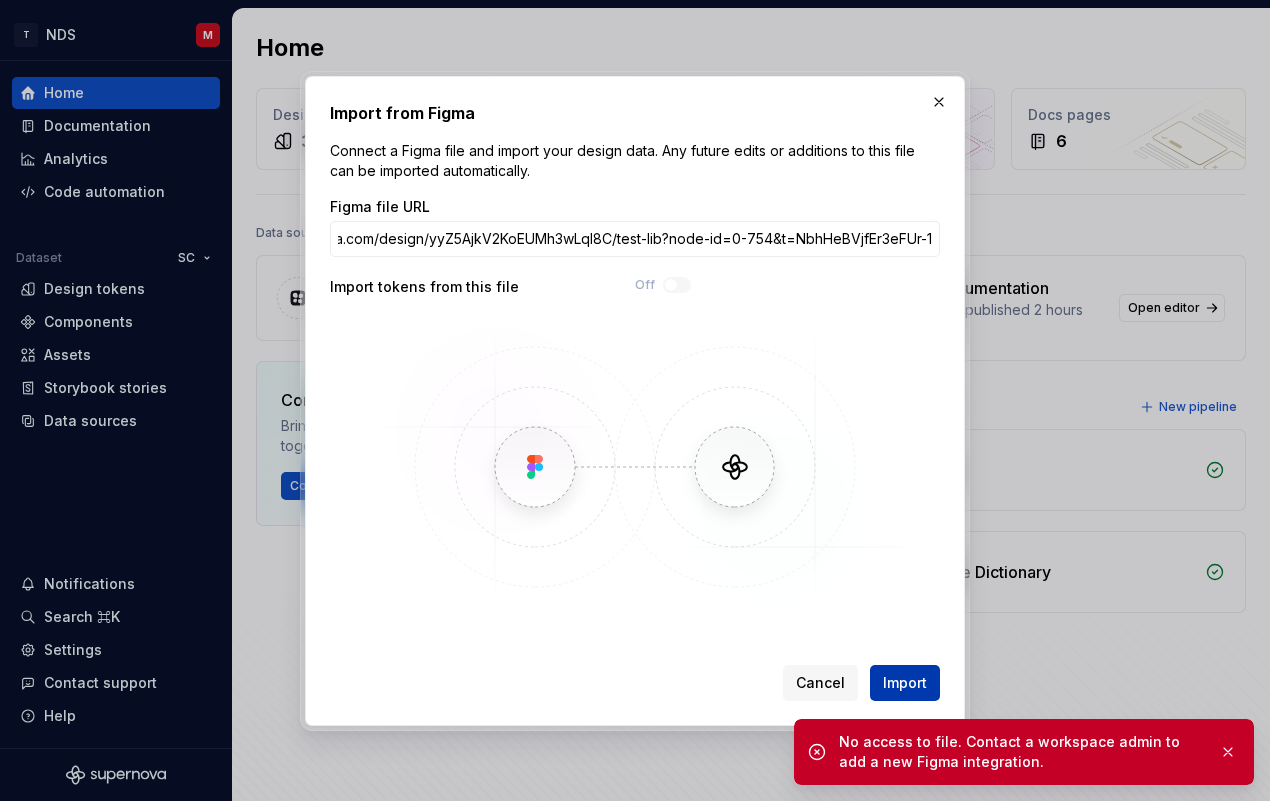 scroll, scrollTop: 0, scrollLeft: 0, axis: both 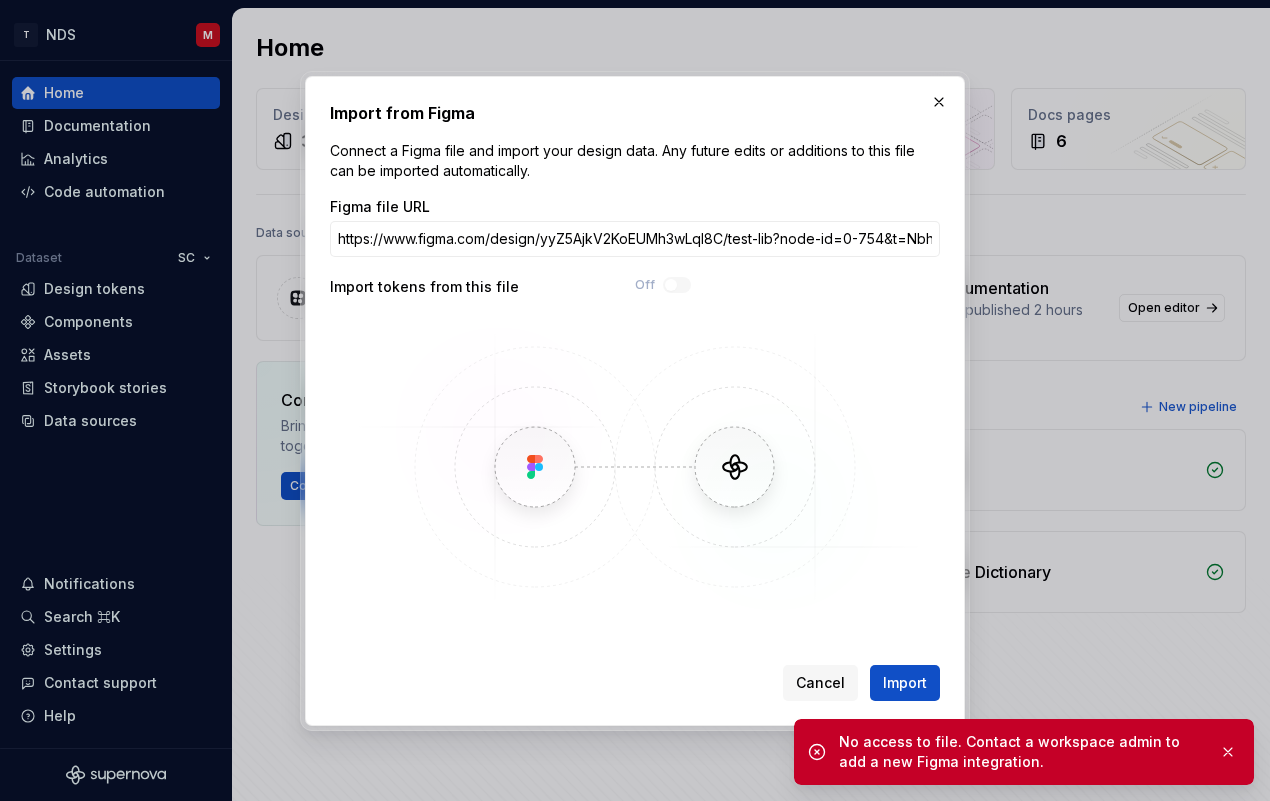 type 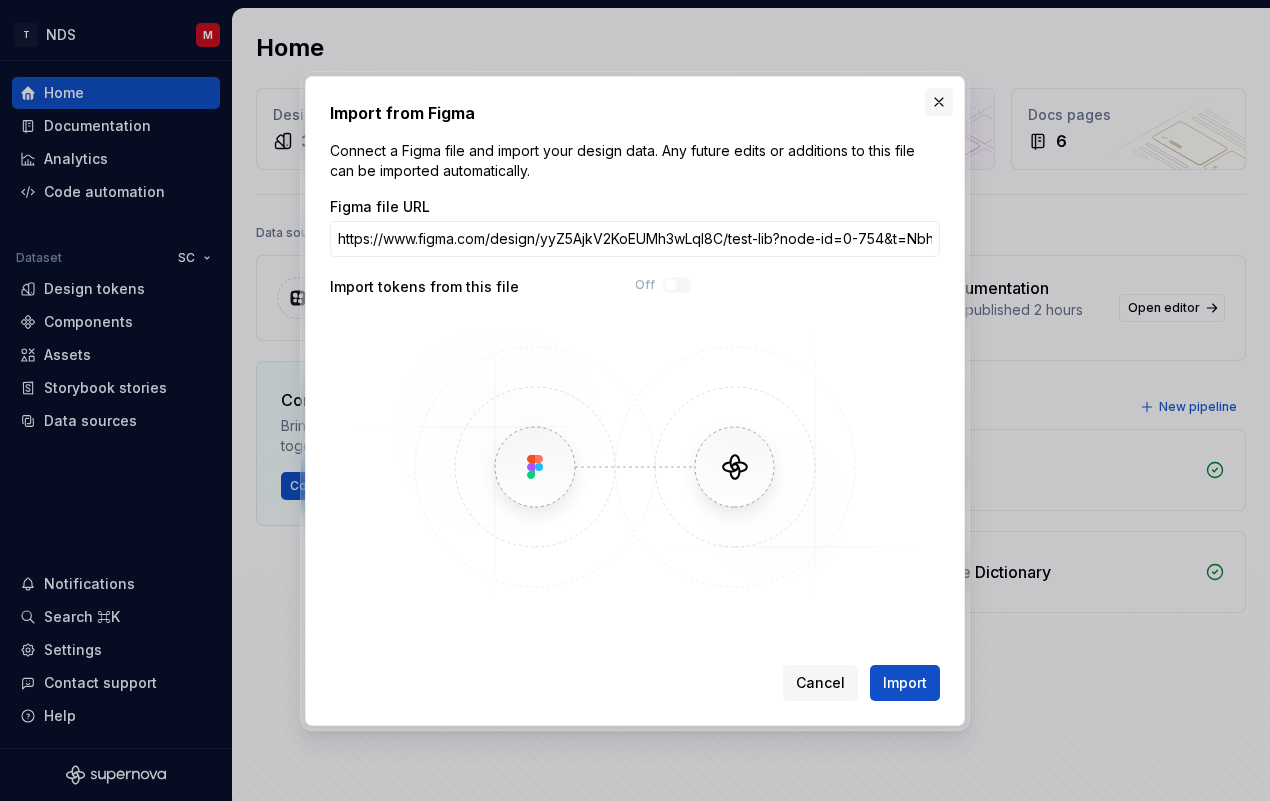 click at bounding box center (939, 102) 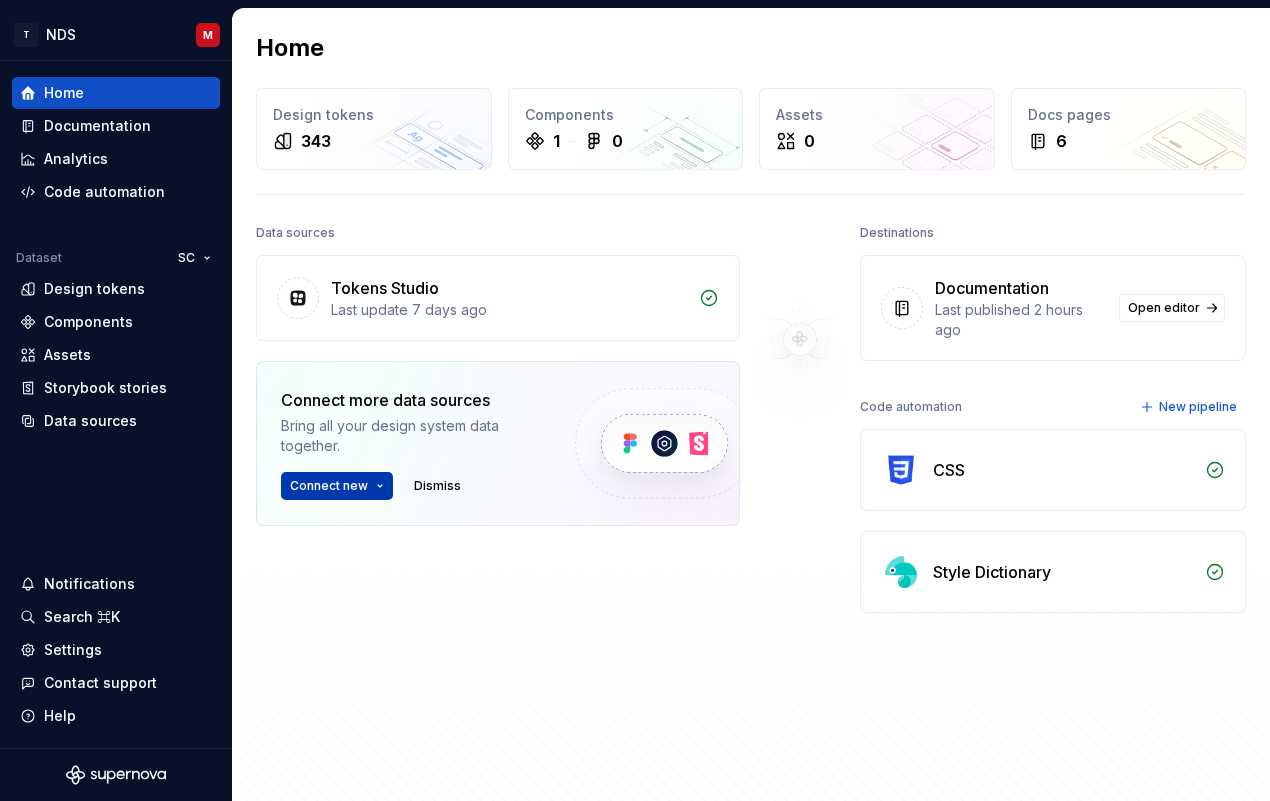 click on "T NDS M Home Documentation Analytics Code automation Dataset SC Design tokens Components Assets Storybook stories Data sources Notifications Search ⌘K Settings Contact support Help Home Design tokens 343 Components 1 0 Assets 0 Docs pages 6 Data sources Tokens Studio Last update 7 days ago Connect more data sources Bring all your design system data together. Connect new Dismiss Destinations Documentation Last published 2 hours ago Open editor Code automation New pipeline CSS Style Dictionary Product documentation Learn how to build, manage and maintain design systems in smarter ways. Developer documentation Start delivering your design choices to your codebases right away. Join our Slack community Connect and learn with other design system practitioners.   *" at bounding box center (635, 400) 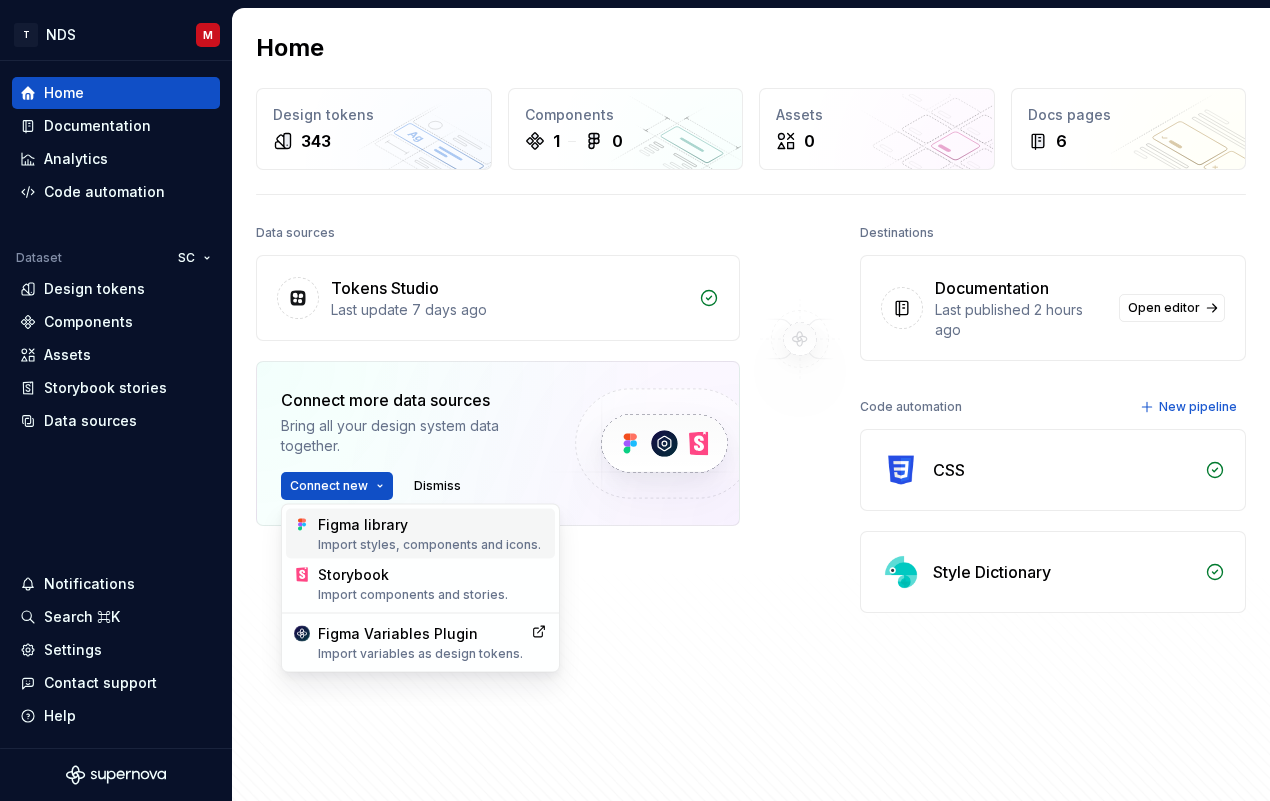 click on "Figma library Import styles, components and icons." at bounding box center (432, 534) 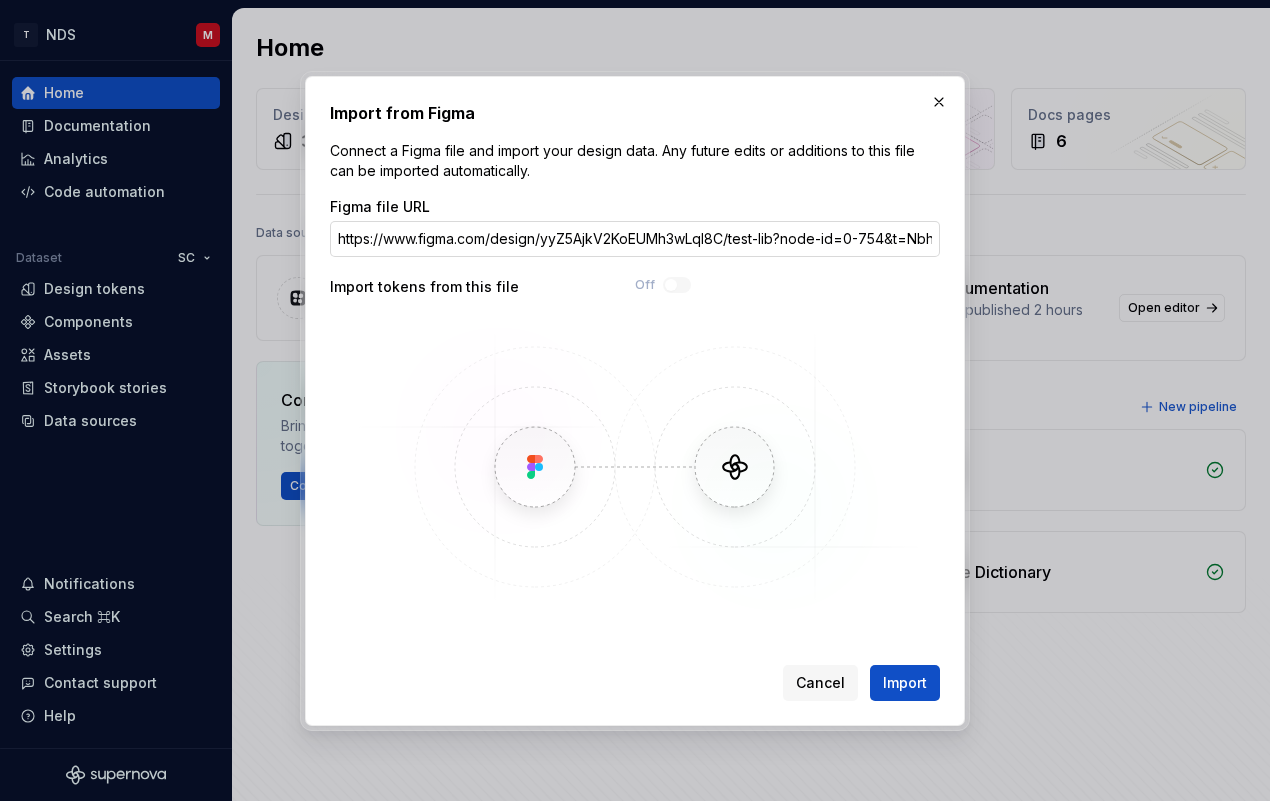 click on "https://www.figma.com/design/yyZ5AjkV2KoEUMh3wLql8C/test-lib?node-id=0-754&t=NbhHeBVjfEr3eFUr-1" at bounding box center [635, 239] 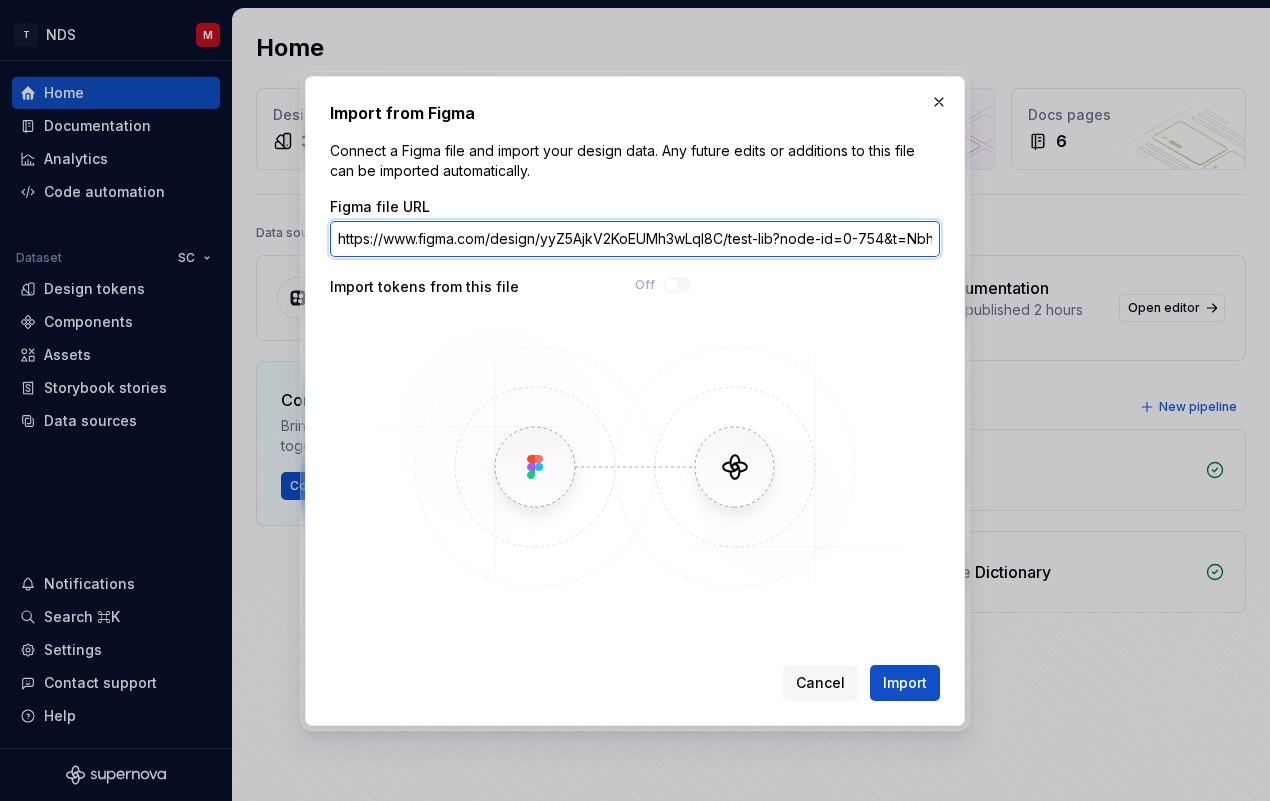 click on "https://www.figma.com/design/yyZ5AjkV2KoEUMh3wLql8C/test-lib?node-id=0-754&t=NbhHeBVjfEr3eFUr-1" at bounding box center (635, 239) 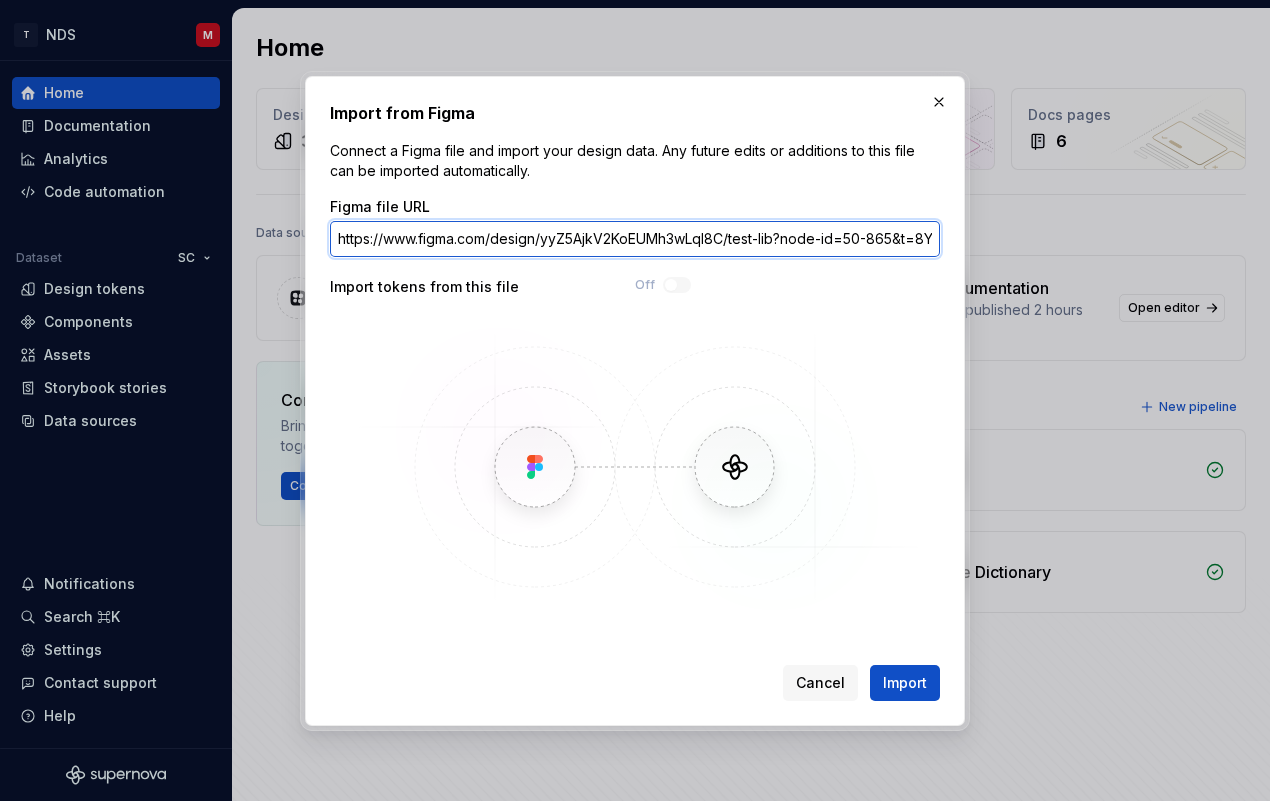scroll, scrollTop: 0, scrollLeft: 130, axis: horizontal 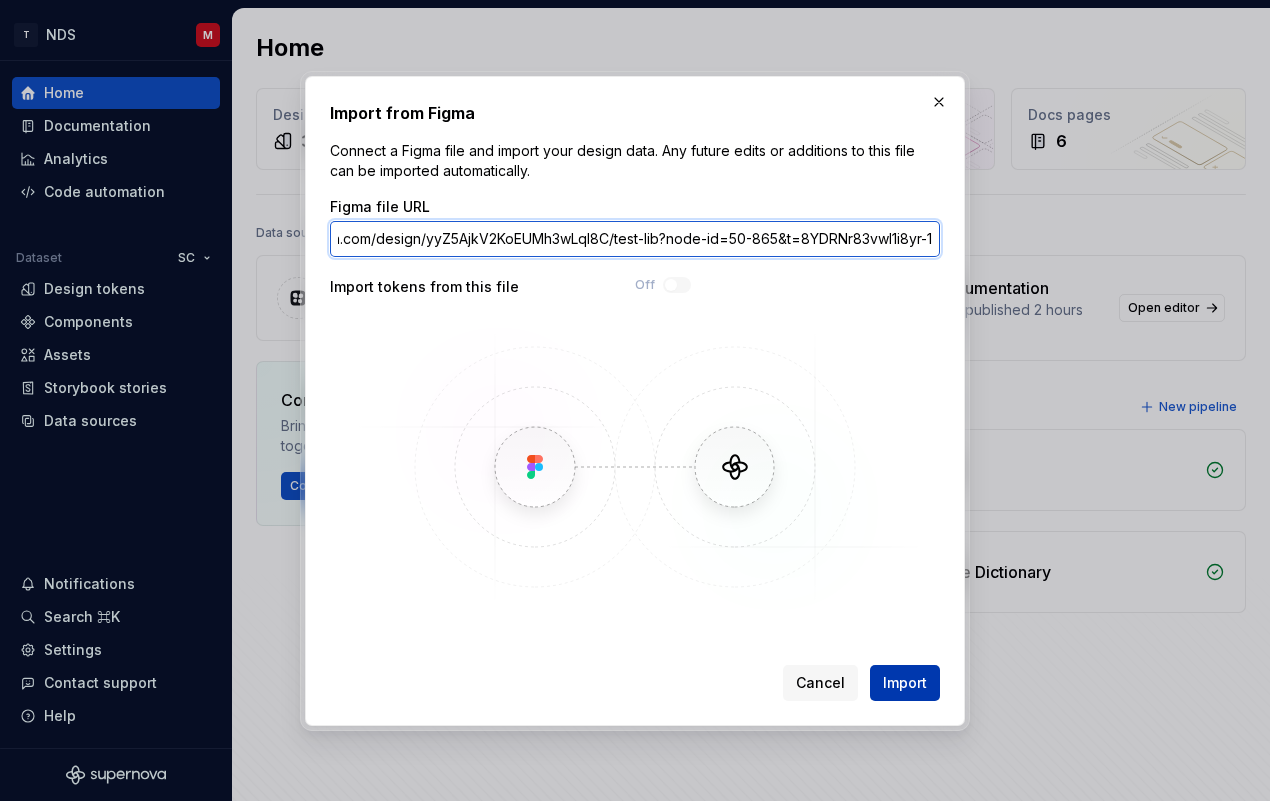 type on "https://www.figma.com/design/yyZ5AjkV2KoEUMh3wLql8C/test-lib?node-id=50-865&t=8YDRNr83vwI1i8yr-1" 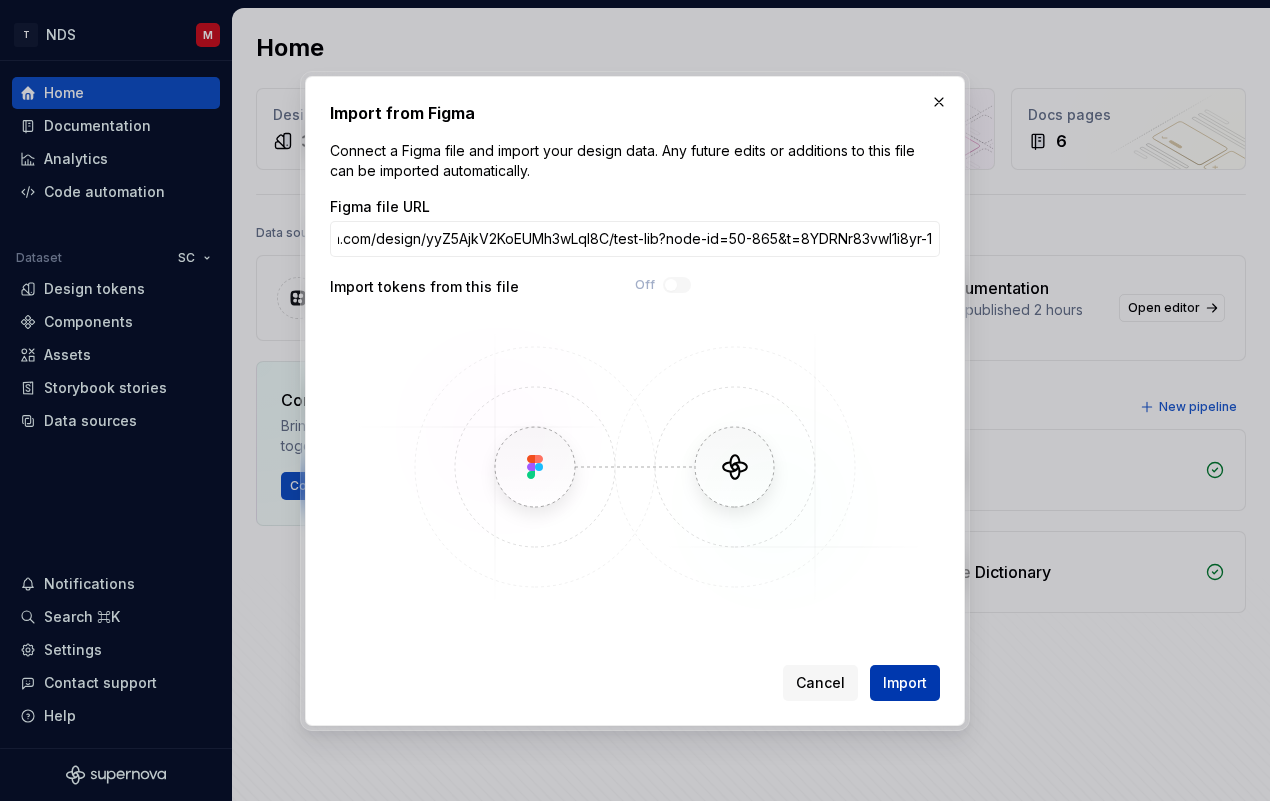 click on "Import" at bounding box center (905, 683) 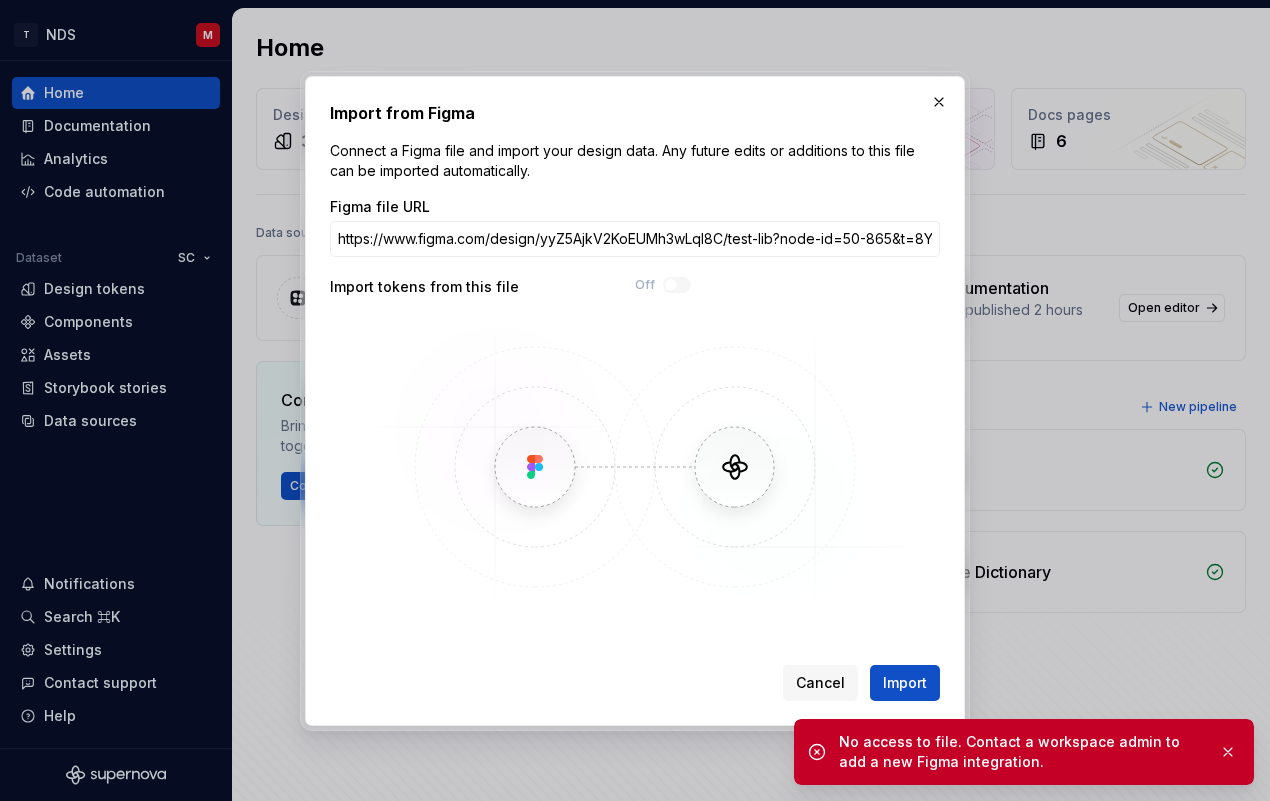 type 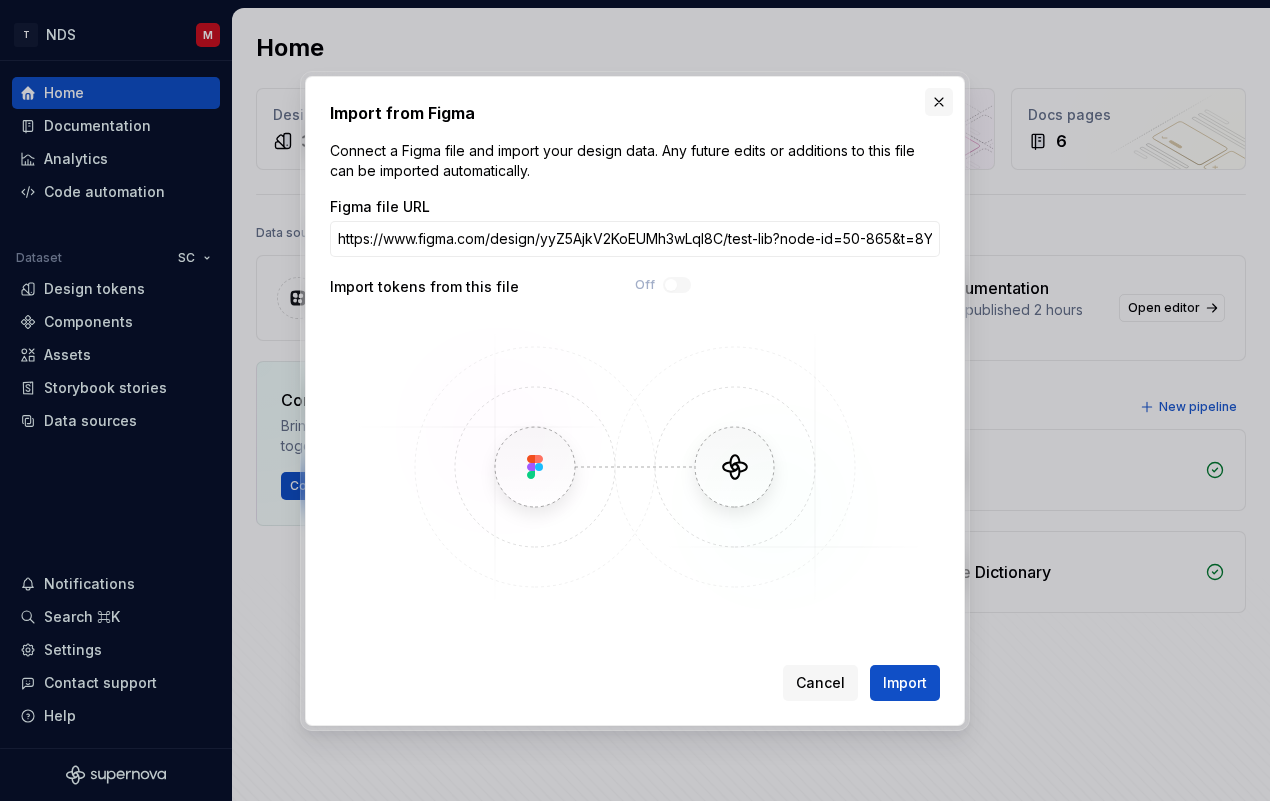click at bounding box center [939, 102] 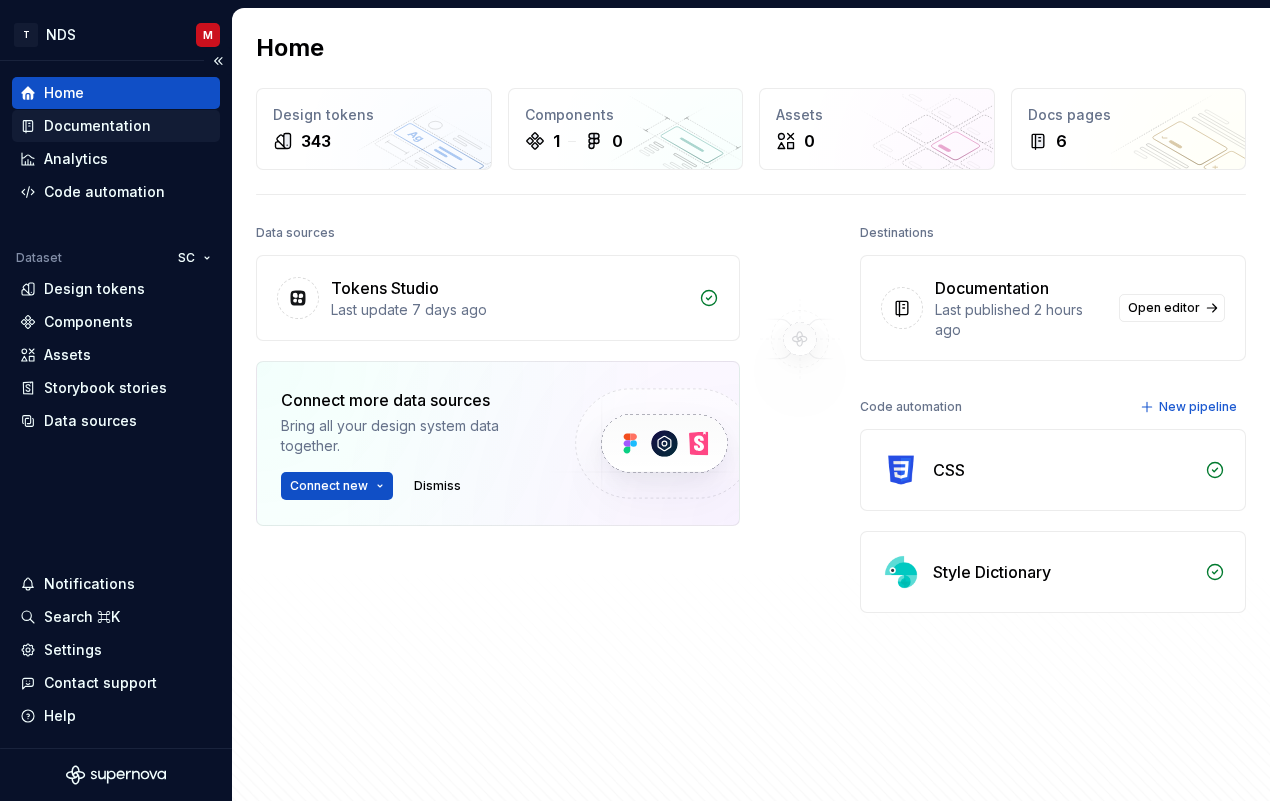click on "Documentation" at bounding box center [97, 126] 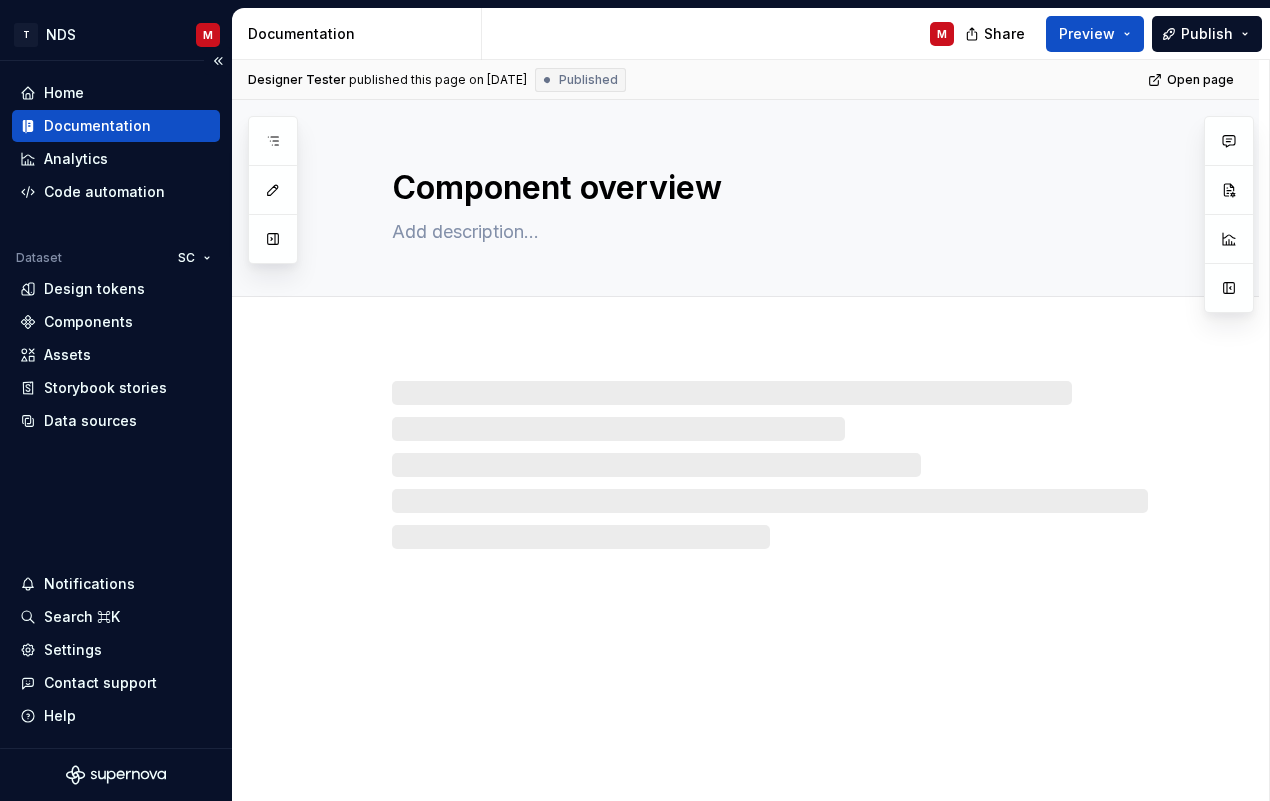 type on "*" 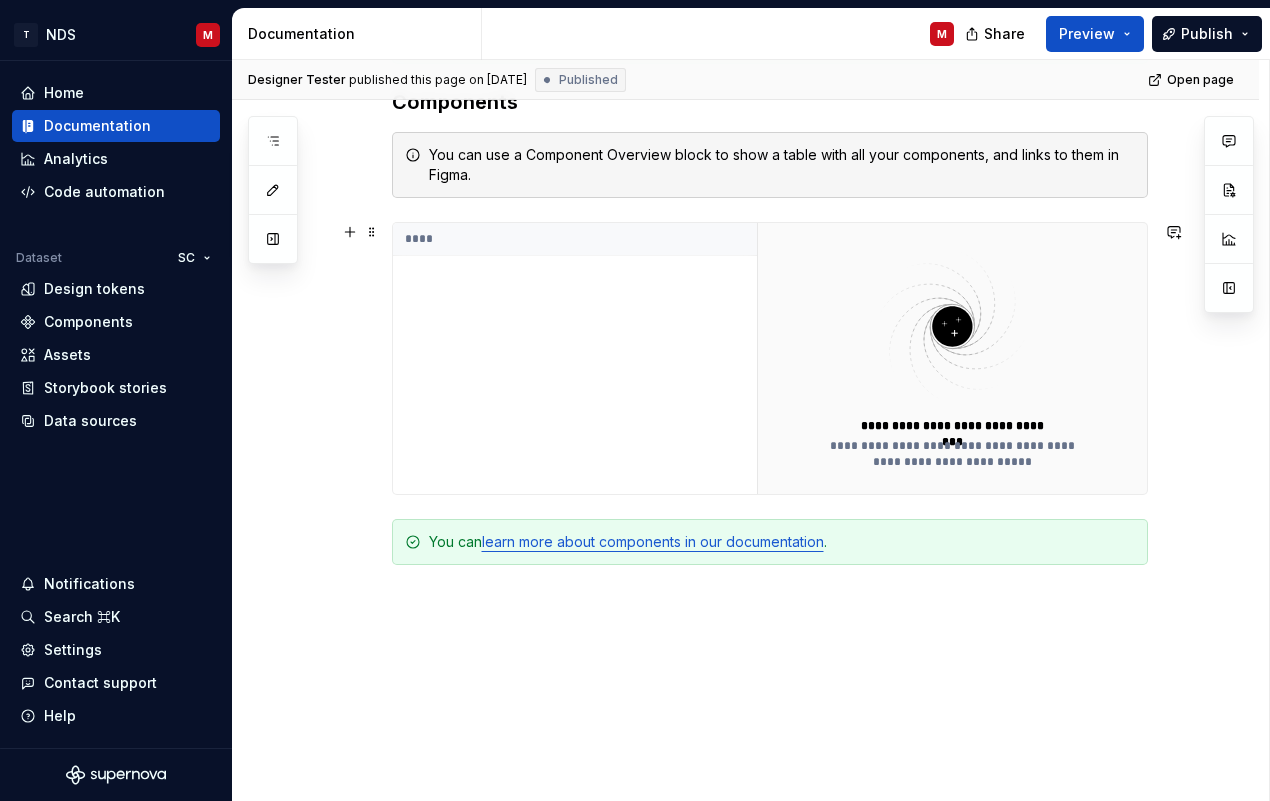scroll, scrollTop: 458, scrollLeft: 0, axis: vertical 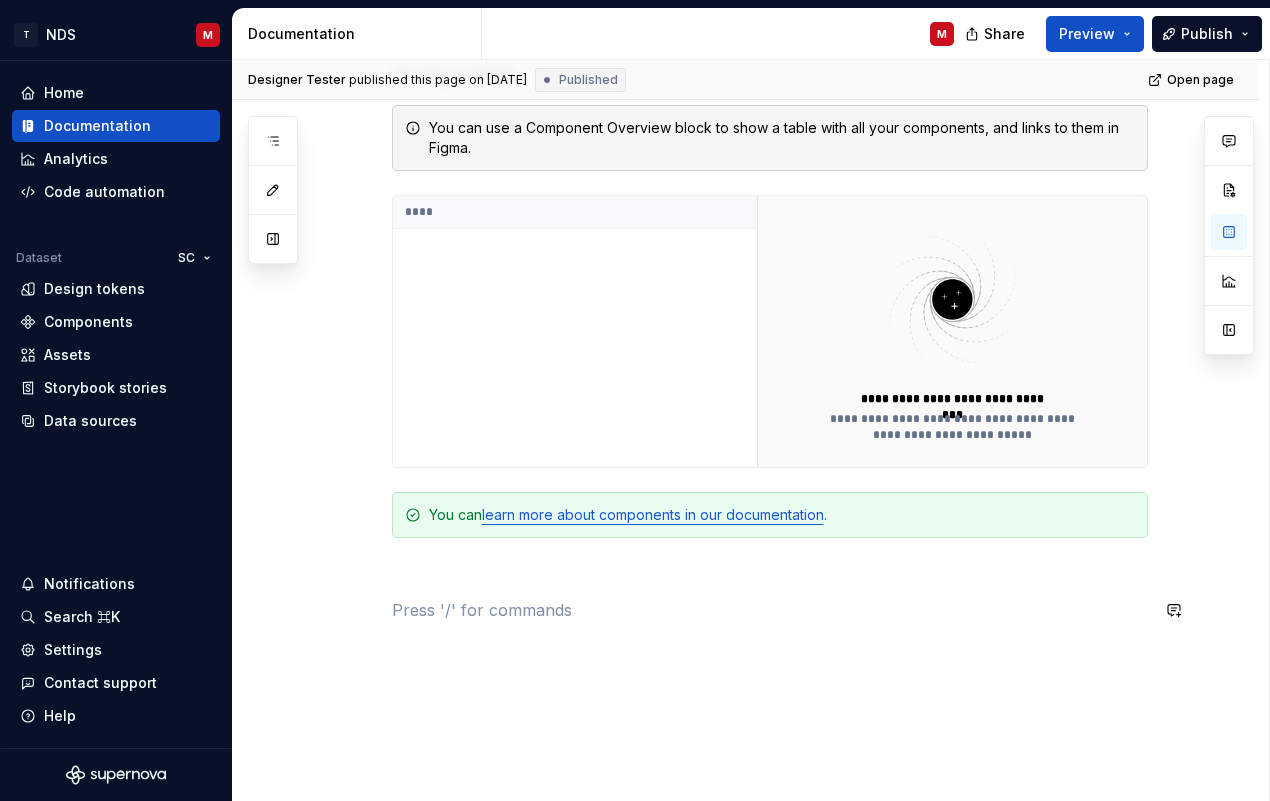 click on "**********" at bounding box center (770, 276) 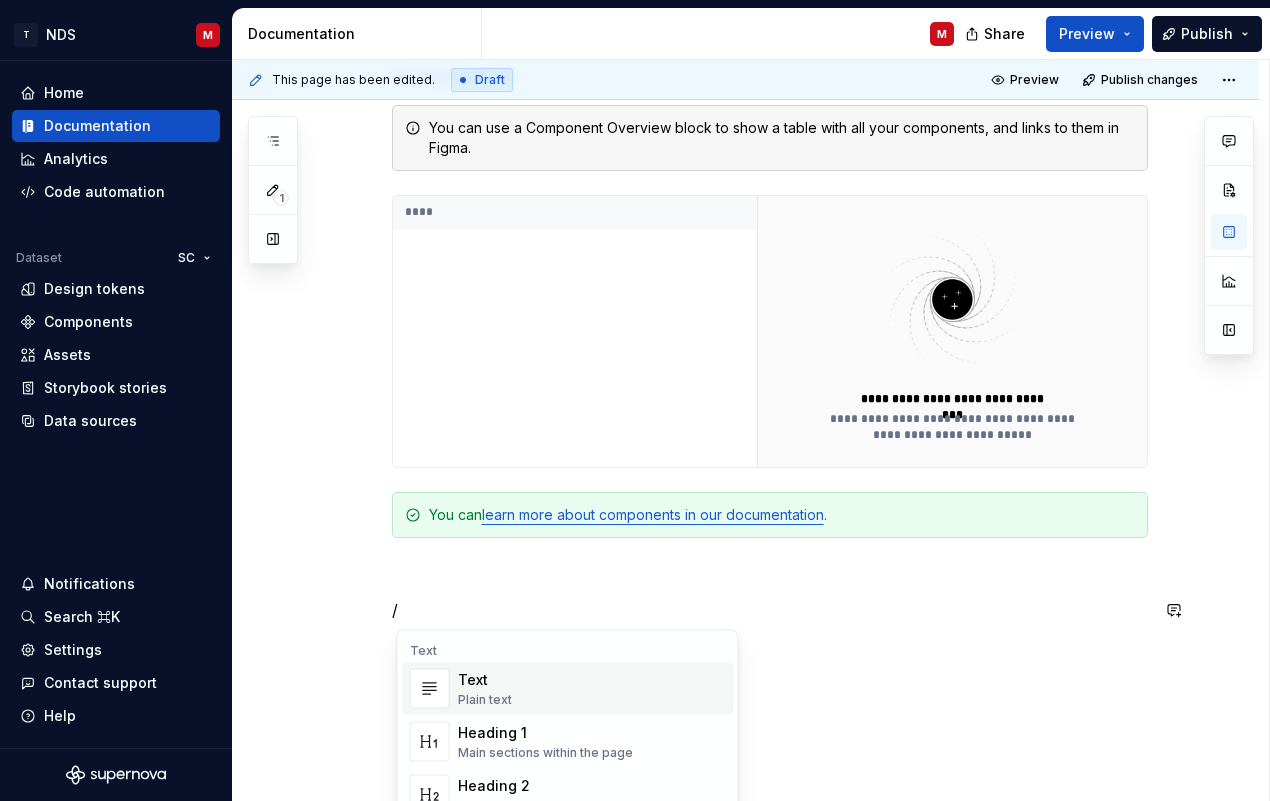type 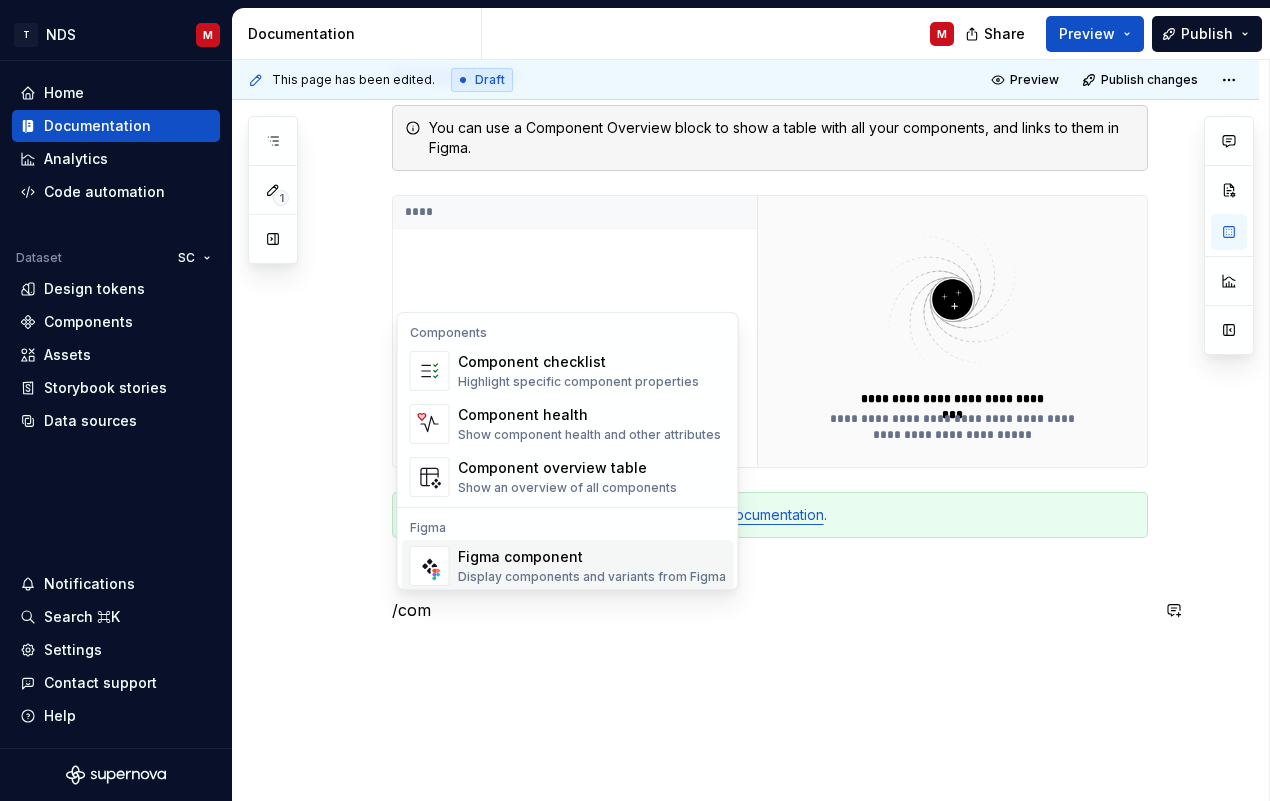 click on "Display components and variants from Figma" at bounding box center [592, 577] 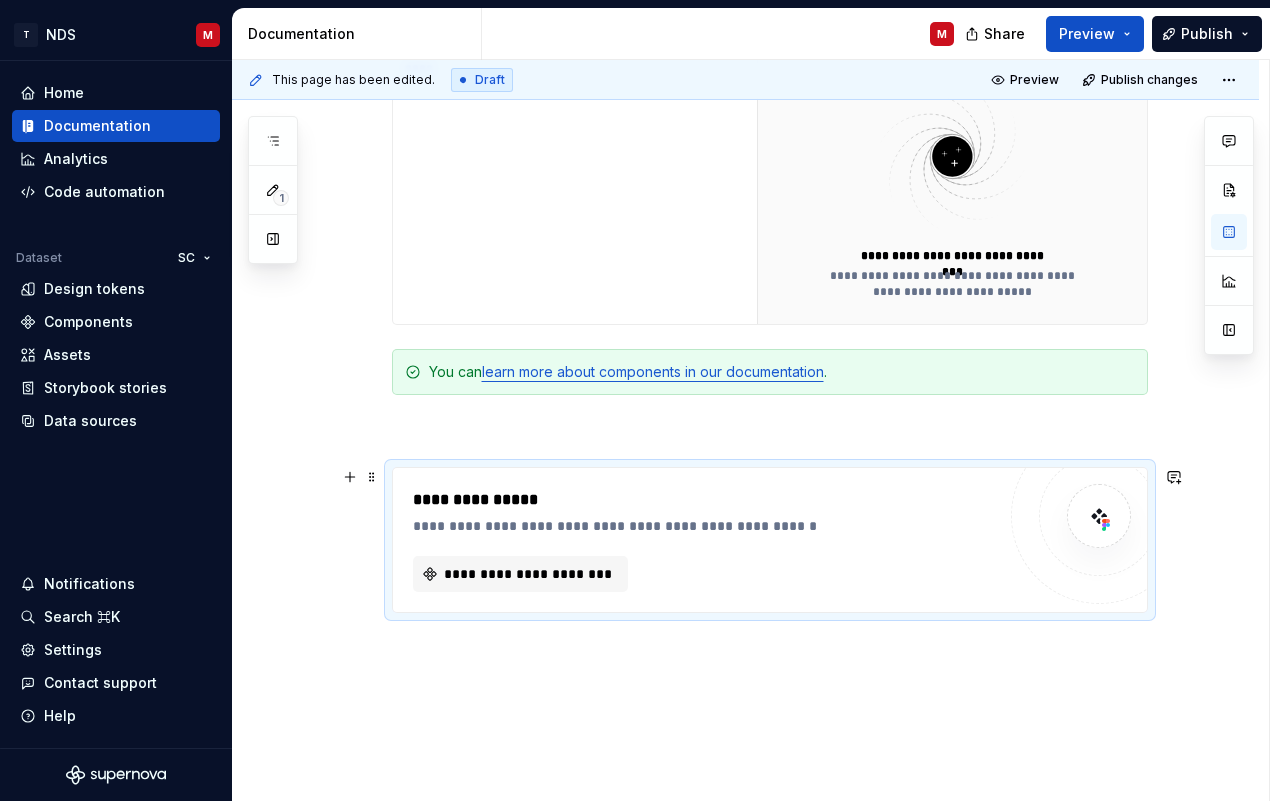 scroll, scrollTop: 603, scrollLeft: 0, axis: vertical 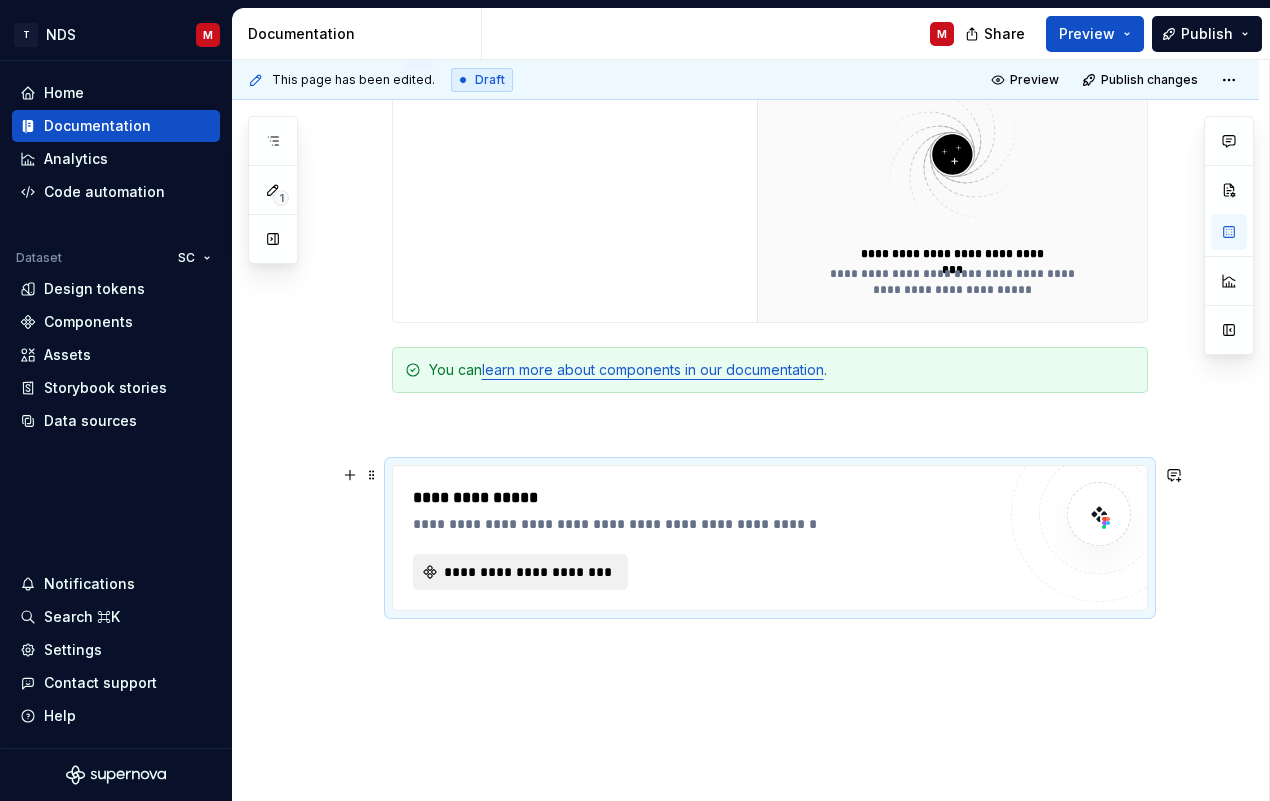 click on "**********" at bounding box center [528, 572] 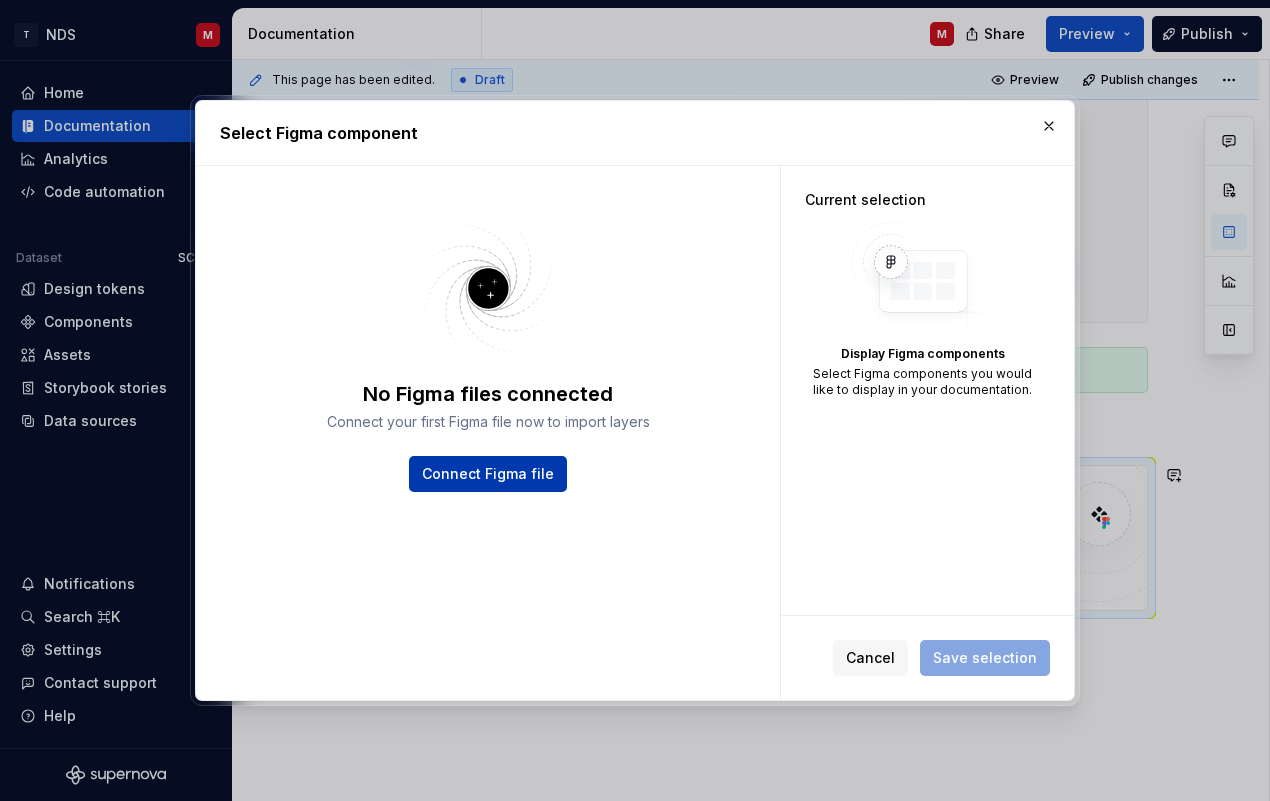 click on "Connect Figma file" at bounding box center (488, 474) 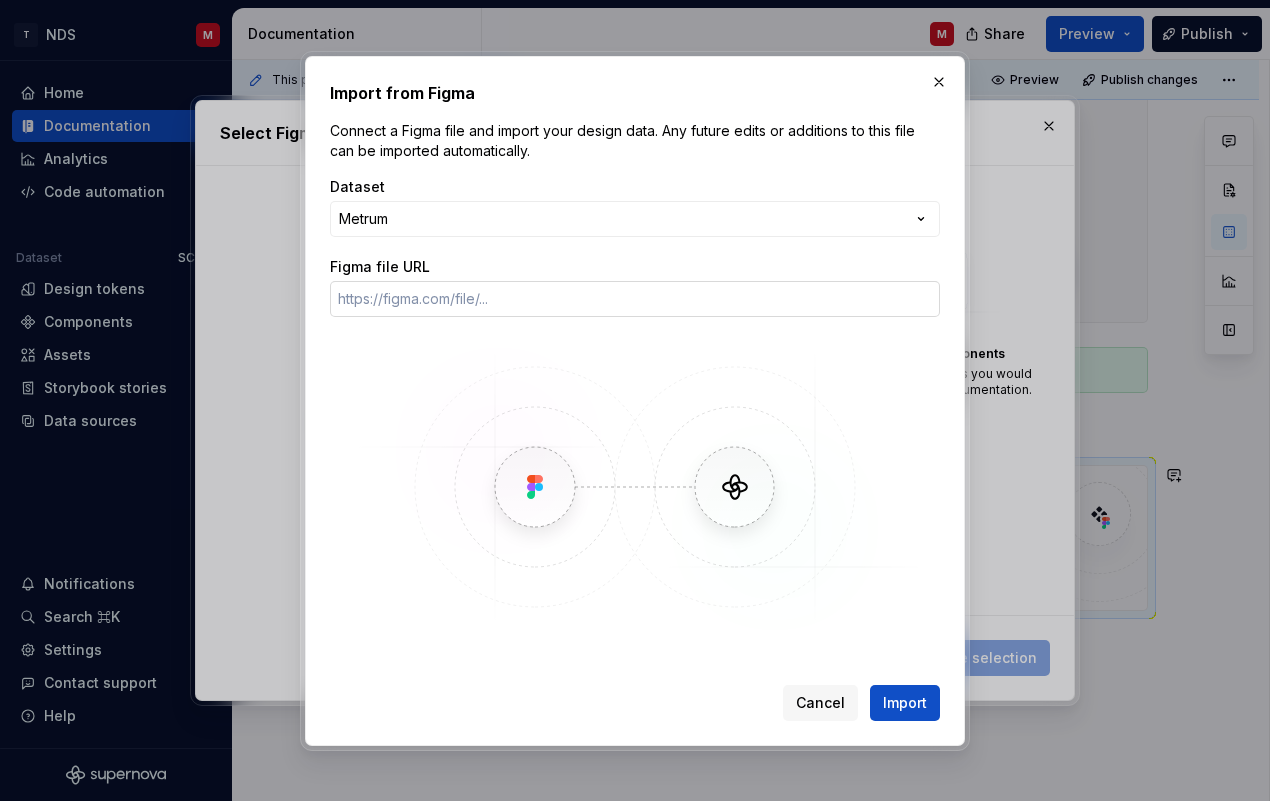 click on "Figma file URL" at bounding box center [635, 299] 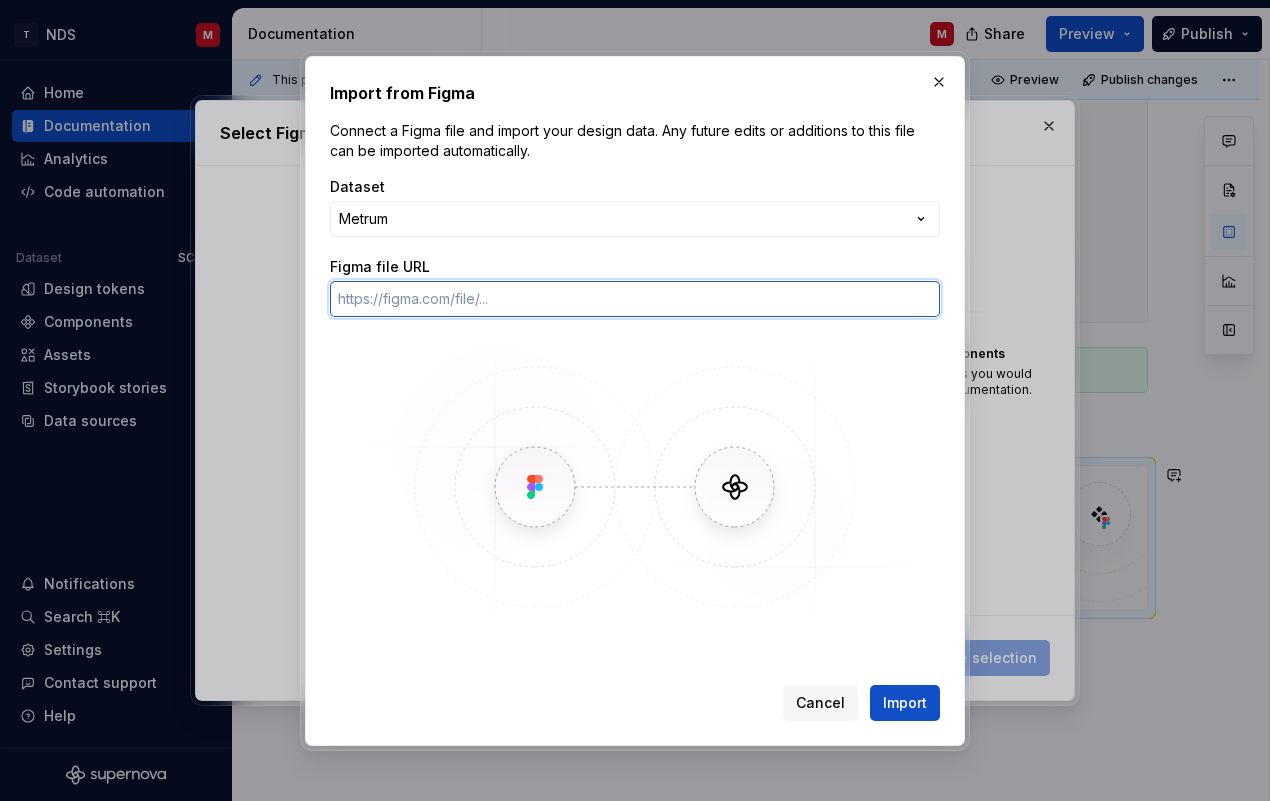 paste on "https://www.figma.com/design/yyZ5AjkV2KoEUMh3wLql8C/test-lib?node-id=50-865&t=8YDRNr83vwI1i8yr-1" 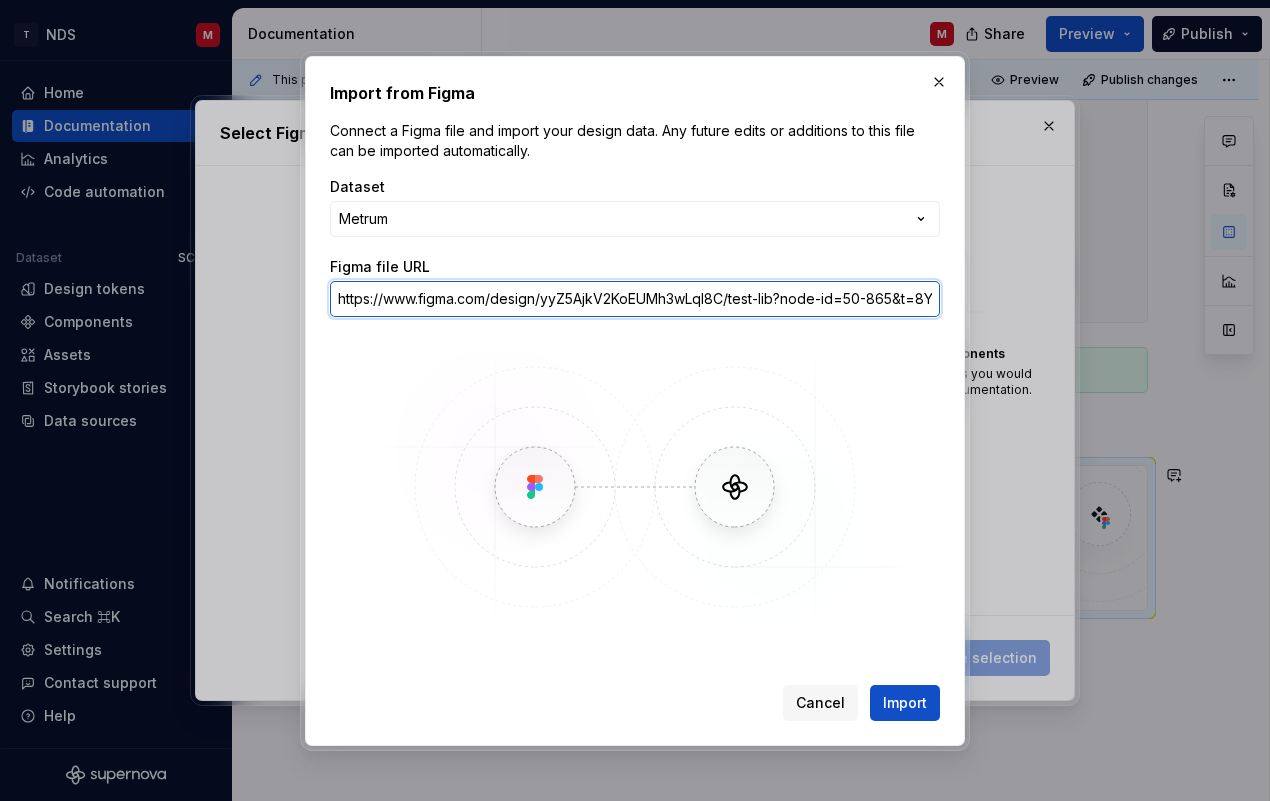 scroll, scrollTop: 0, scrollLeft: 130, axis: horizontal 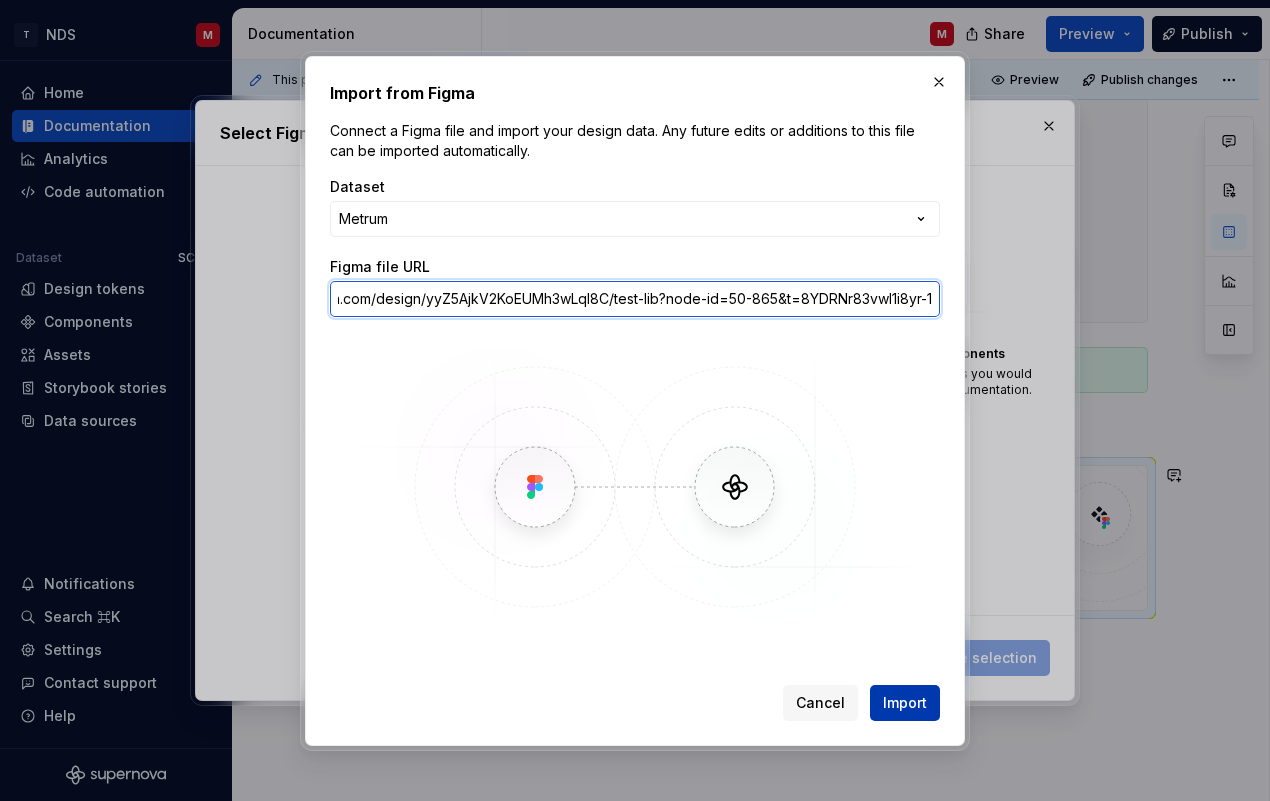 type on "https://www.figma.com/design/yyZ5AjkV2KoEUMh3wLql8C/test-lib?node-id=50-865&t=8YDRNr83vwI1i8yr-1" 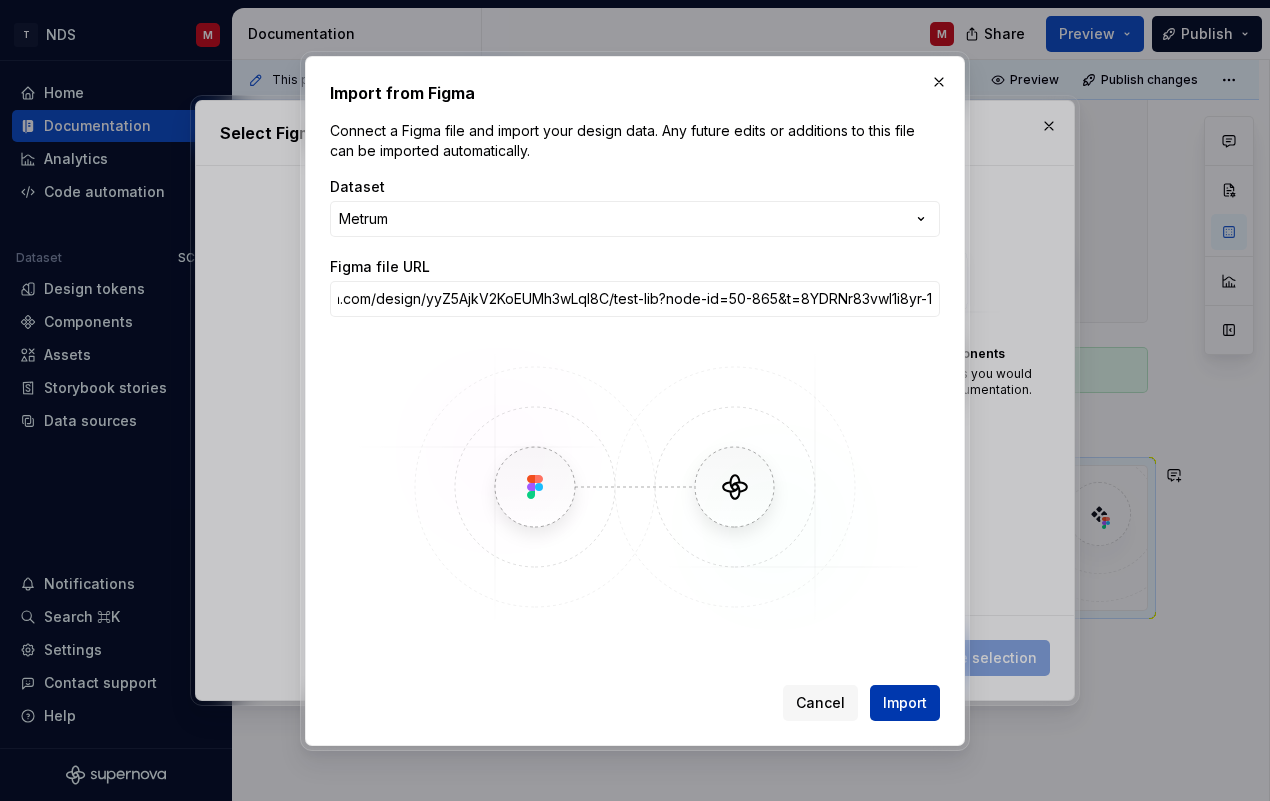 click on "Import" at bounding box center (905, 703) 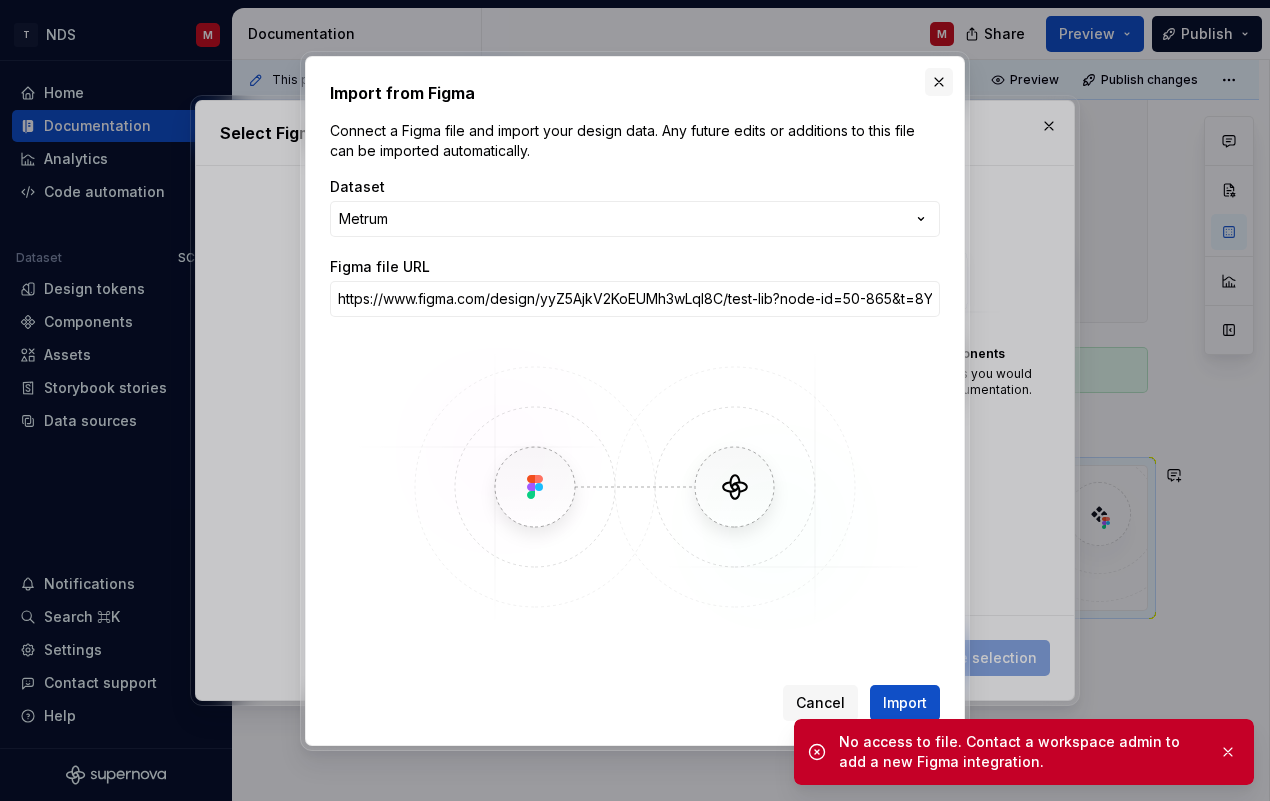 click at bounding box center (939, 82) 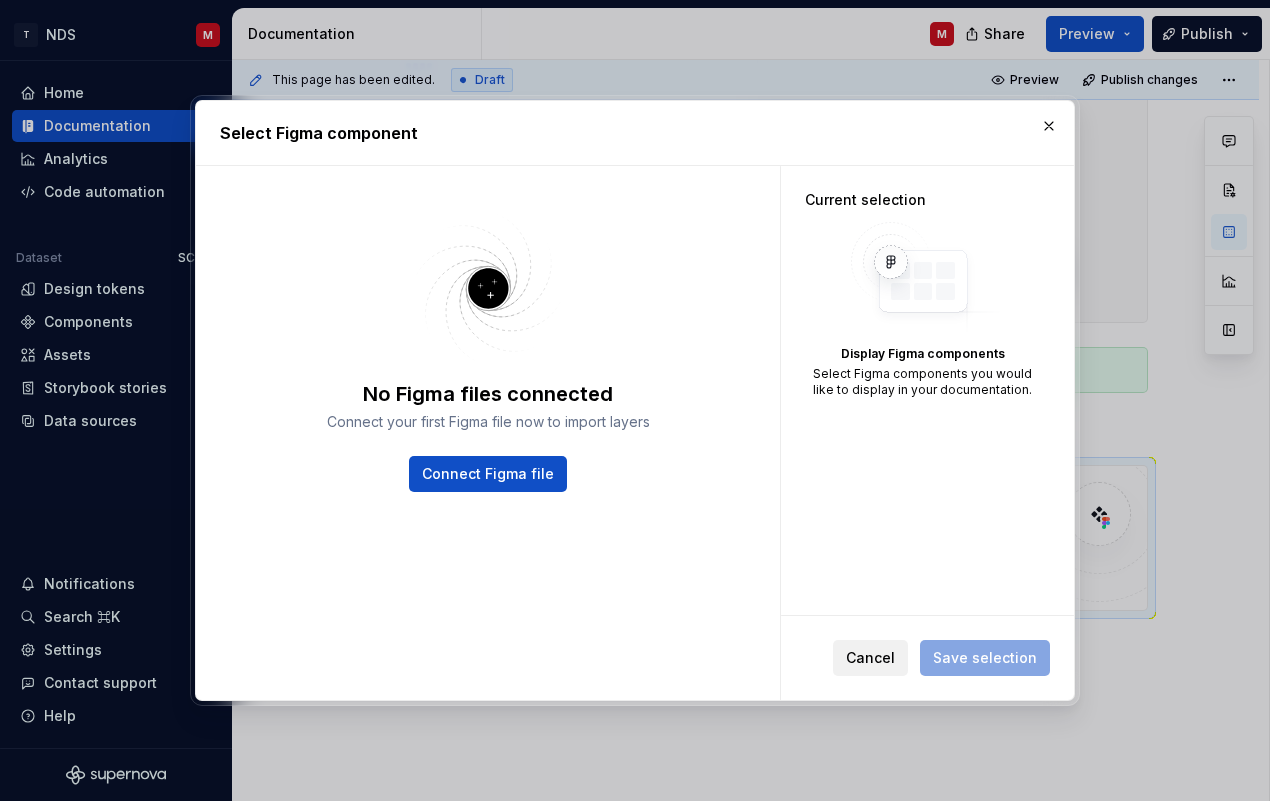click on "Cancel" at bounding box center (870, 658) 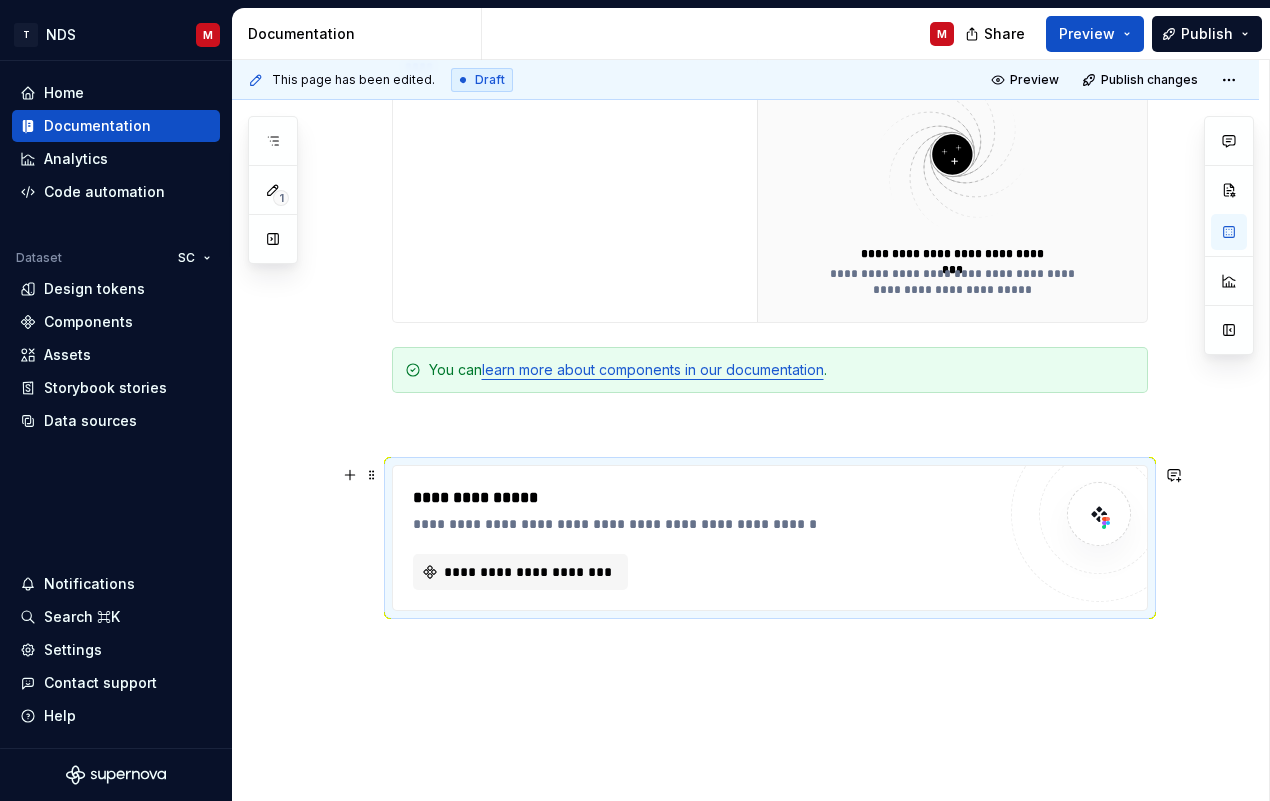 click at bounding box center [770, 429] 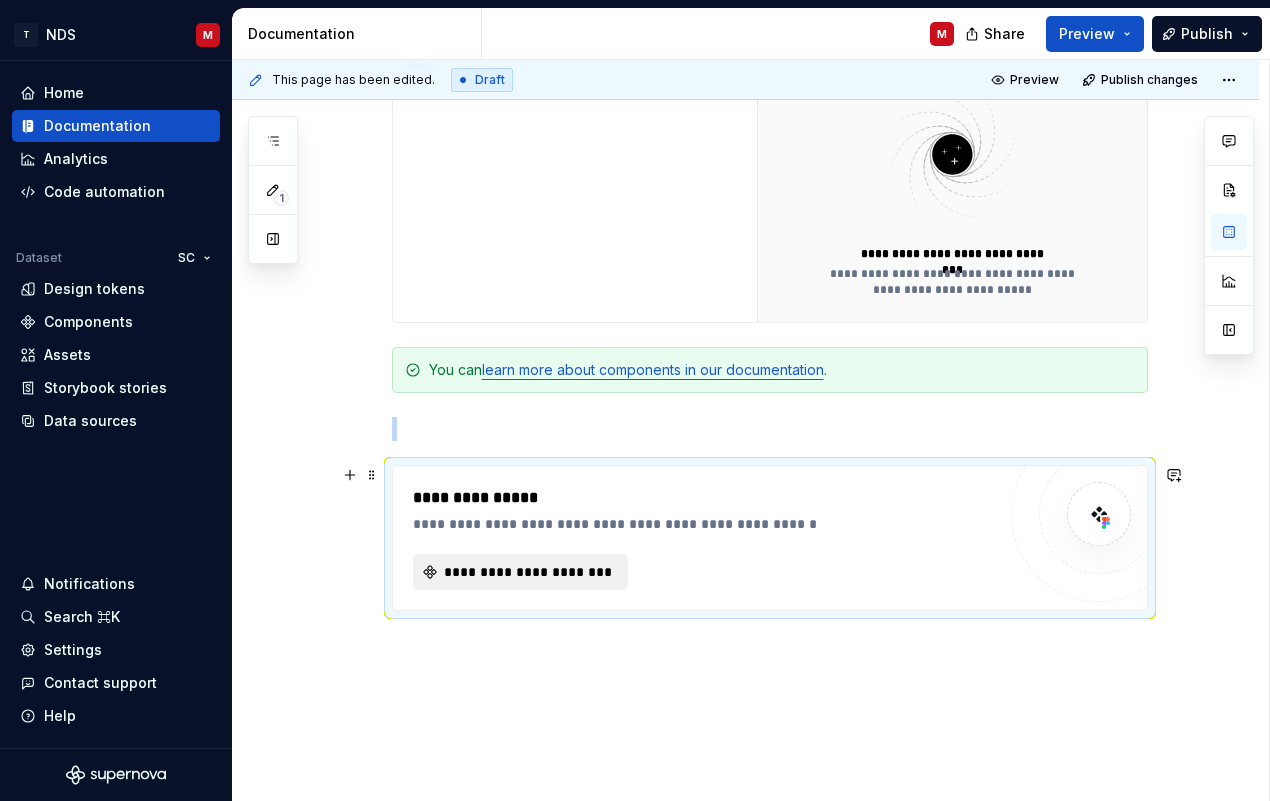 click on "**********" at bounding box center [528, 572] 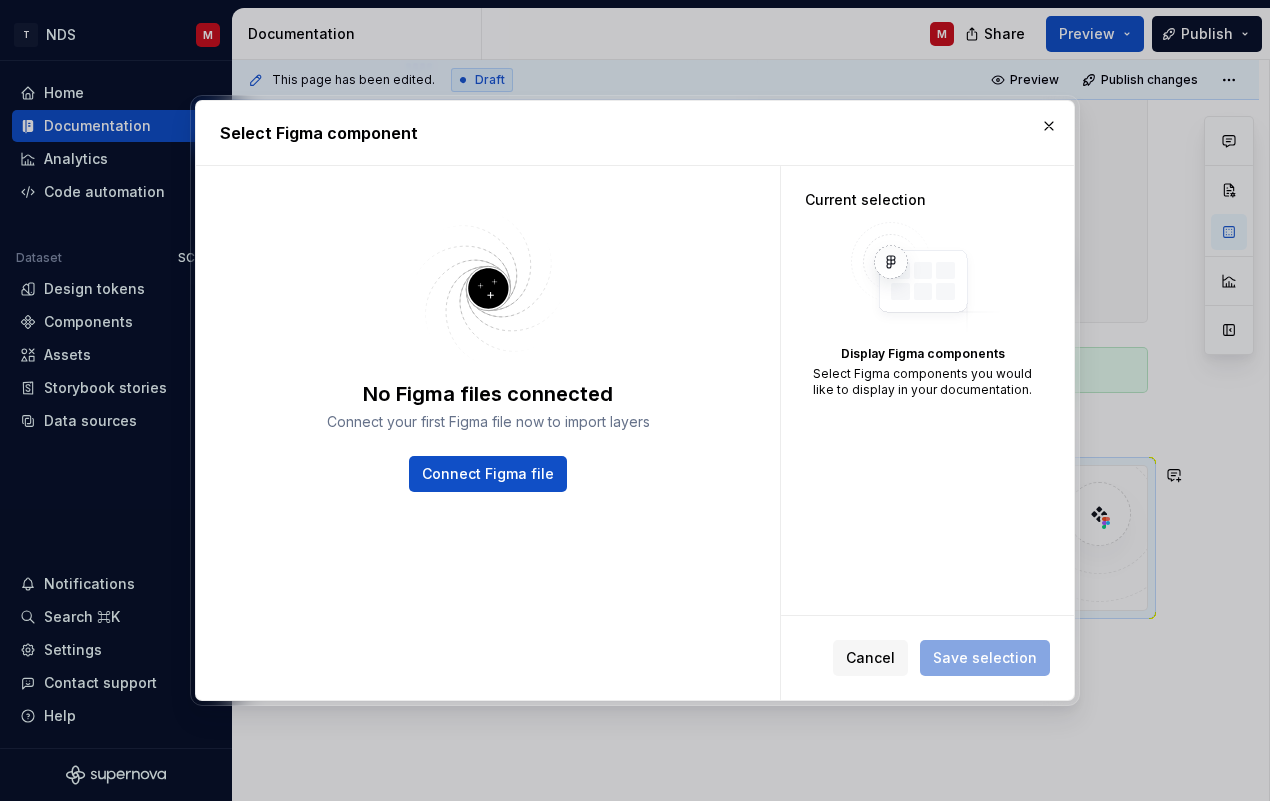 type on "*" 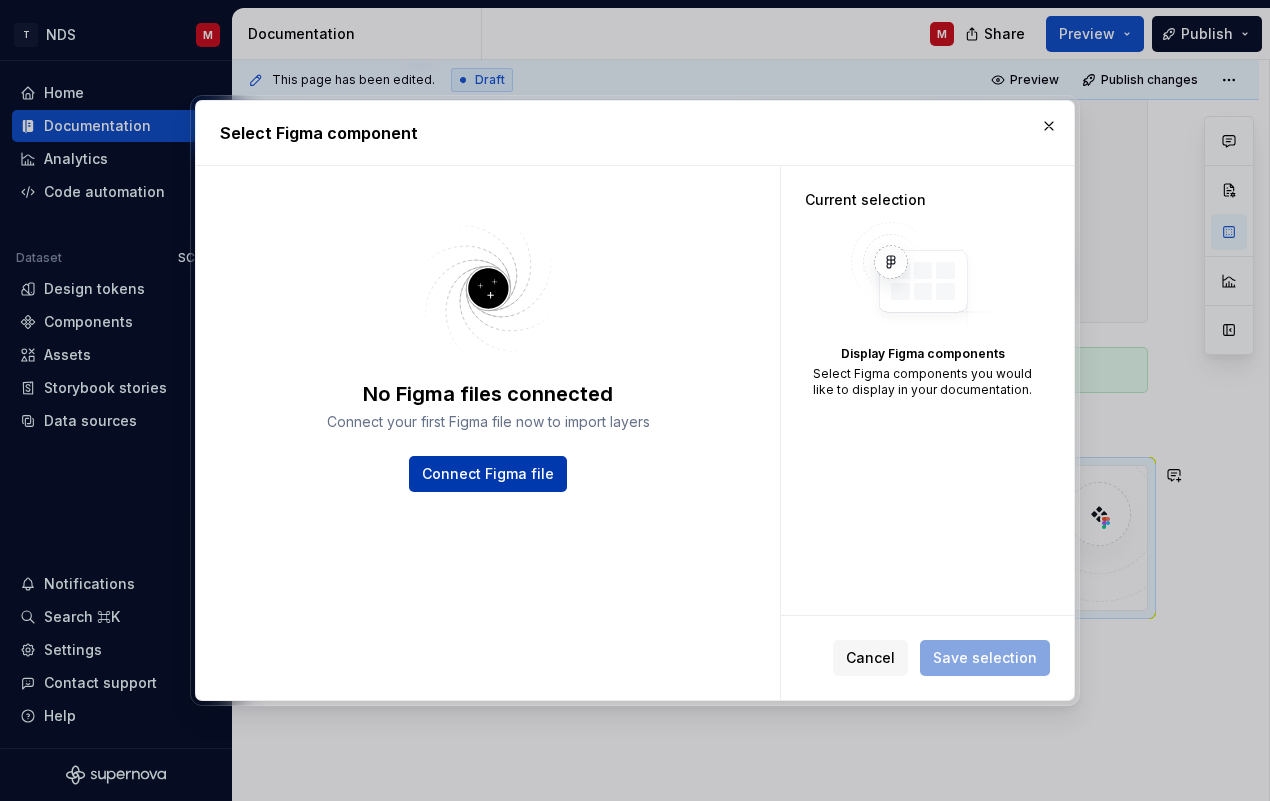 click on "Connect Figma file" at bounding box center [488, 474] 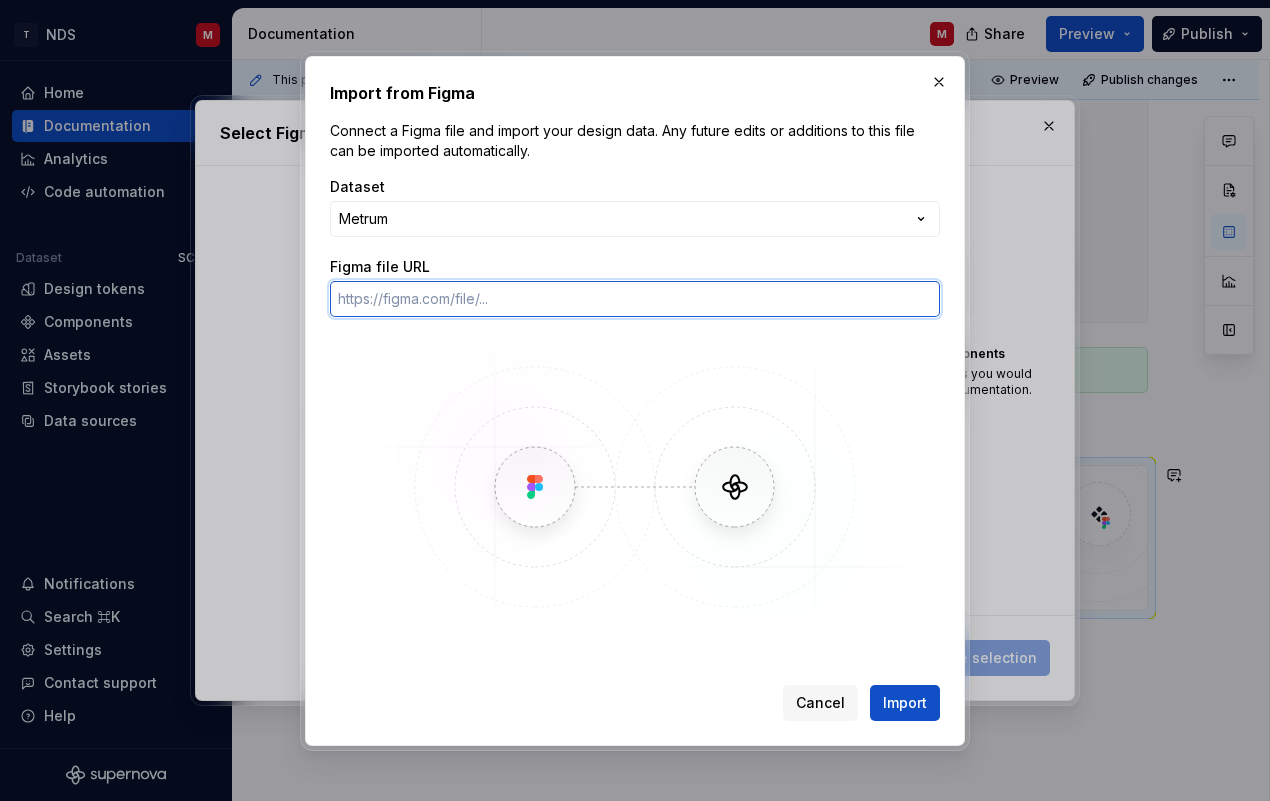 click on "Figma file URL" at bounding box center (635, 299) 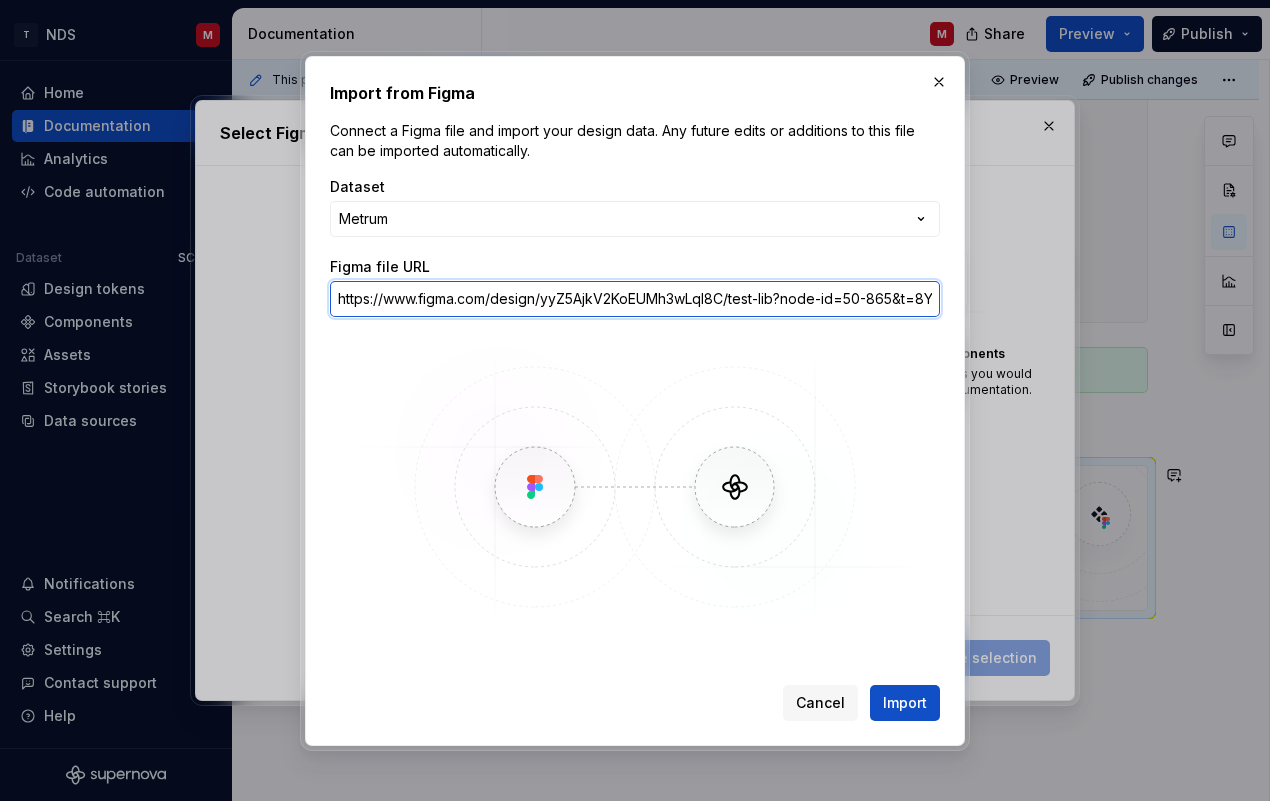 scroll, scrollTop: 0, scrollLeft: 130, axis: horizontal 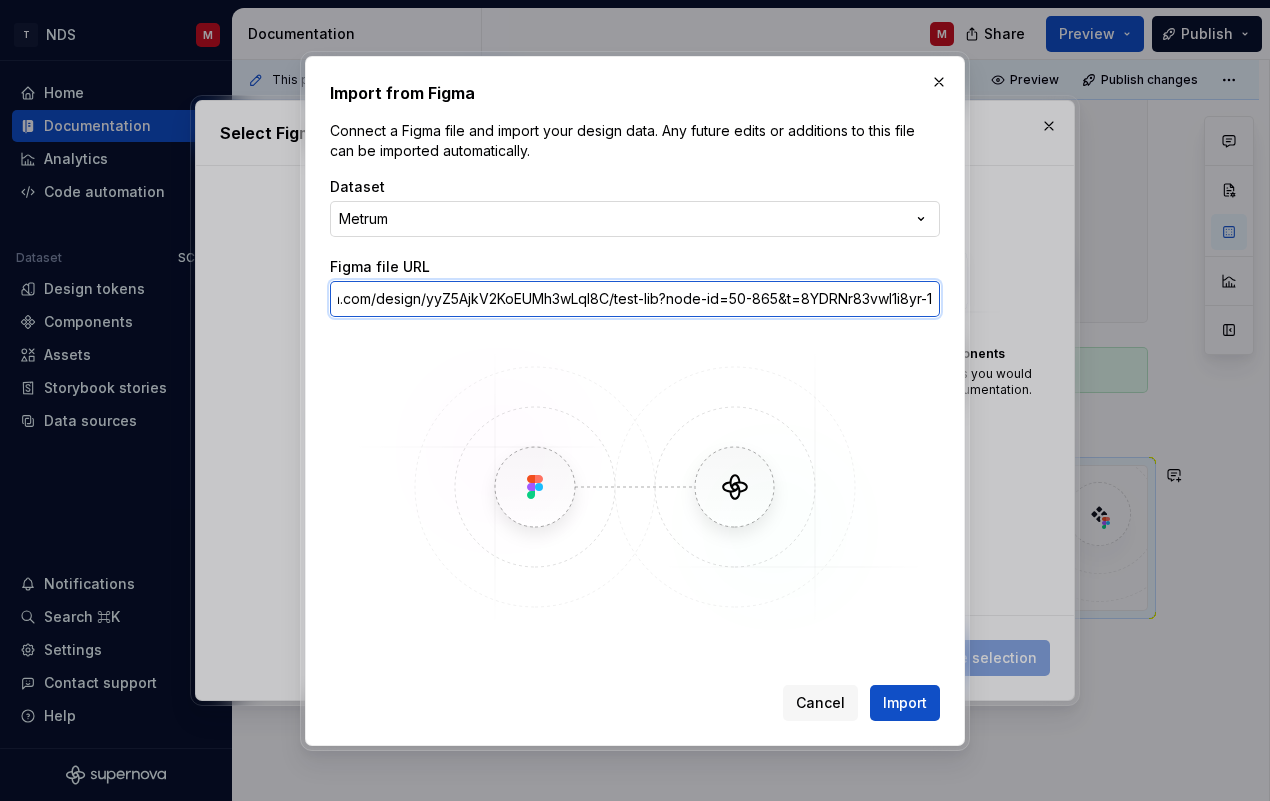 type on "https://www.figma.com/design/yyZ5AjkV2KoEUMh3wLql8C/test-lib?node-id=50-865&t=8YDRNr83vwI1i8yr-1" 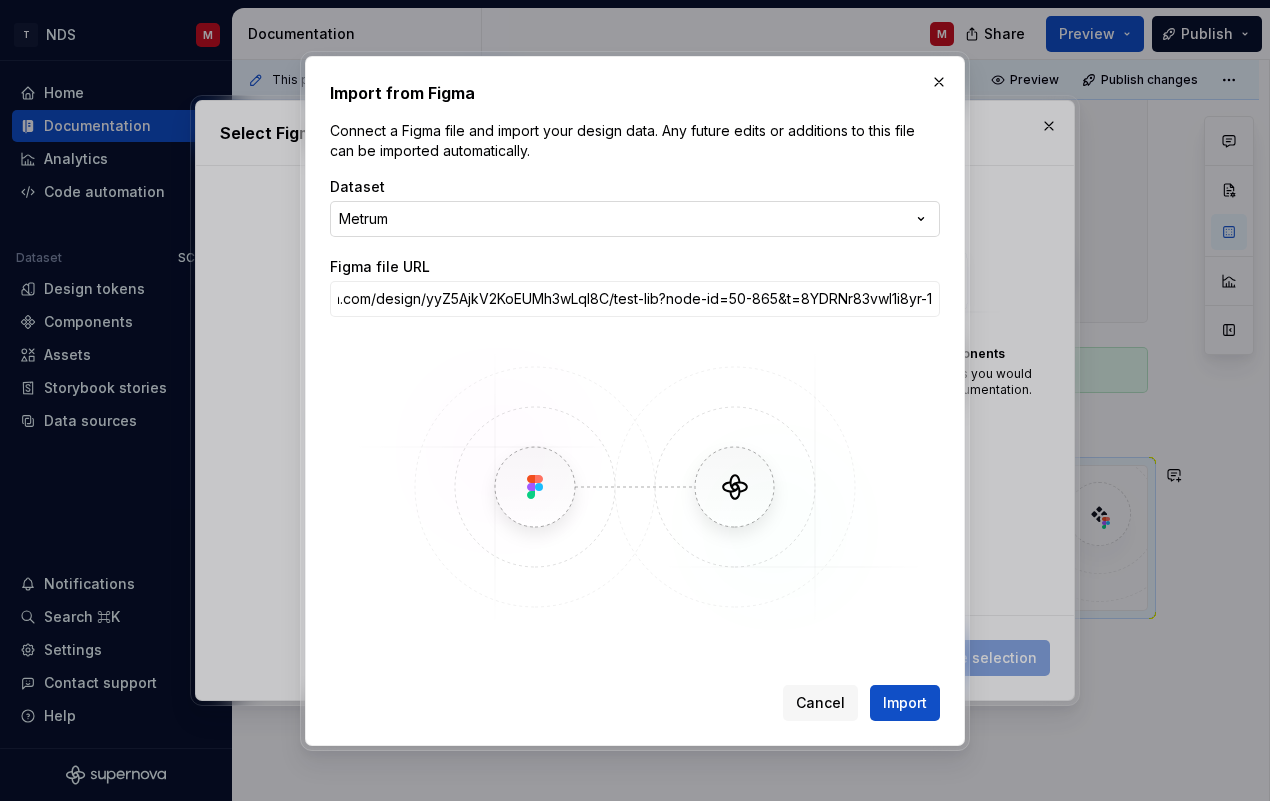 click on "Import from Figma Connect a Figma file and import your design data. Any future edits or additions to this file can be imported automatically. Dataset Metrum ****** ** Figma file URL https://www.figma.com/design/yyZ5AjkV2KoEUMh3wLql8C/test-lib?node-id=50-865&t=8YDRNr83vwI1i8yr-1 Cancel Import" at bounding box center (635, 400) 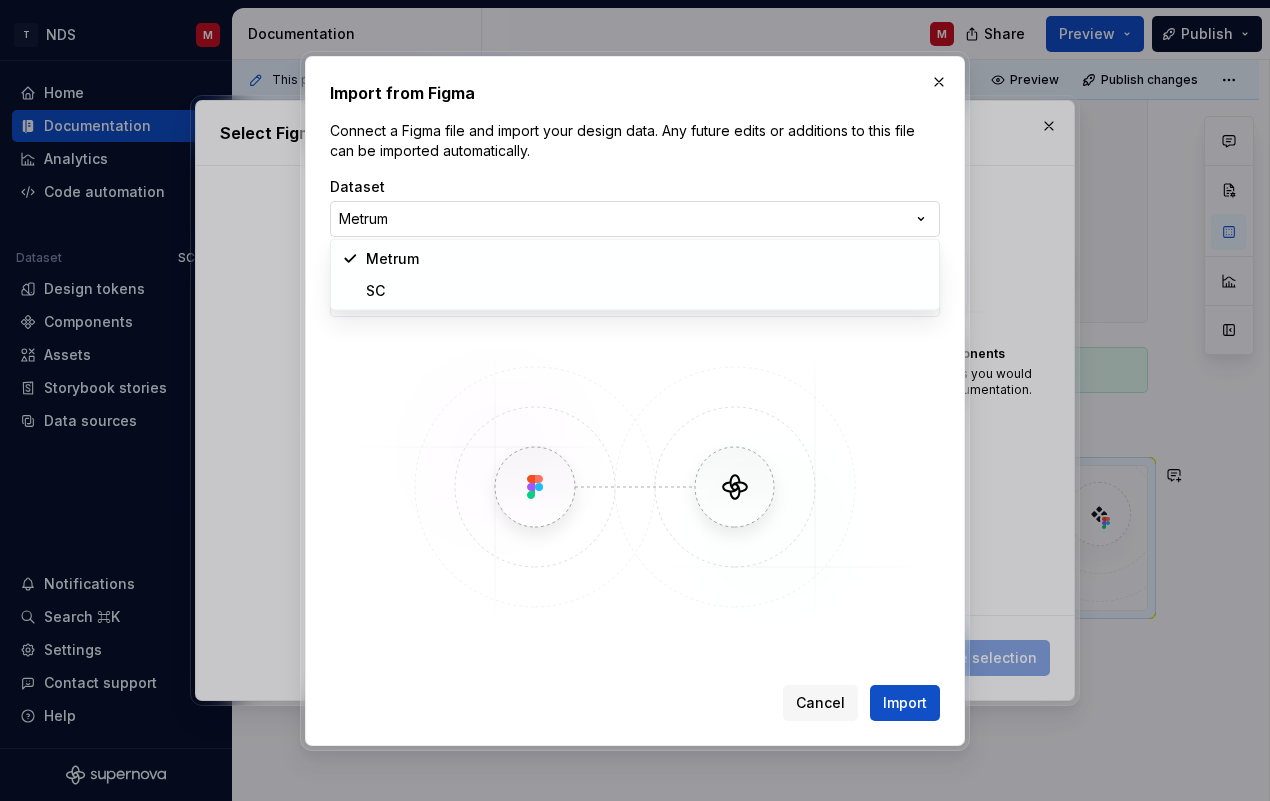 scroll, scrollTop: 0, scrollLeft: 0, axis: both 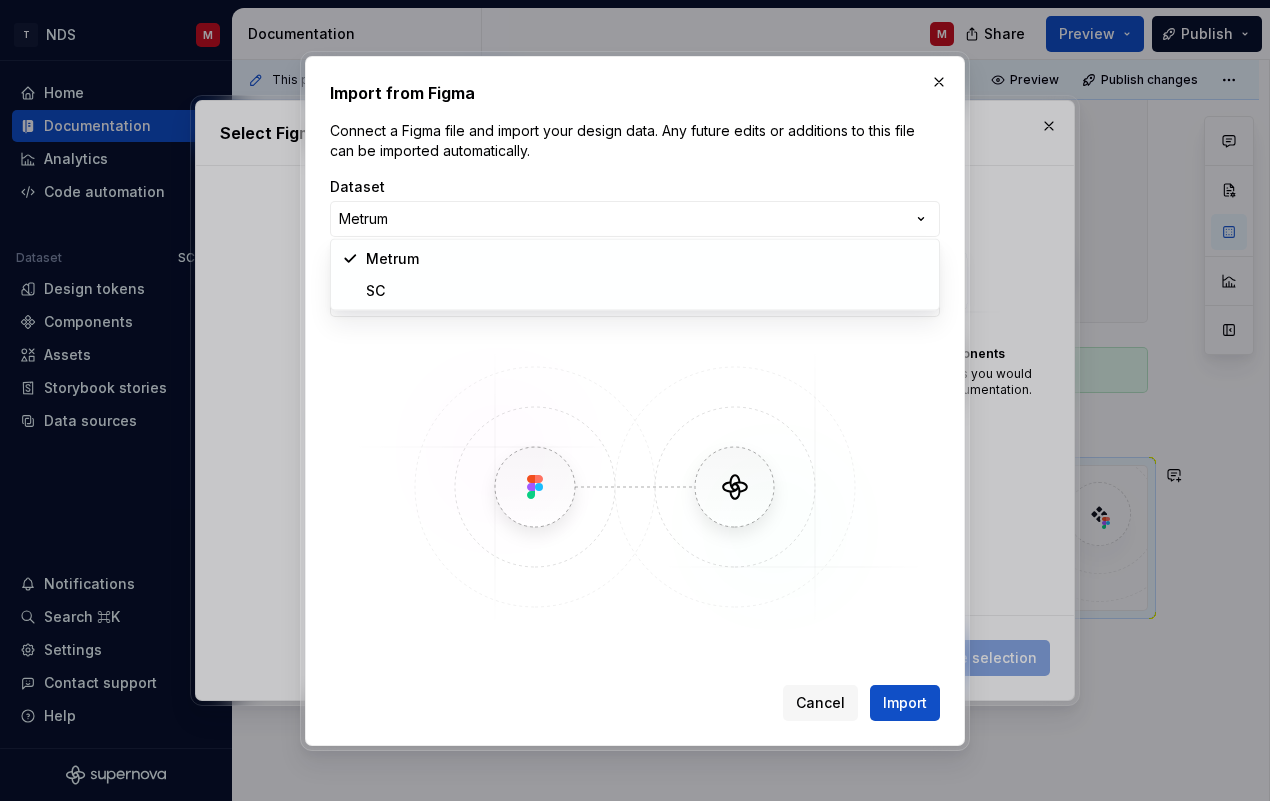 select on "**********" 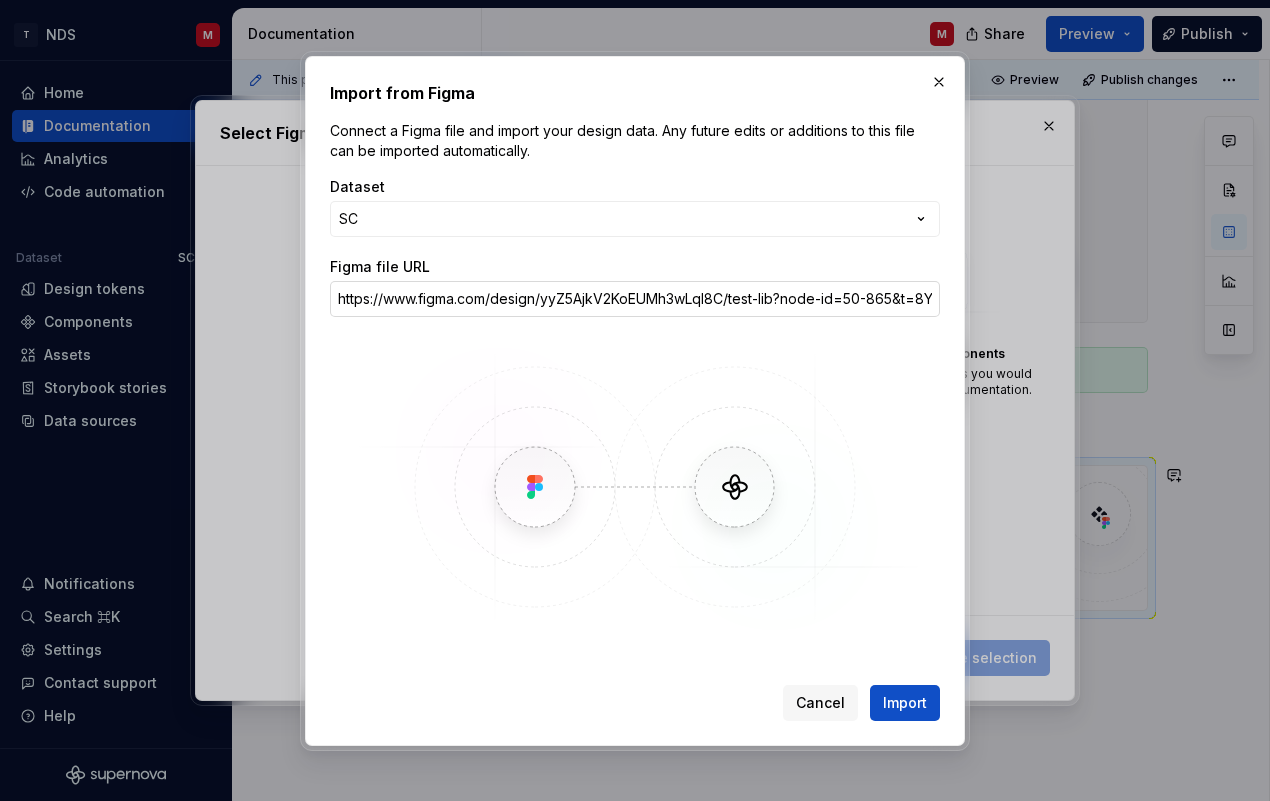 click on "https://www.figma.com/design/yyZ5AjkV2KoEUMh3wLql8C/test-lib?node-id=50-865&t=8YDRNr83vwI1i8yr-1" at bounding box center (635, 299) 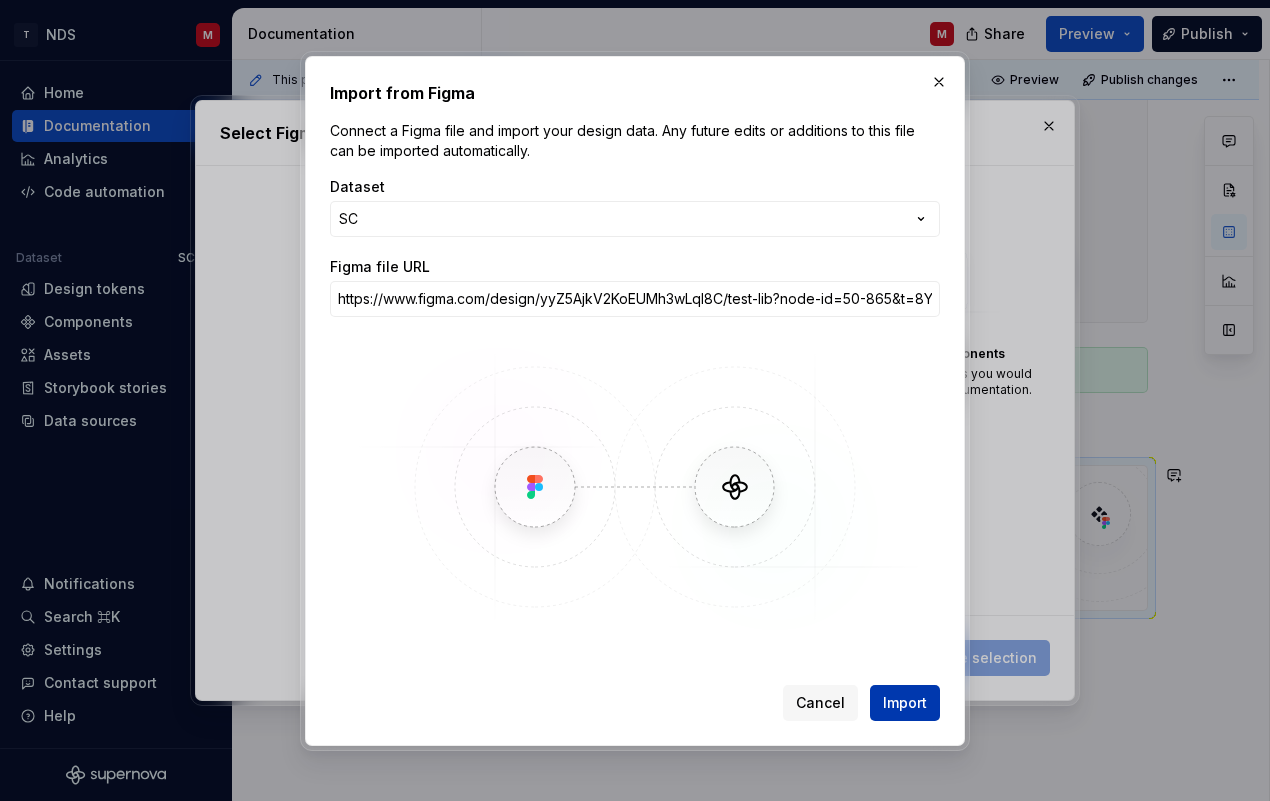 click on "Import from Figma Connect a Figma file and import your design data. Any future edits or additions to this file can be imported automatically. Dataset SC ****** ** Figma file URL https://www.figma.com/design/yyZ5AjkV2KoEUMh3wLql8C/test-lib?node-id=50-865&t=8YDRNr83vwI1i8yr-1 Cancel Import" at bounding box center [635, 401] 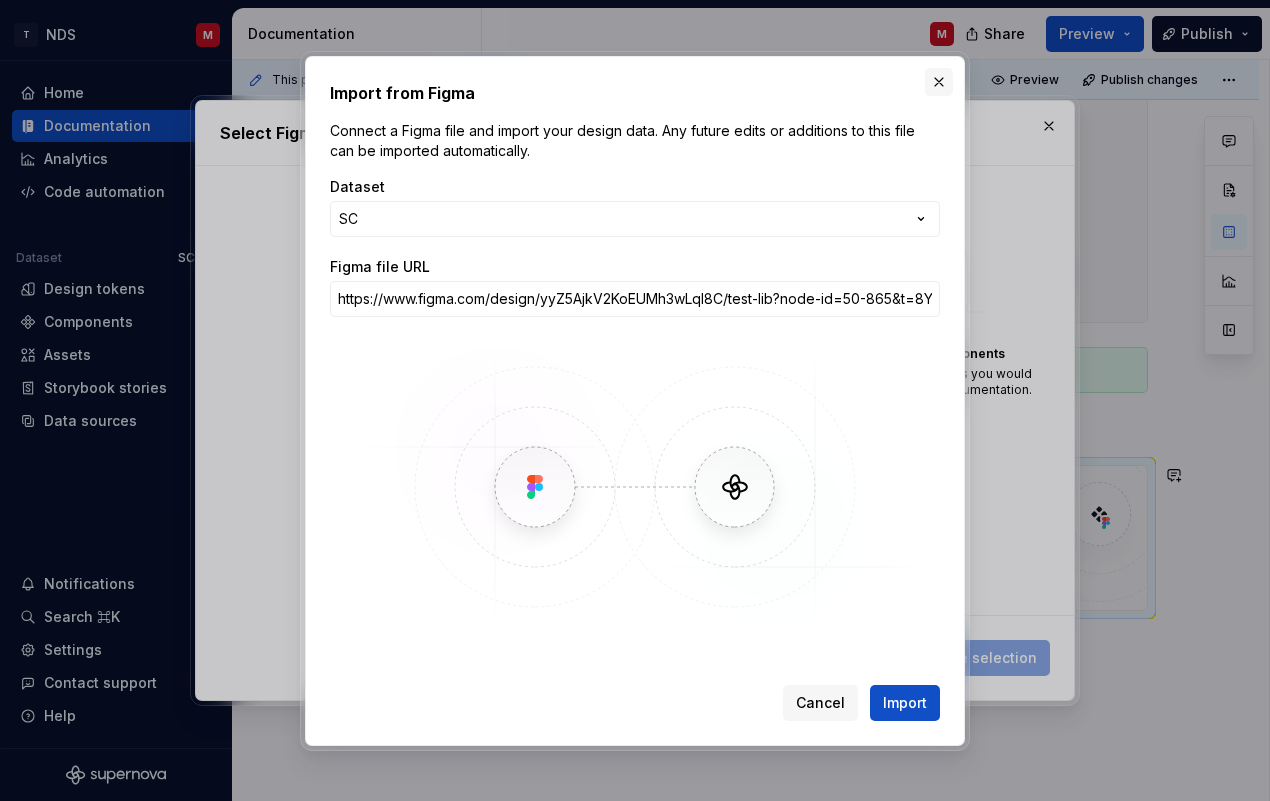 click at bounding box center [939, 82] 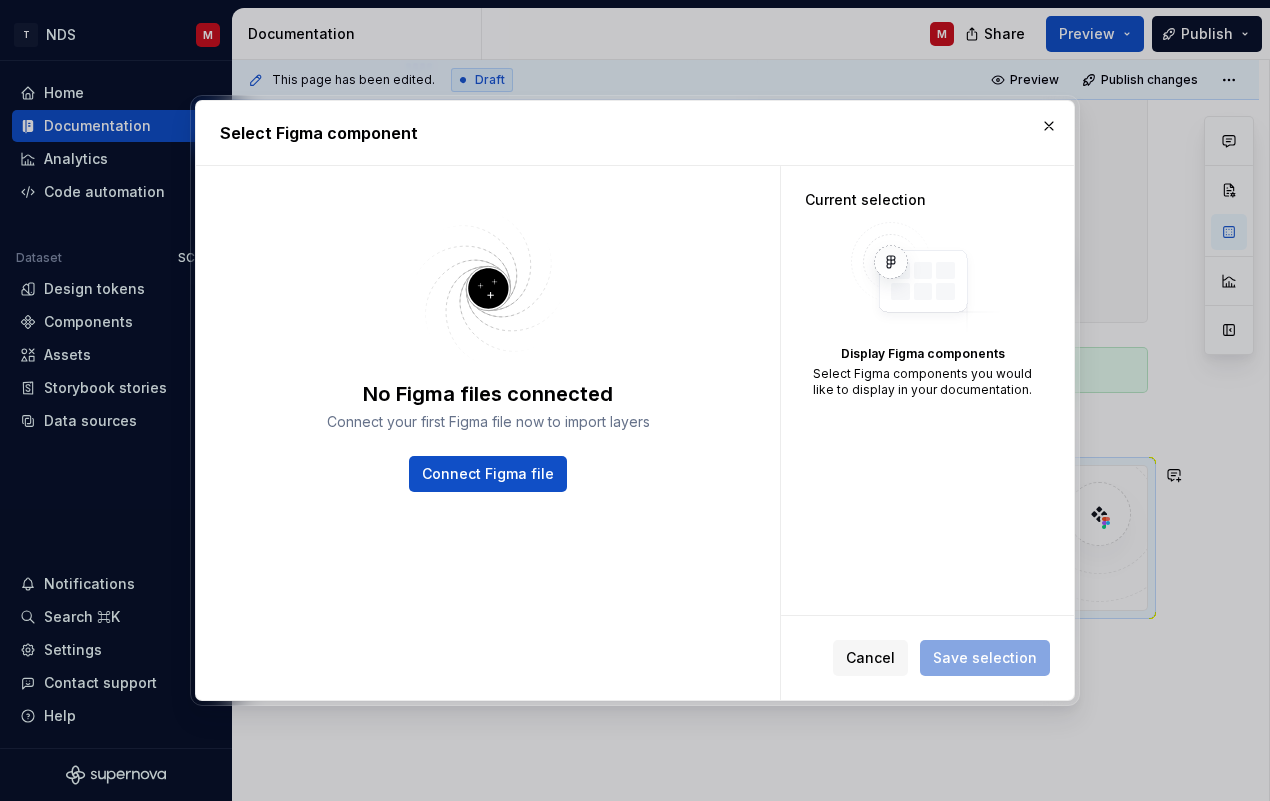 click at bounding box center (1049, 126) 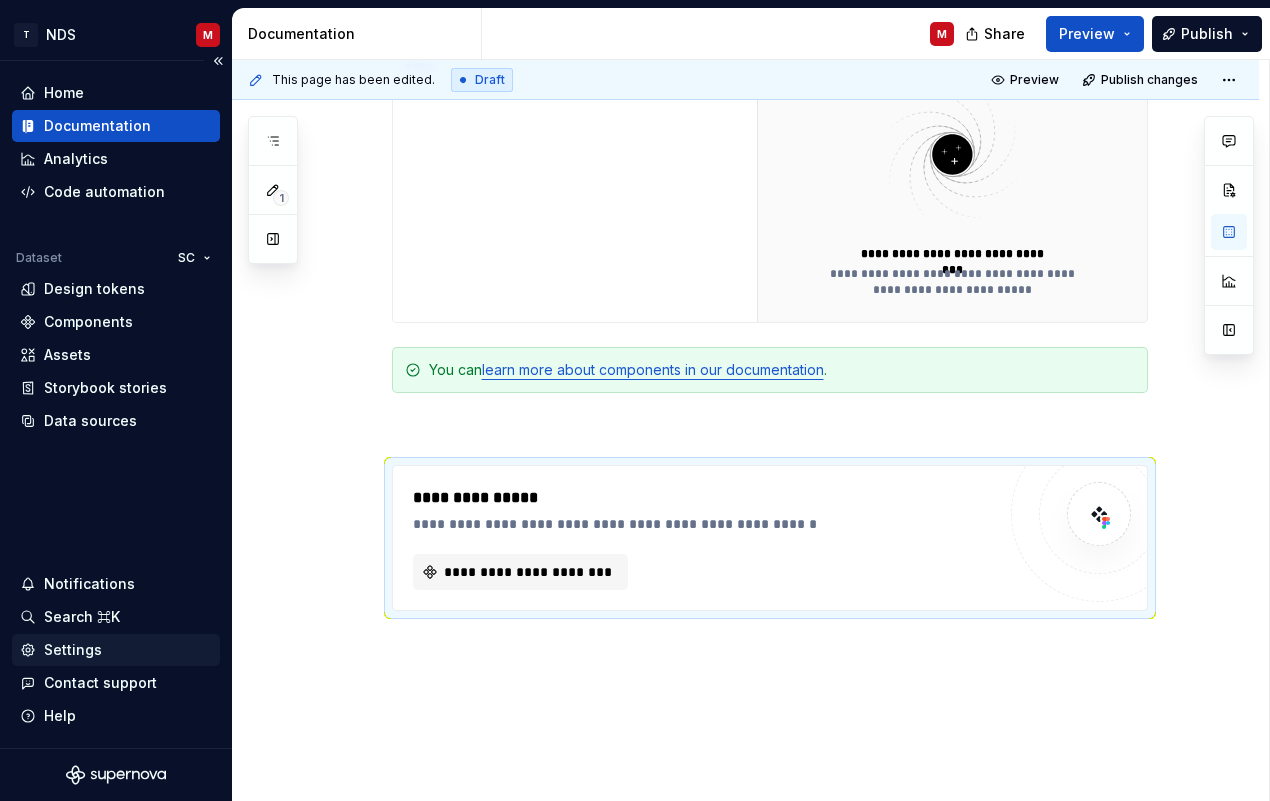 click on "Settings" at bounding box center [73, 650] 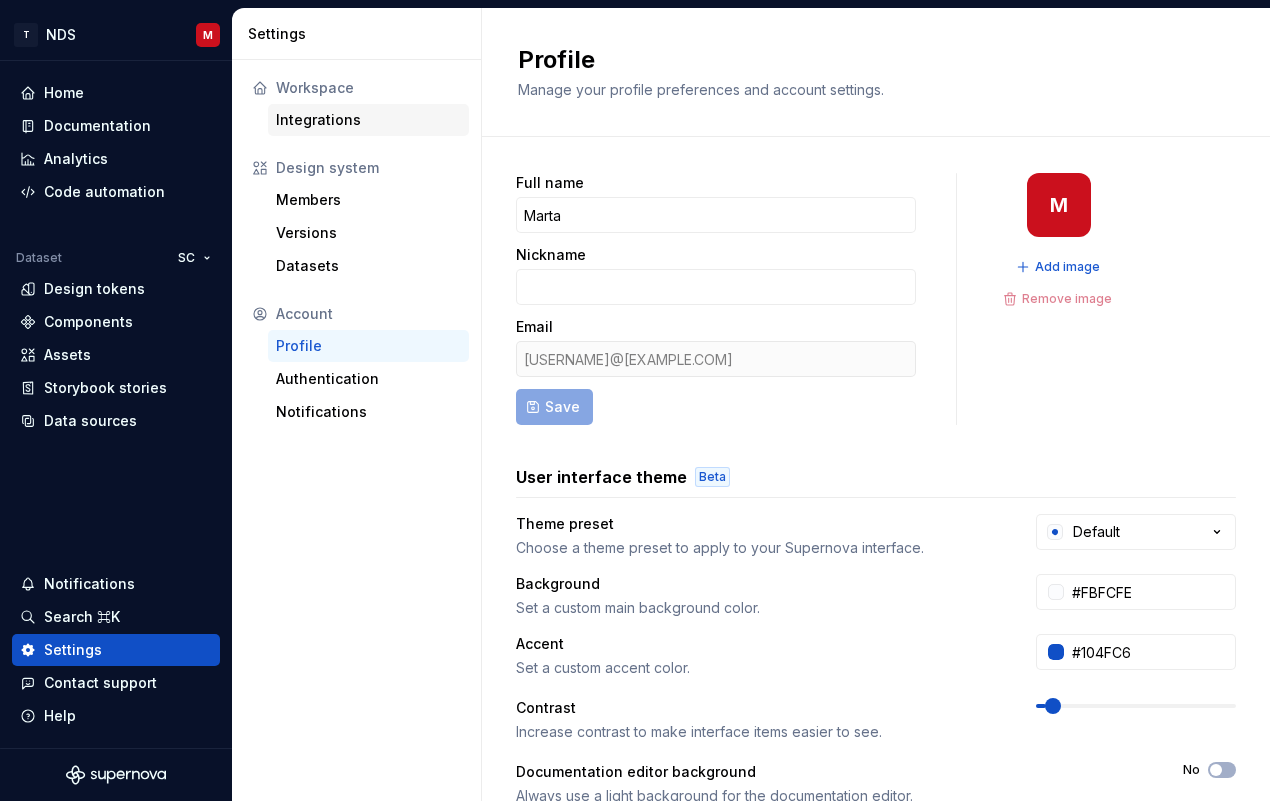 click on "Integrations" at bounding box center (368, 120) 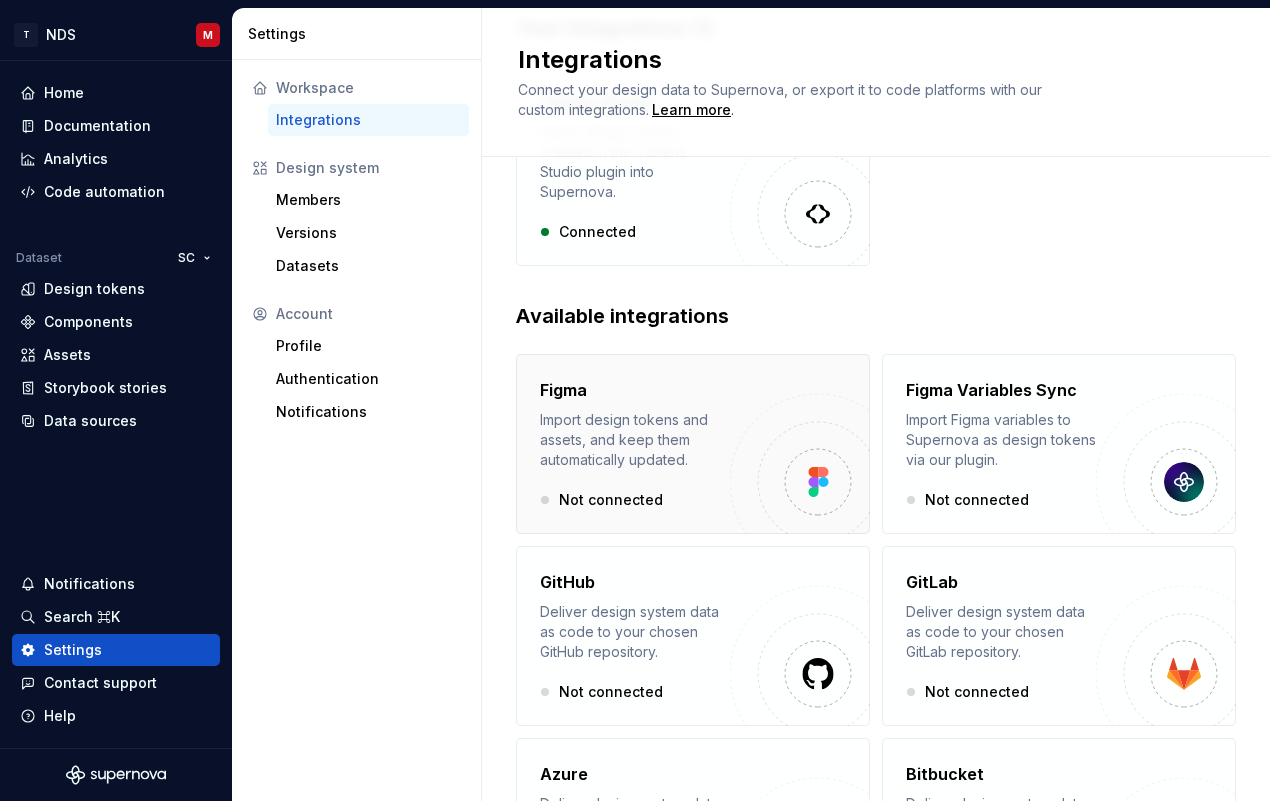 scroll, scrollTop: 0, scrollLeft: 0, axis: both 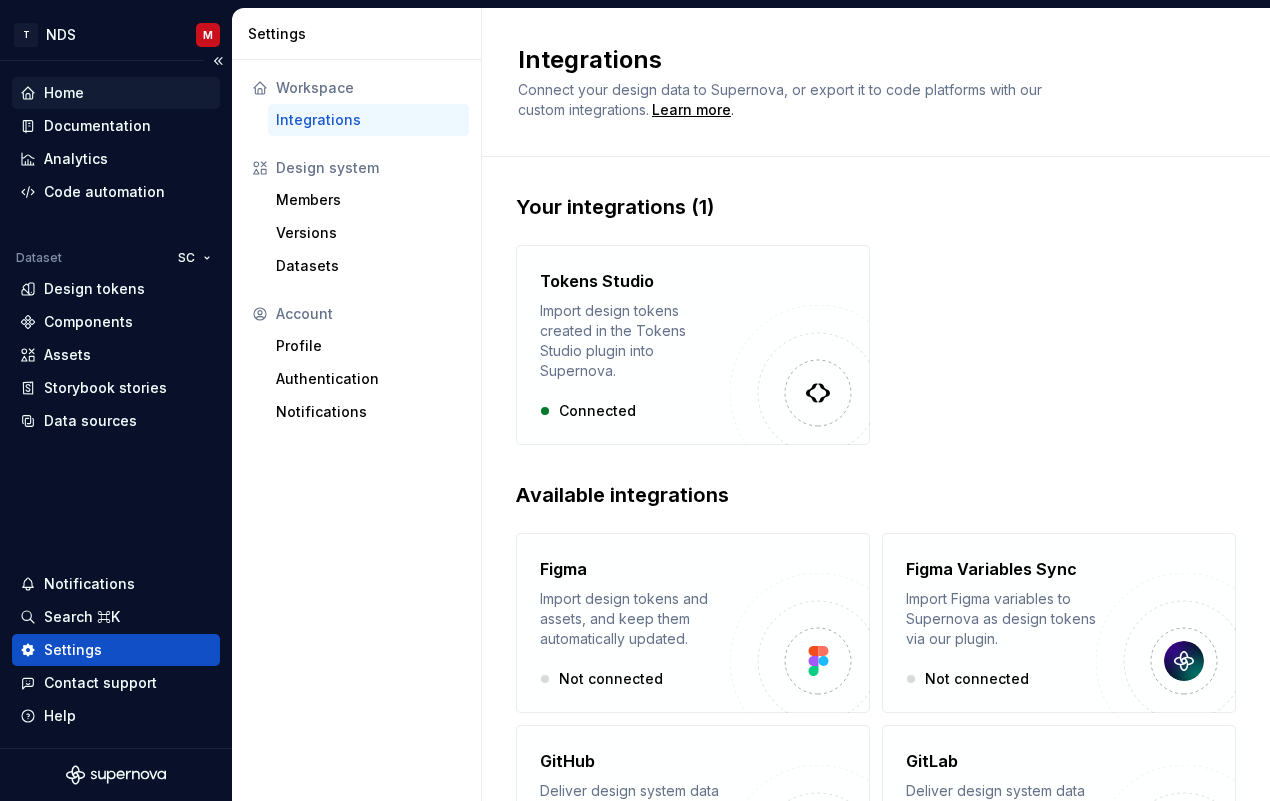 click on "Home" at bounding box center [116, 93] 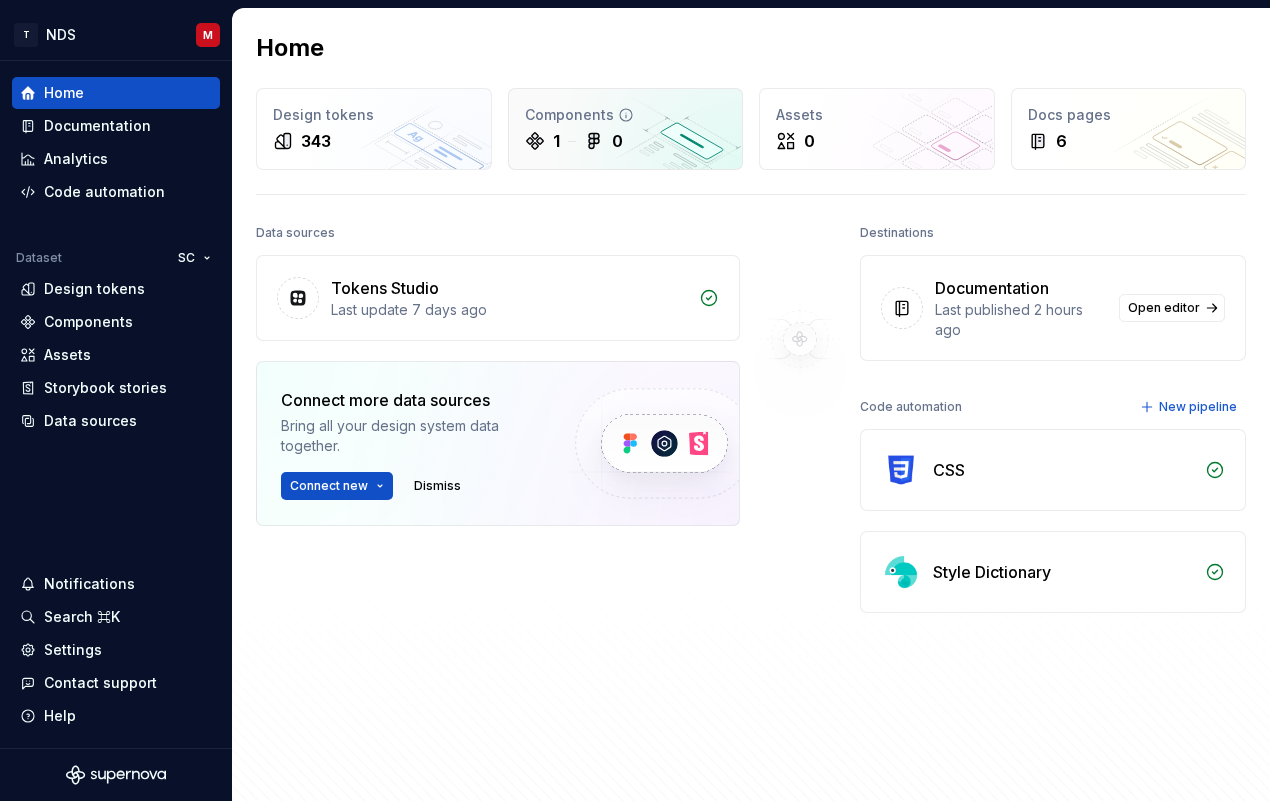 click on "1" at bounding box center (556, 141) 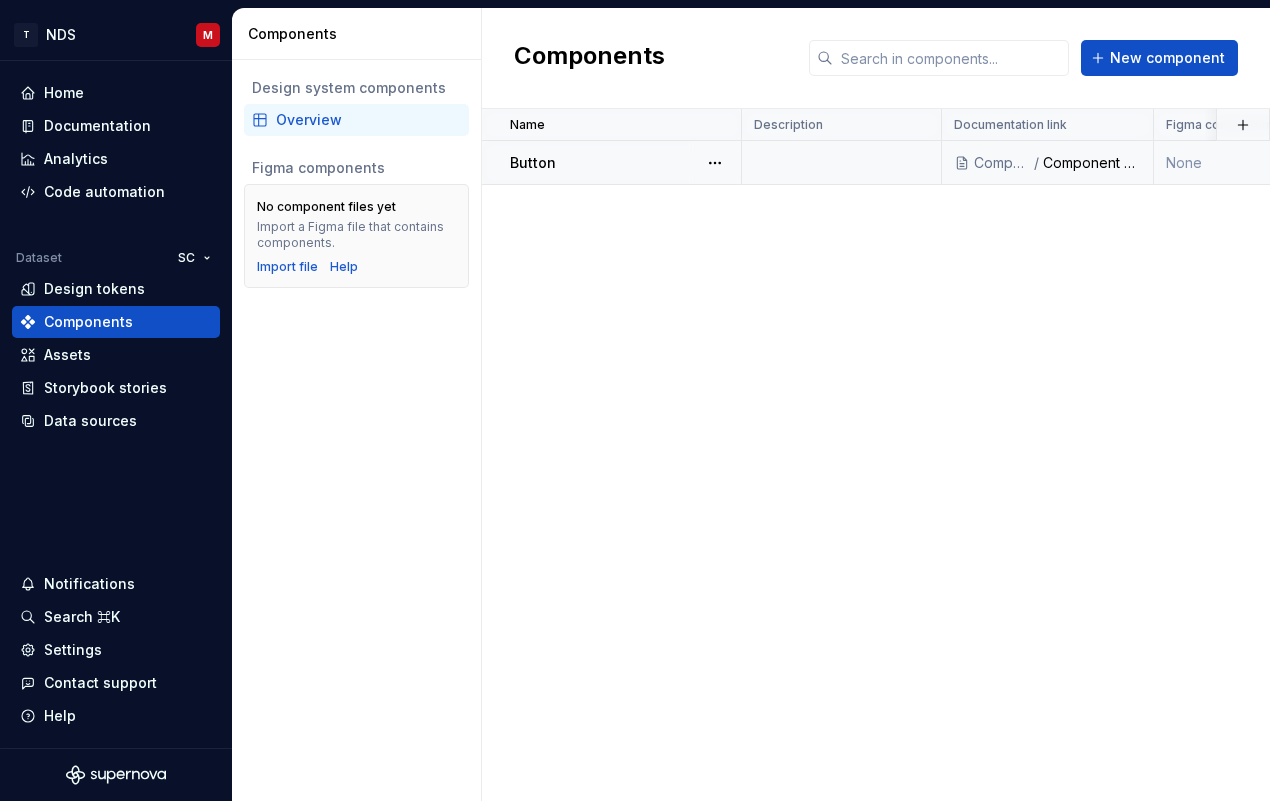 click on "Button" at bounding box center [612, 163] 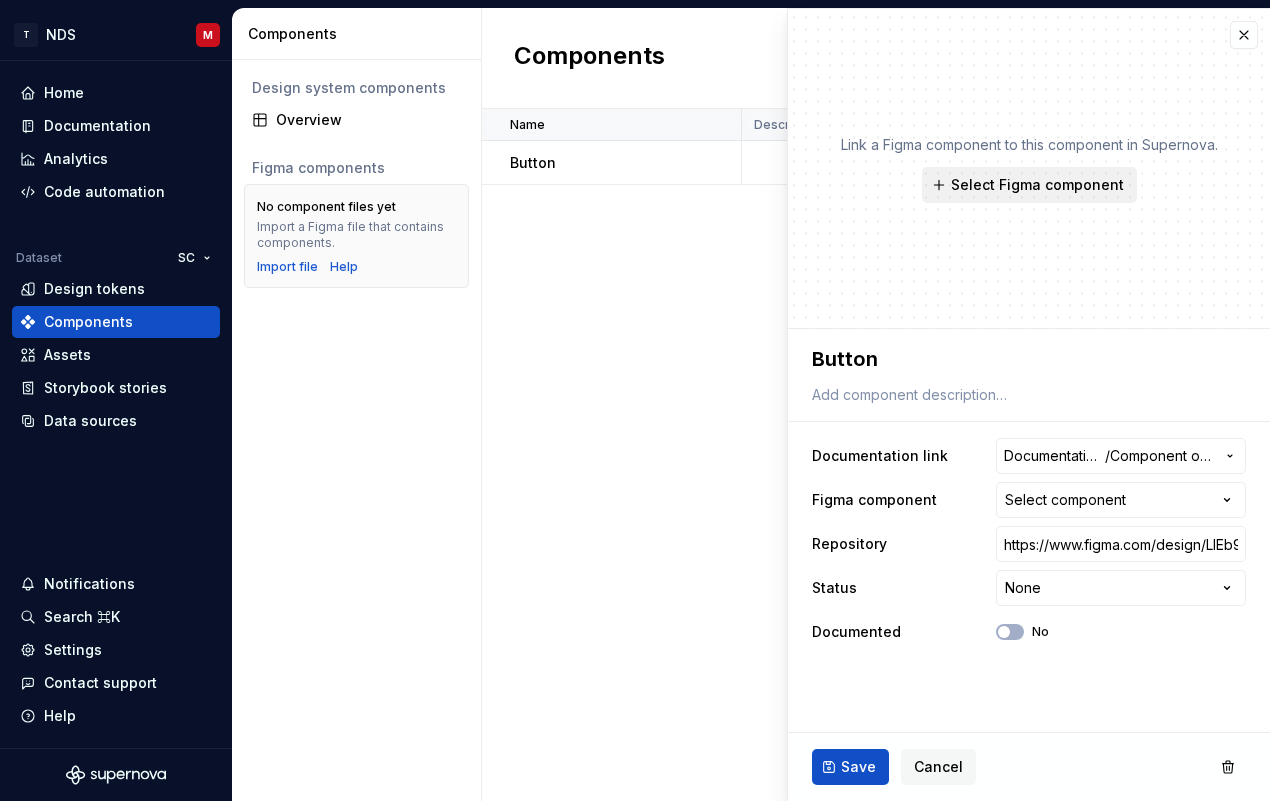 click on "Select Figma component" at bounding box center [1037, 185] 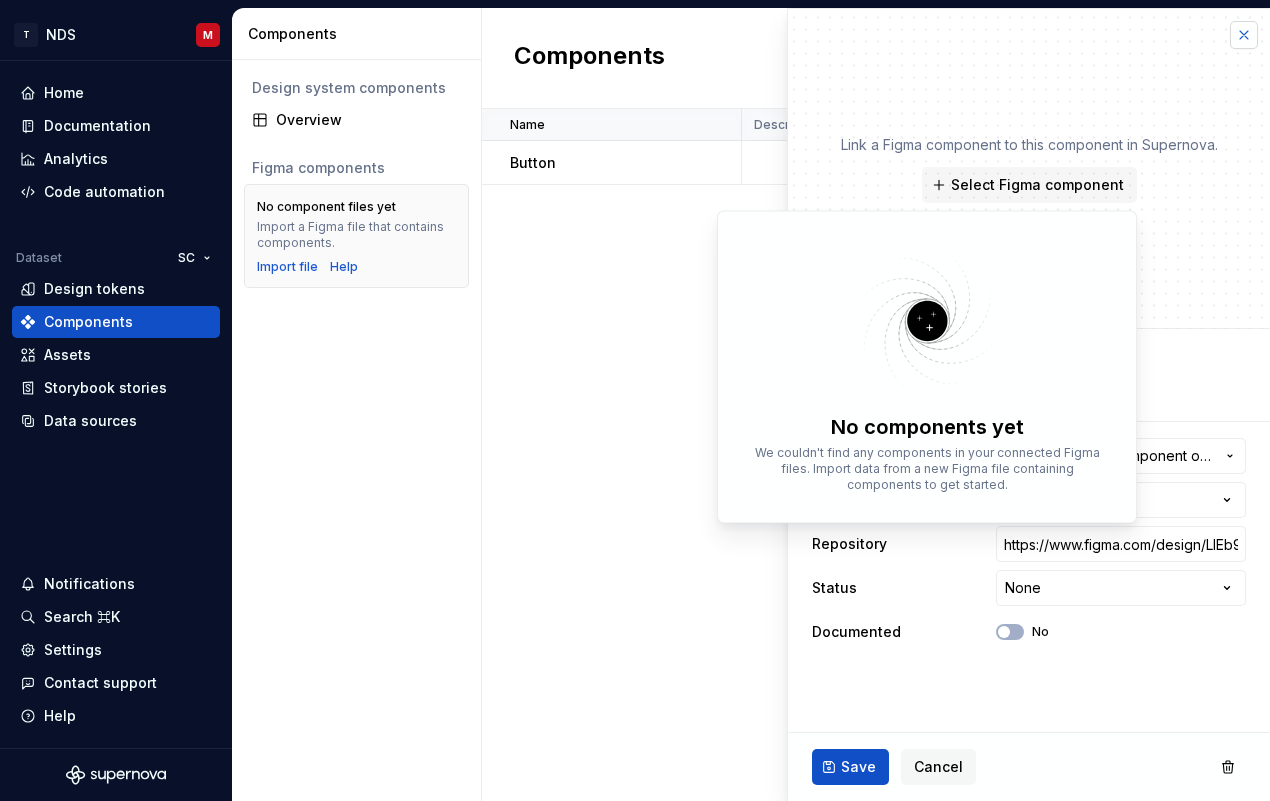 type on "*" 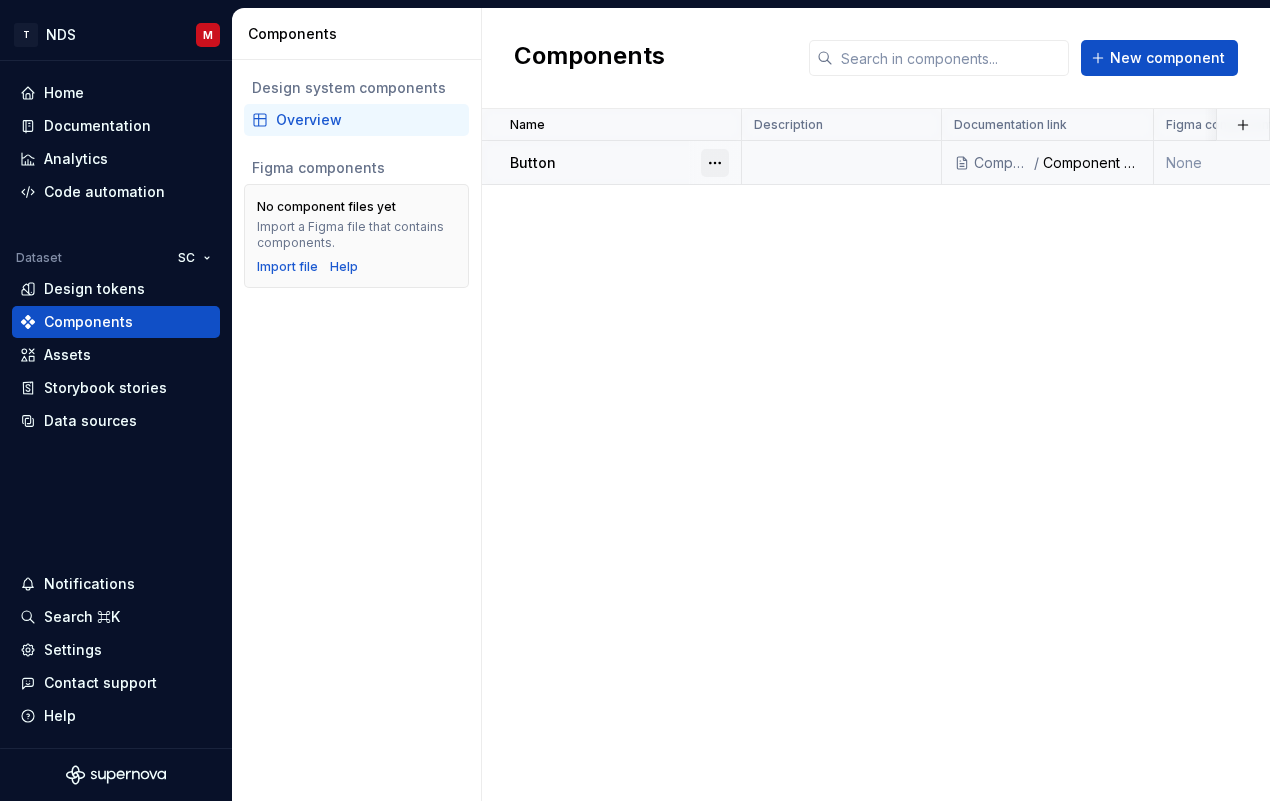 click at bounding box center [715, 163] 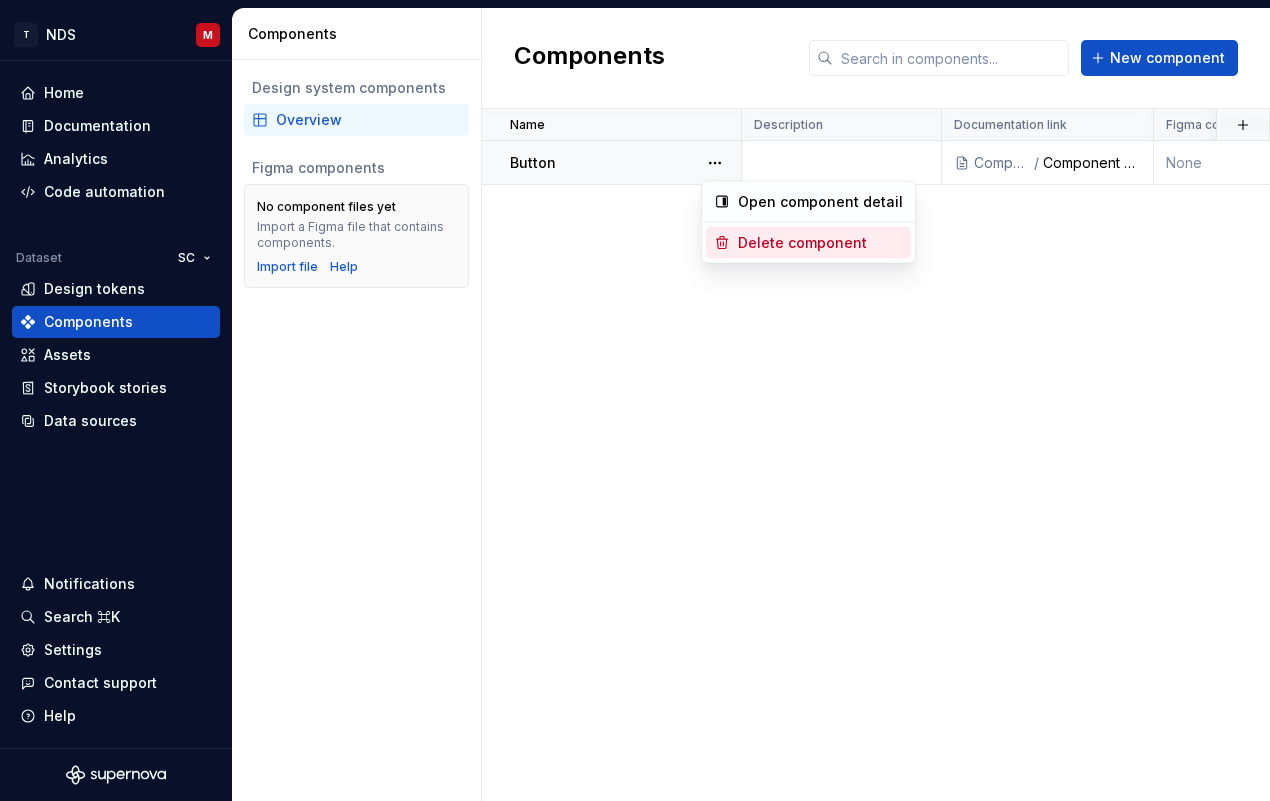 click on "Delete component" at bounding box center [820, 243] 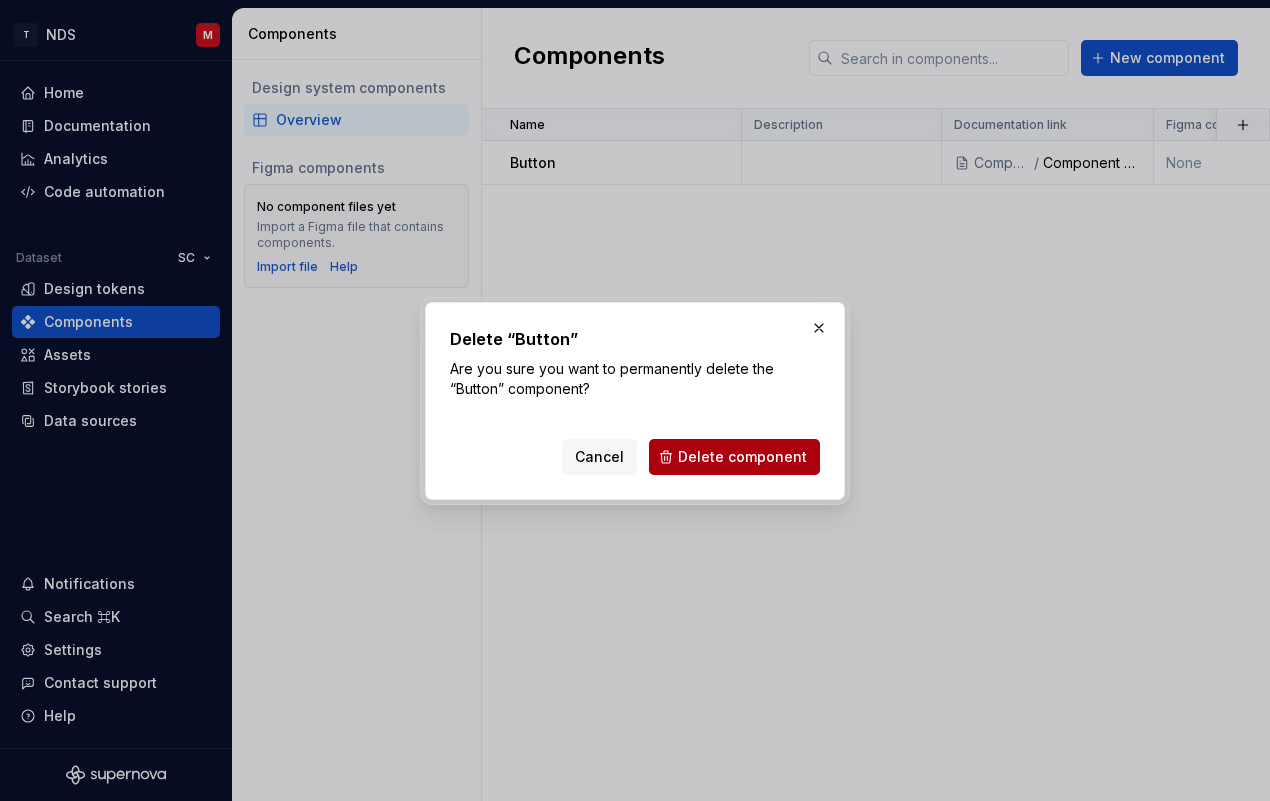 click on "Delete component" at bounding box center (742, 457) 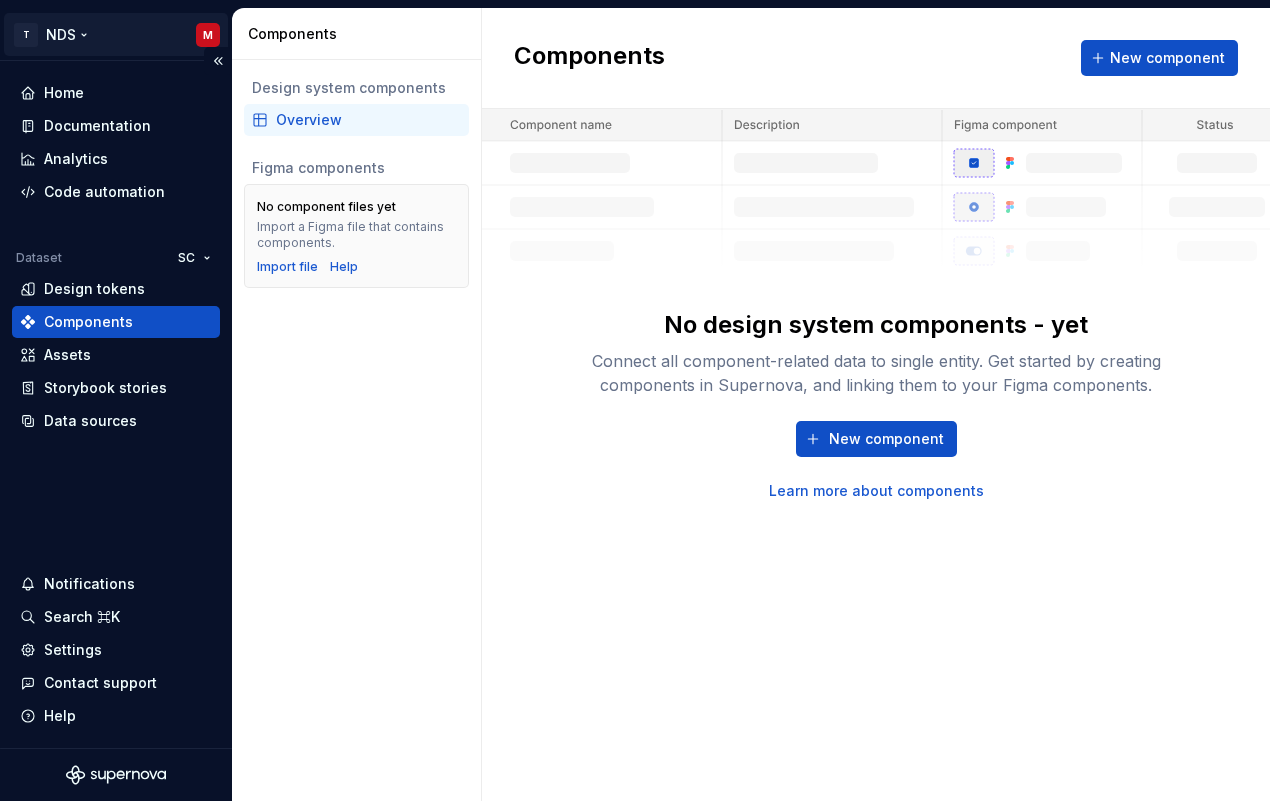 click on "T NDS M Home Documentation Analytics Code automation Dataset SC Design tokens Components Assets Storybook stories Data sources Notifications Search ⌘K Settings Contact support Help Components Design system components Overview Figma components No component files yet Import a Figma file that contains components. Import file Help Components New component No design system components - yet Connect all component-related data to single entity. Get started by creating components in Supernova, and linking them to your Figma components. New component Learn more about components   *" at bounding box center (635, 400) 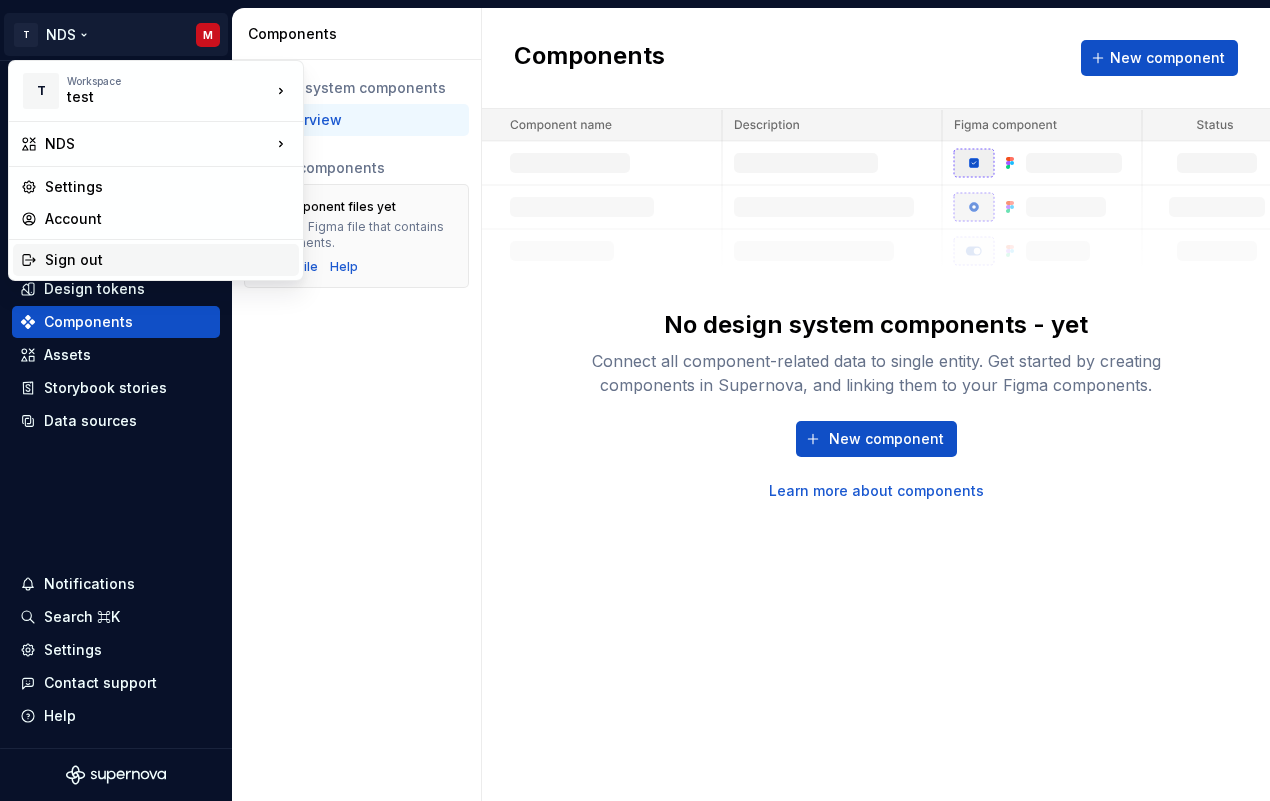 click on "Sign out" at bounding box center (168, 260) 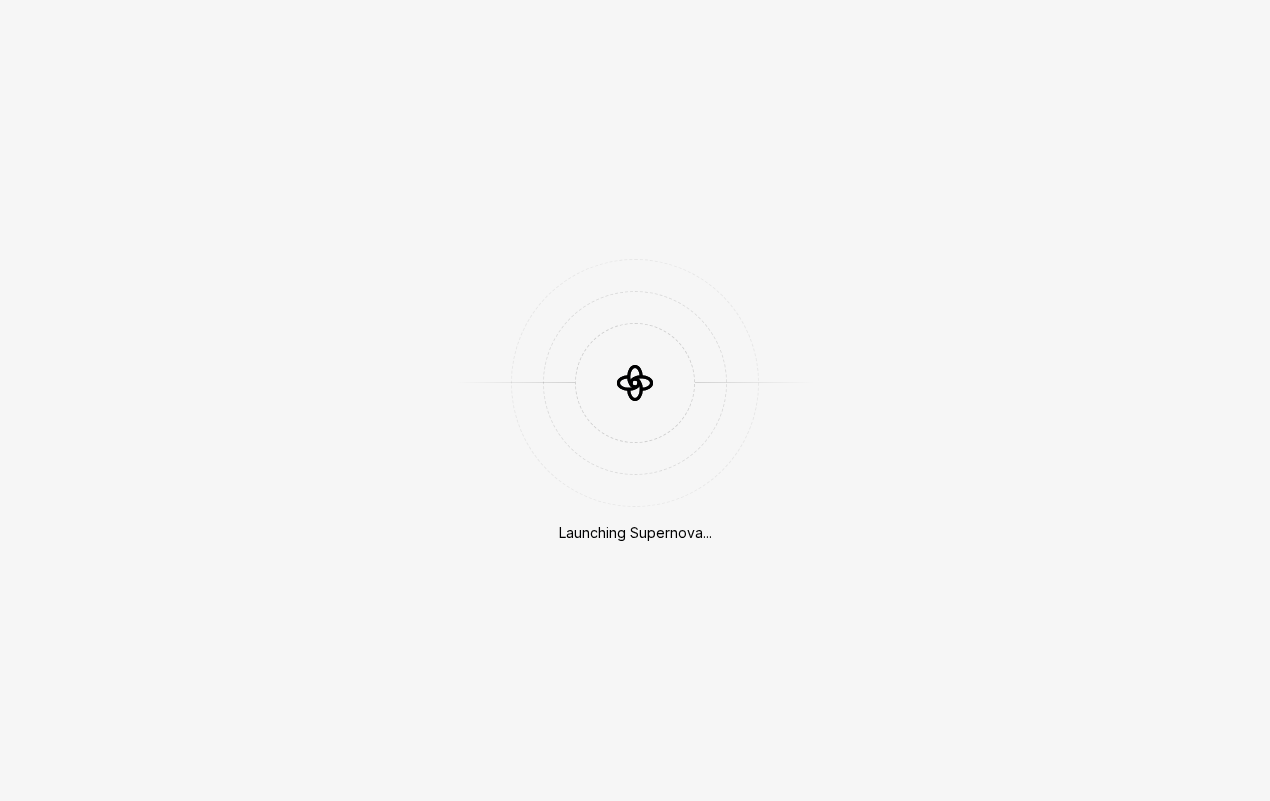 scroll, scrollTop: 0, scrollLeft: 0, axis: both 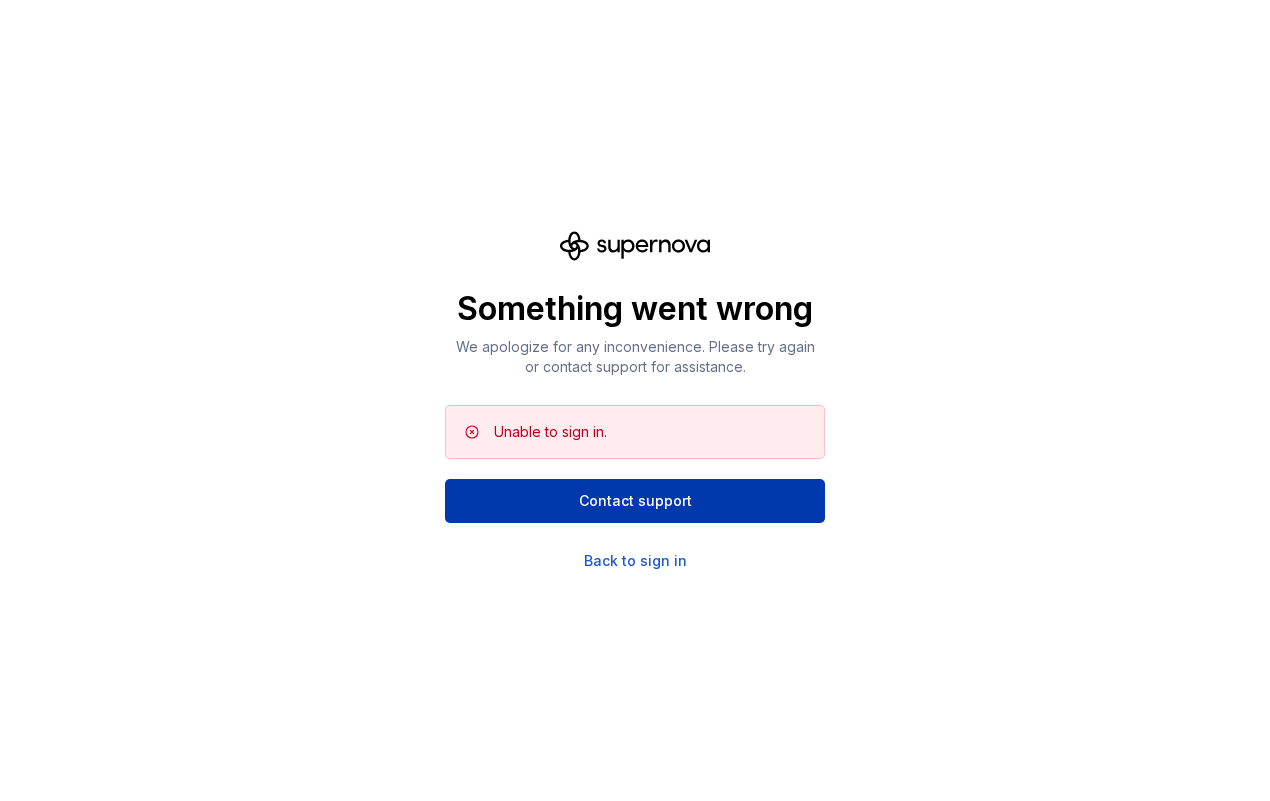 click on "Contact support" at bounding box center [635, 501] 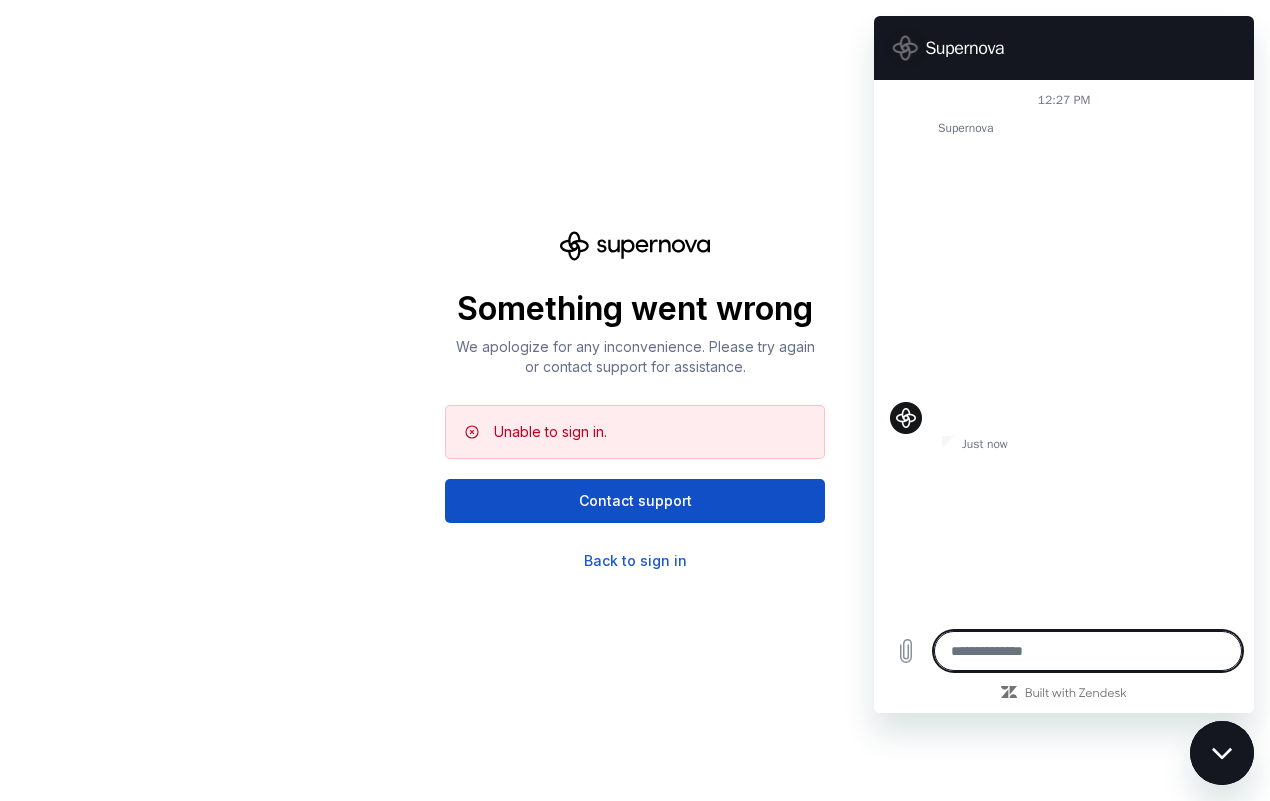 type on "*" 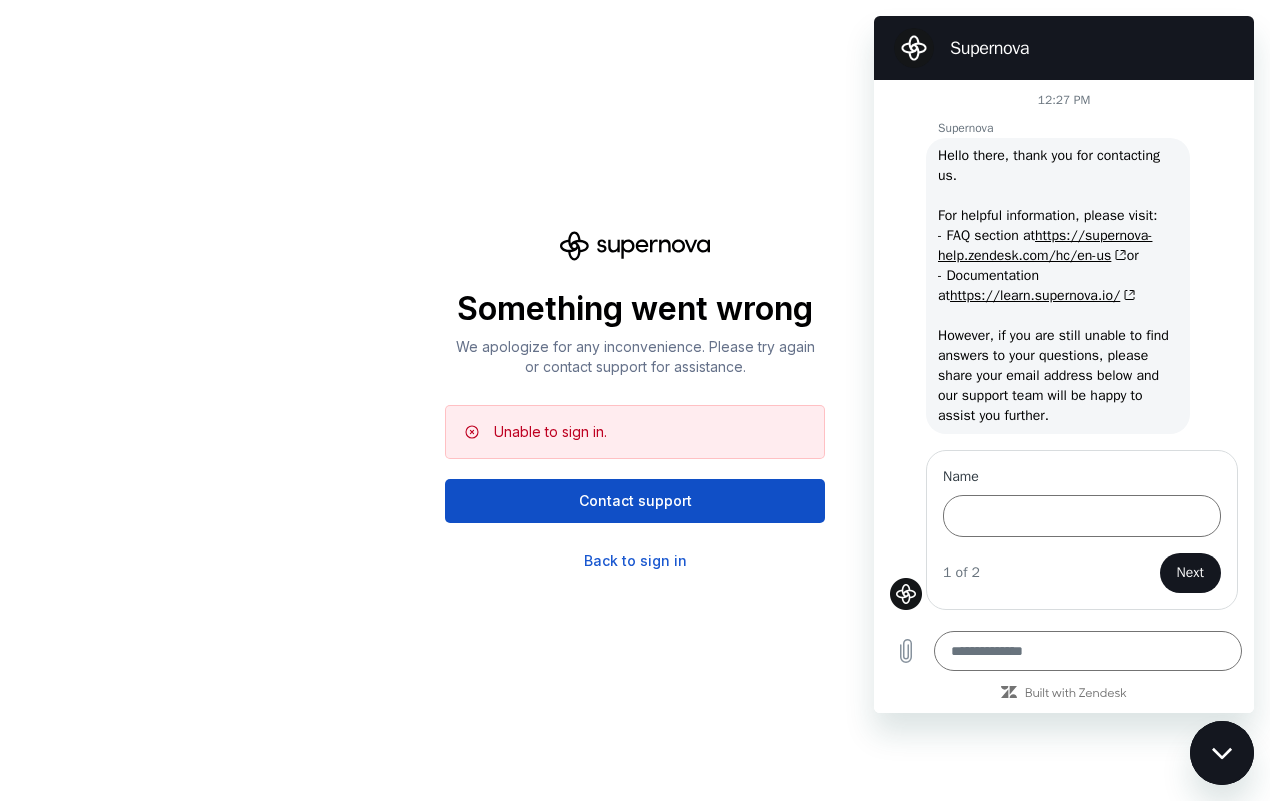 click on "Something went wrong We apologize for any inconvenience. Please try again  or contact support for assistance. Unable to sign in. Contact support Back to sign in" at bounding box center (635, 400) 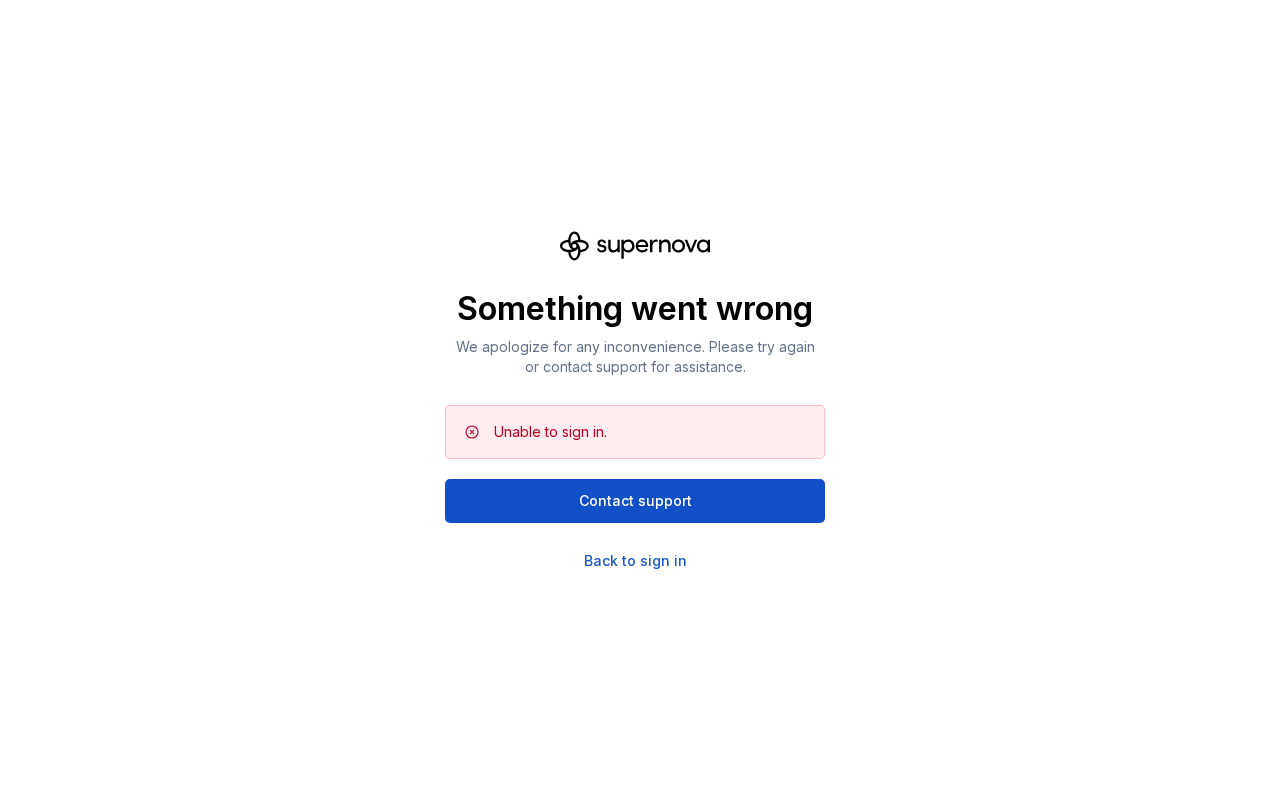 scroll, scrollTop: 0, scrollLeft: 0, axis: both 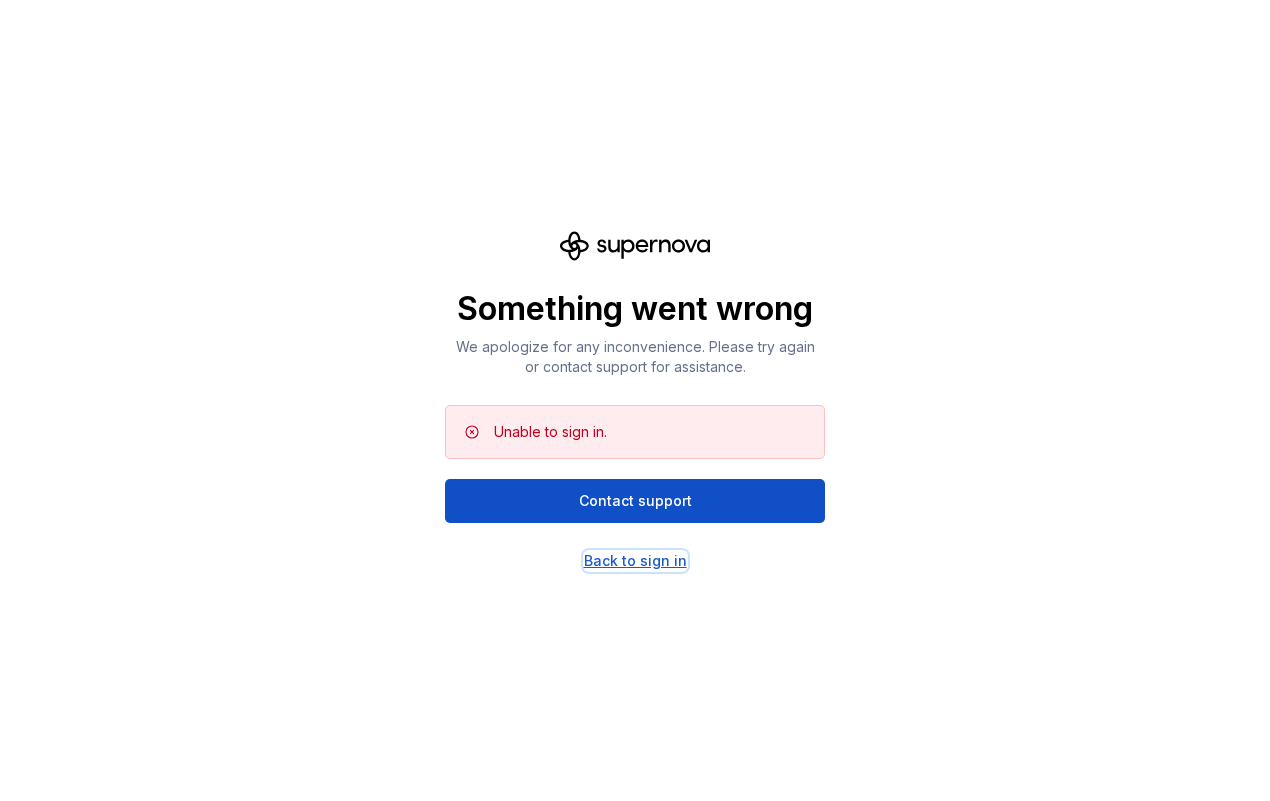 click on "Back to sign in" at bounding box center (635, 561) 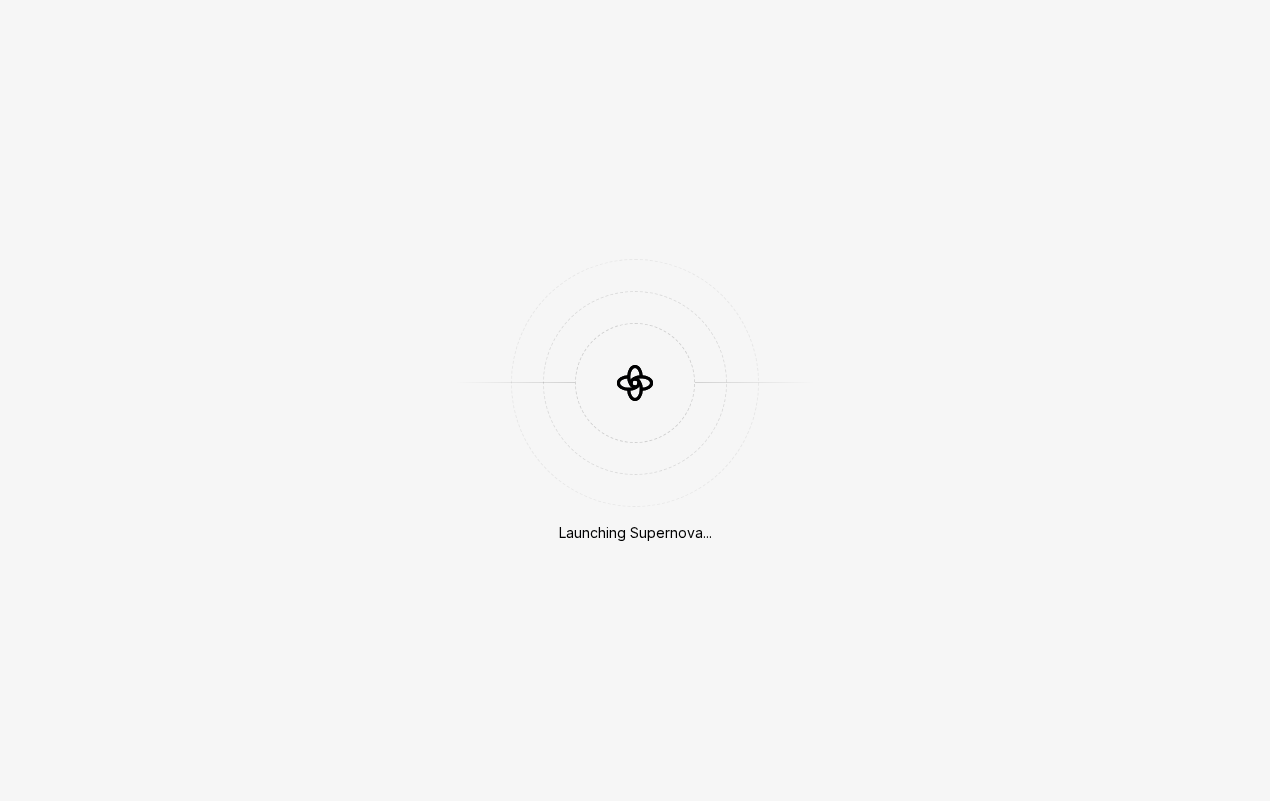 scroll, scrollTop: 0, scrollLeft: 0, axis: both 